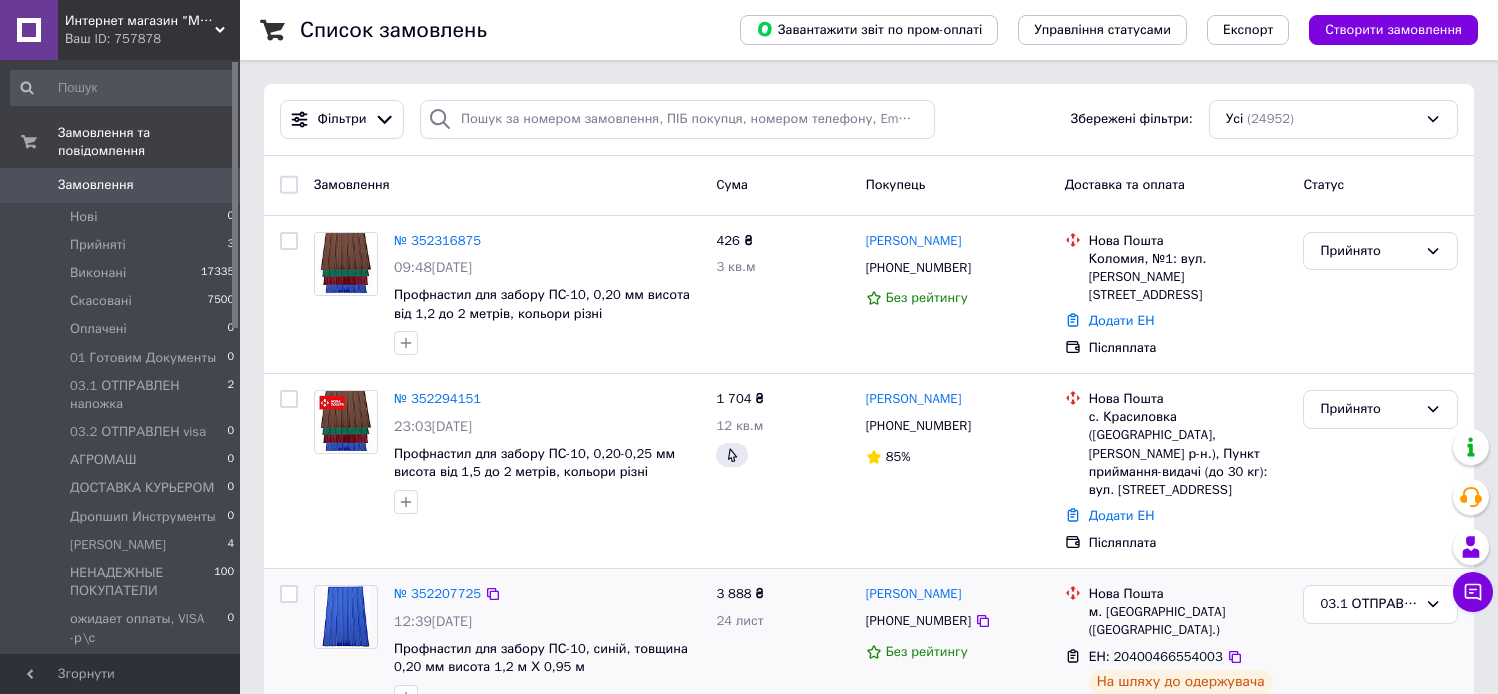 scroll, scrollTop: 0, scrollLeft: 0, axis: both 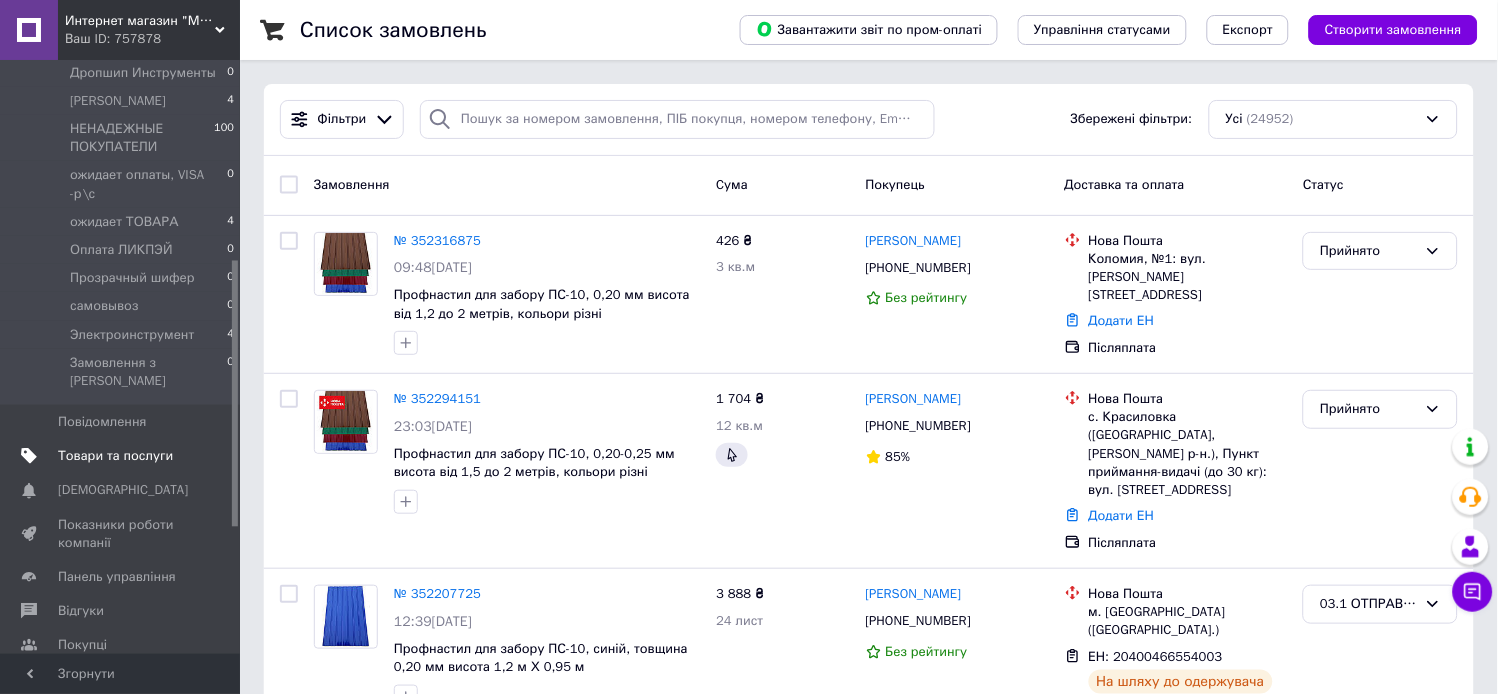 click on "Товари та послуги" at bounding box center (115, 456) 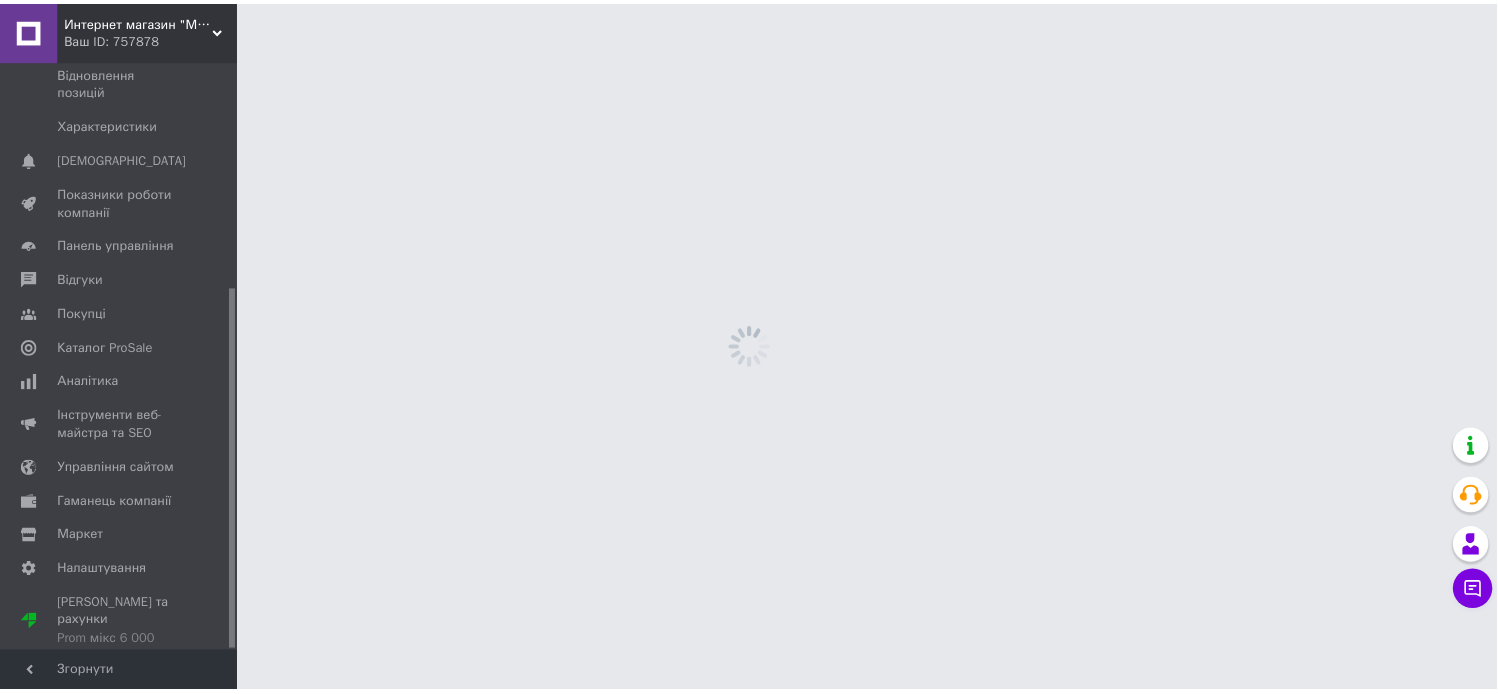 scroll, scrollTop: 372, scrollLeft: 0, axis: vertical 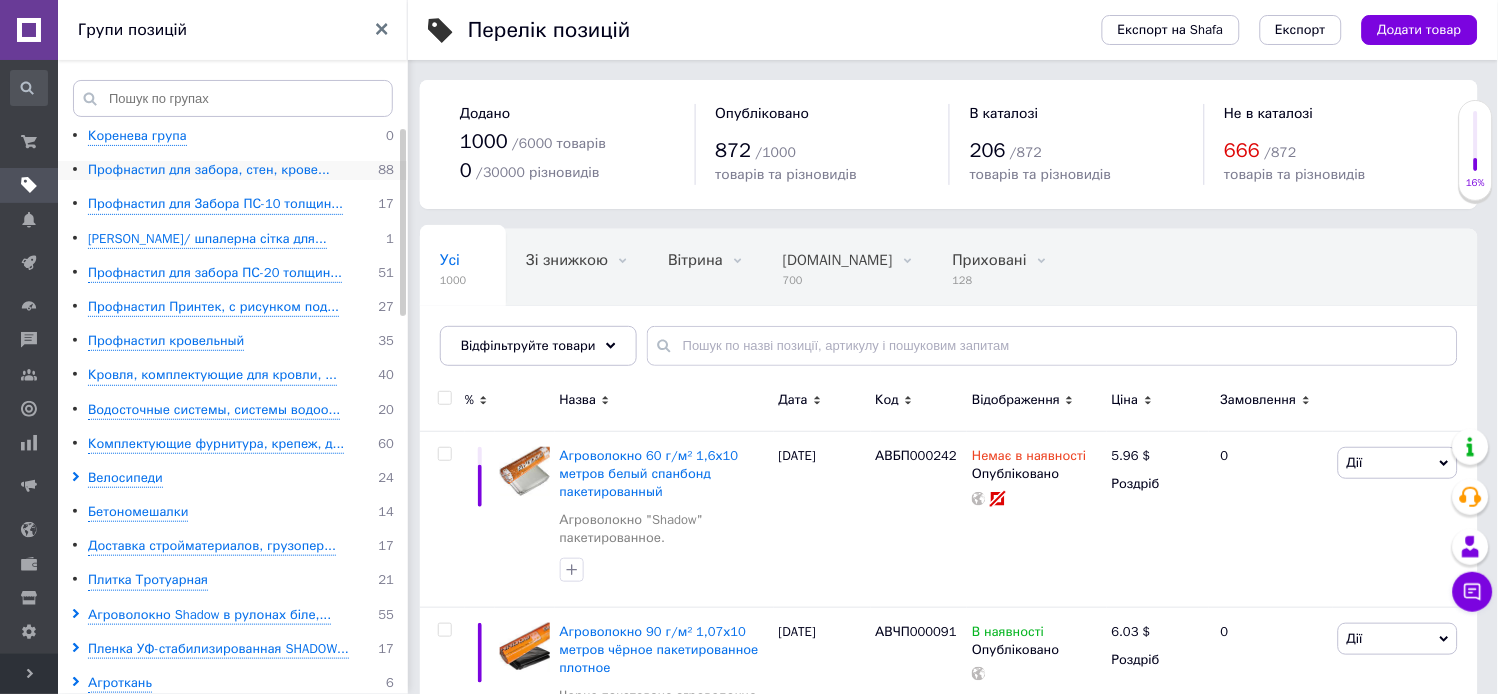 click on "Профнастил для забора, стен, крове..." at bounding box center [209, 170] 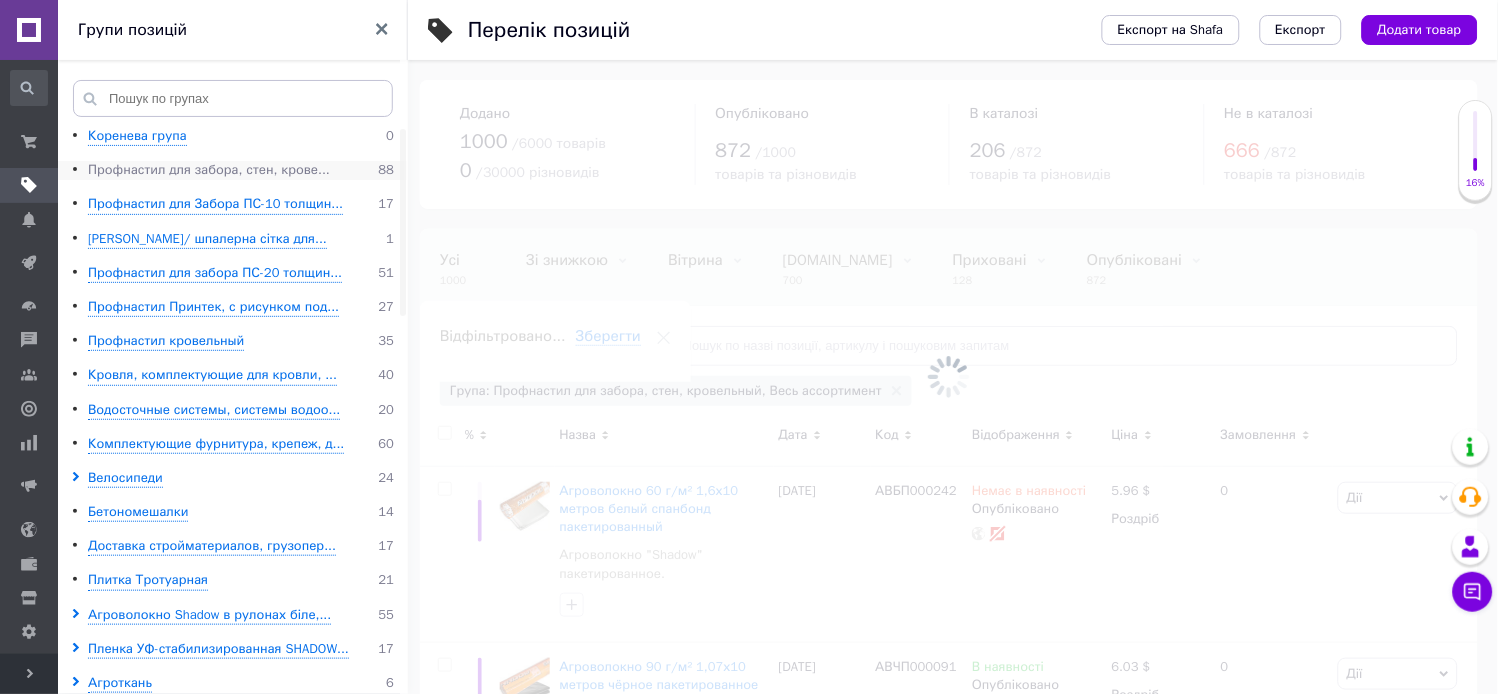 scroll, scrollTop: 0, scrollLeft: 105, axis: horizontal 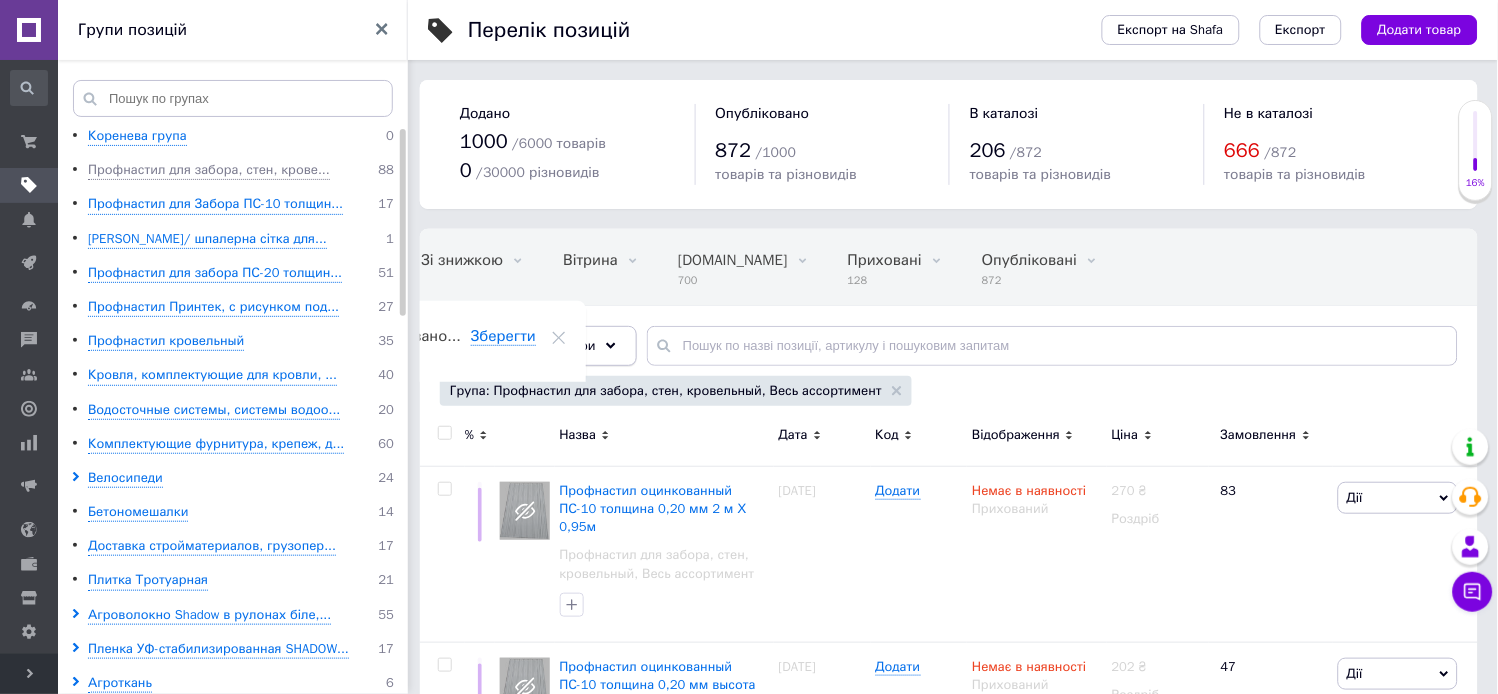 click on "Відфільтруйте товари" at bounding box center (538, 346) 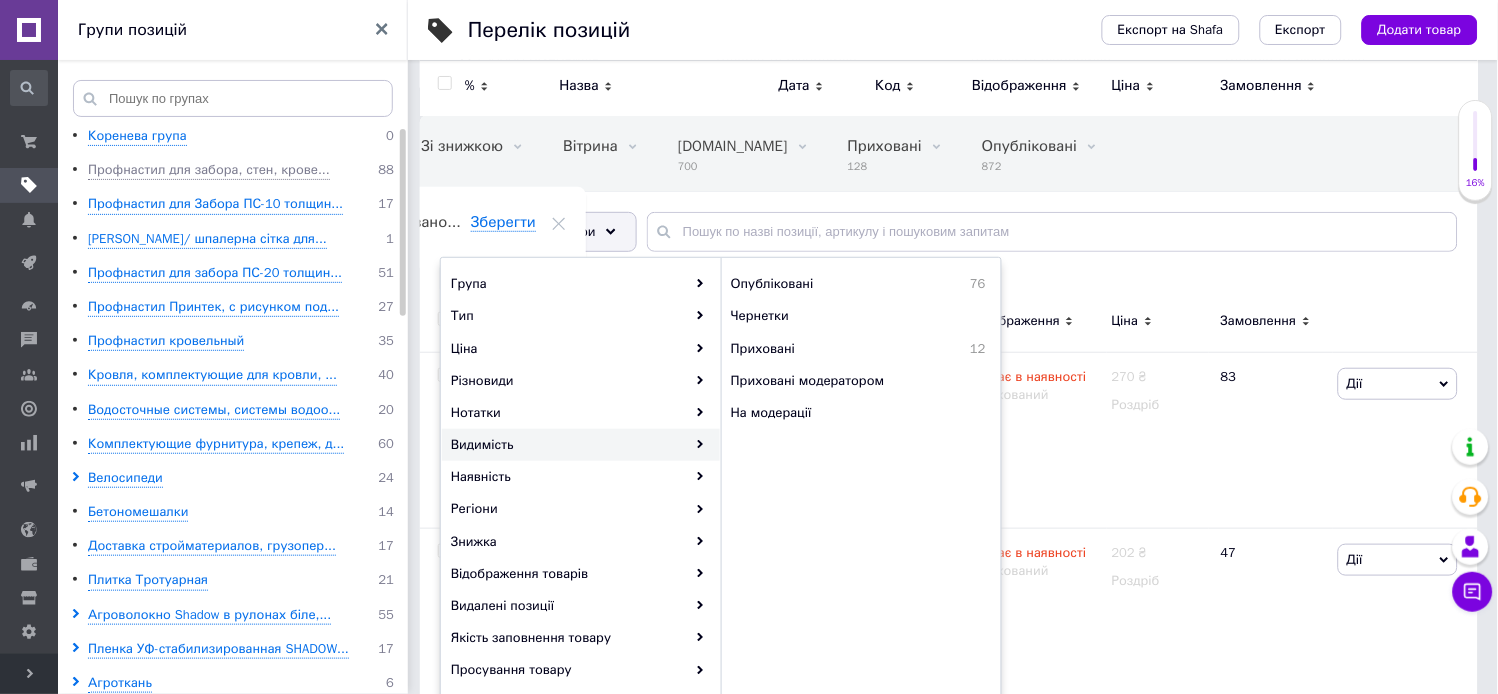 scroll, scrollTop: 111, scrollLeft: 0, axis: vertical 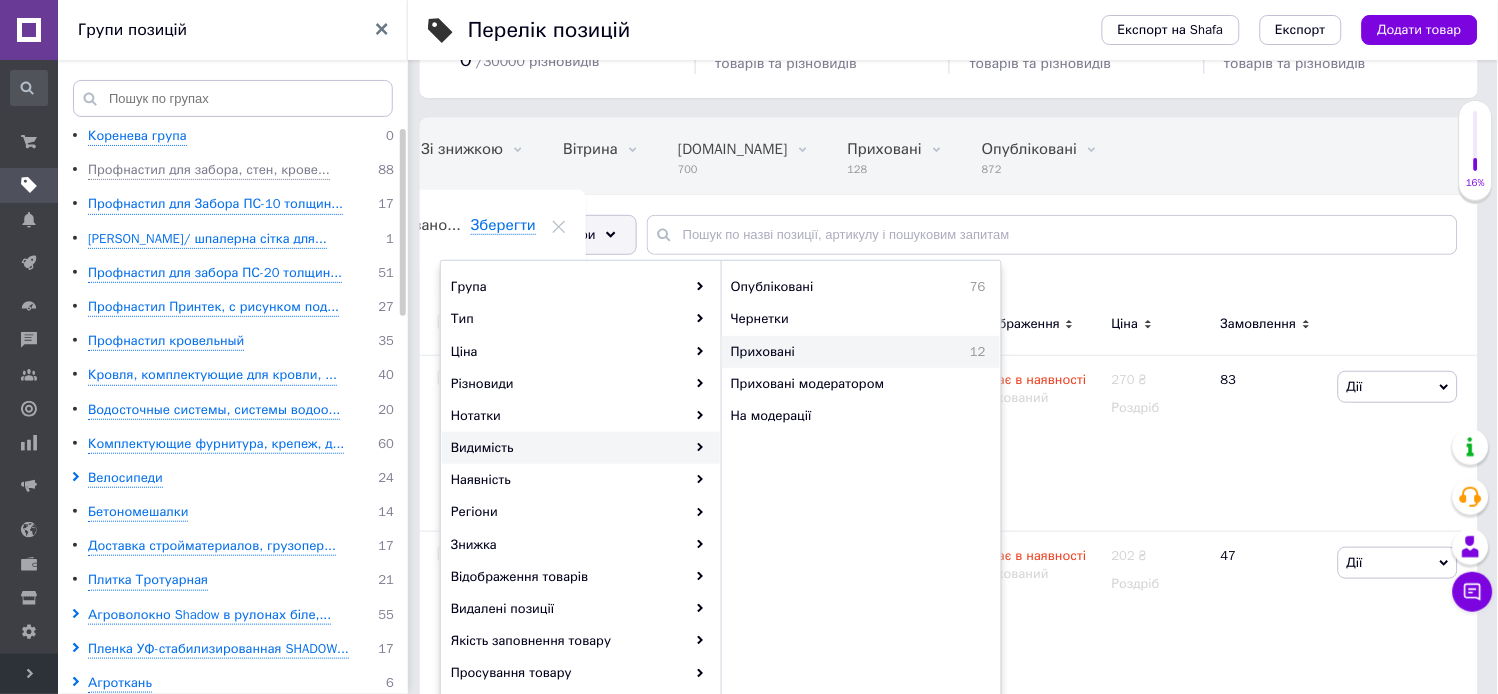 click on "Приховані" at bounding box center [822, 352] 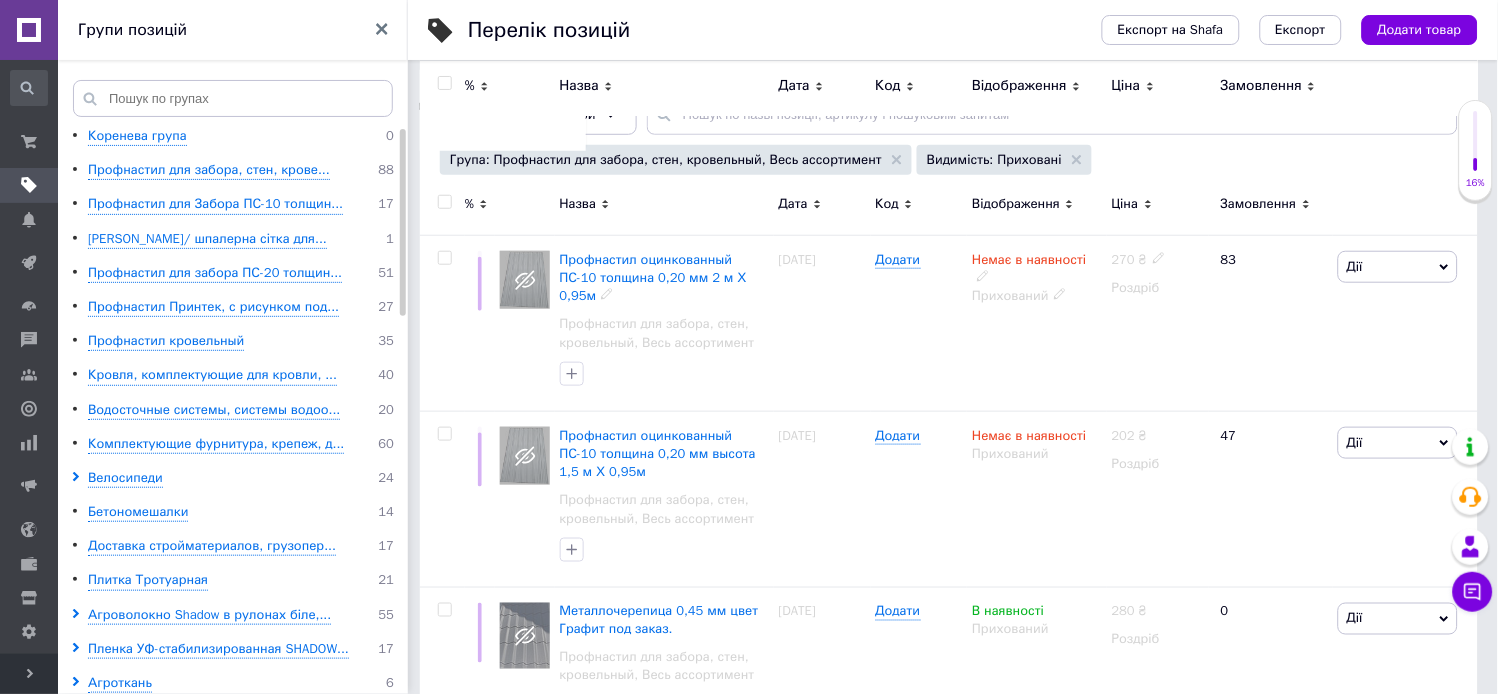 scroll, scrollTop: 0, scrollLeft: 0, axis: both 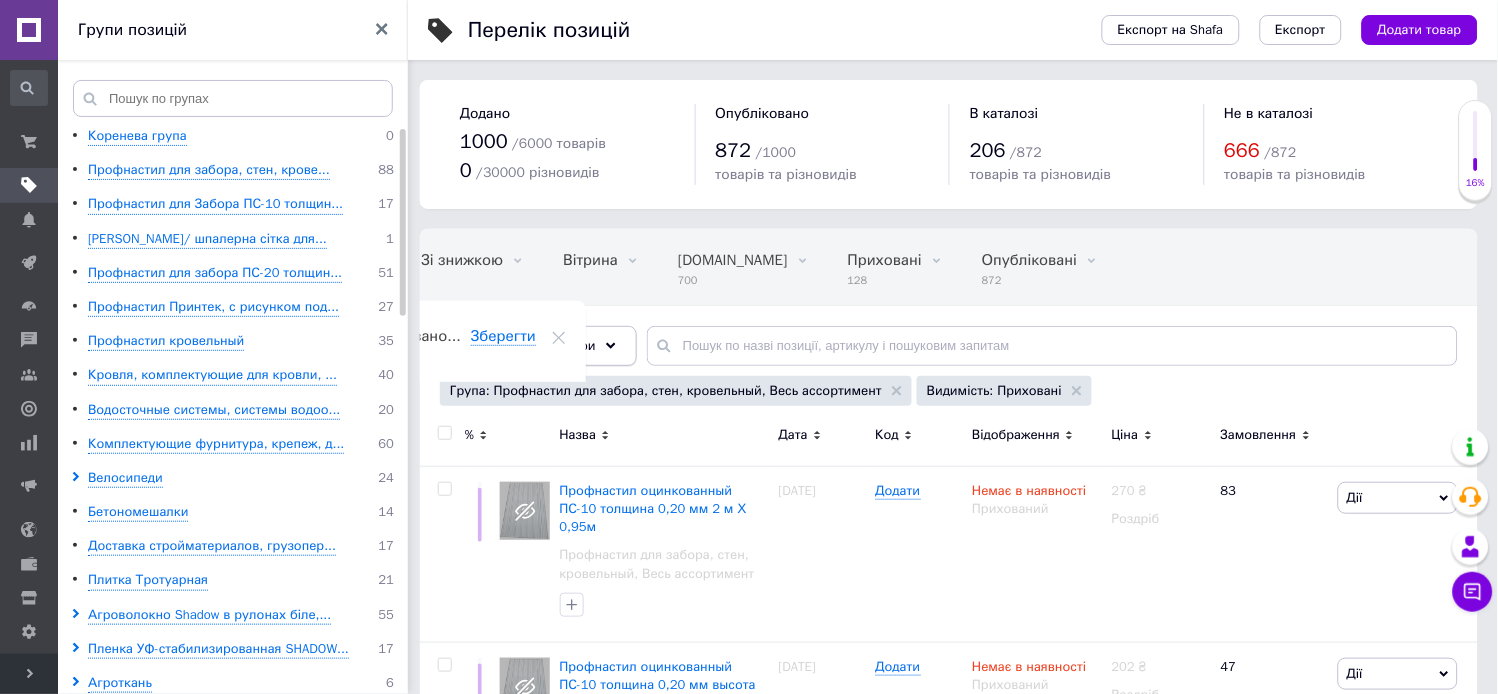 click on "Відфільтруйте товари" at bounding box center (538, 346) 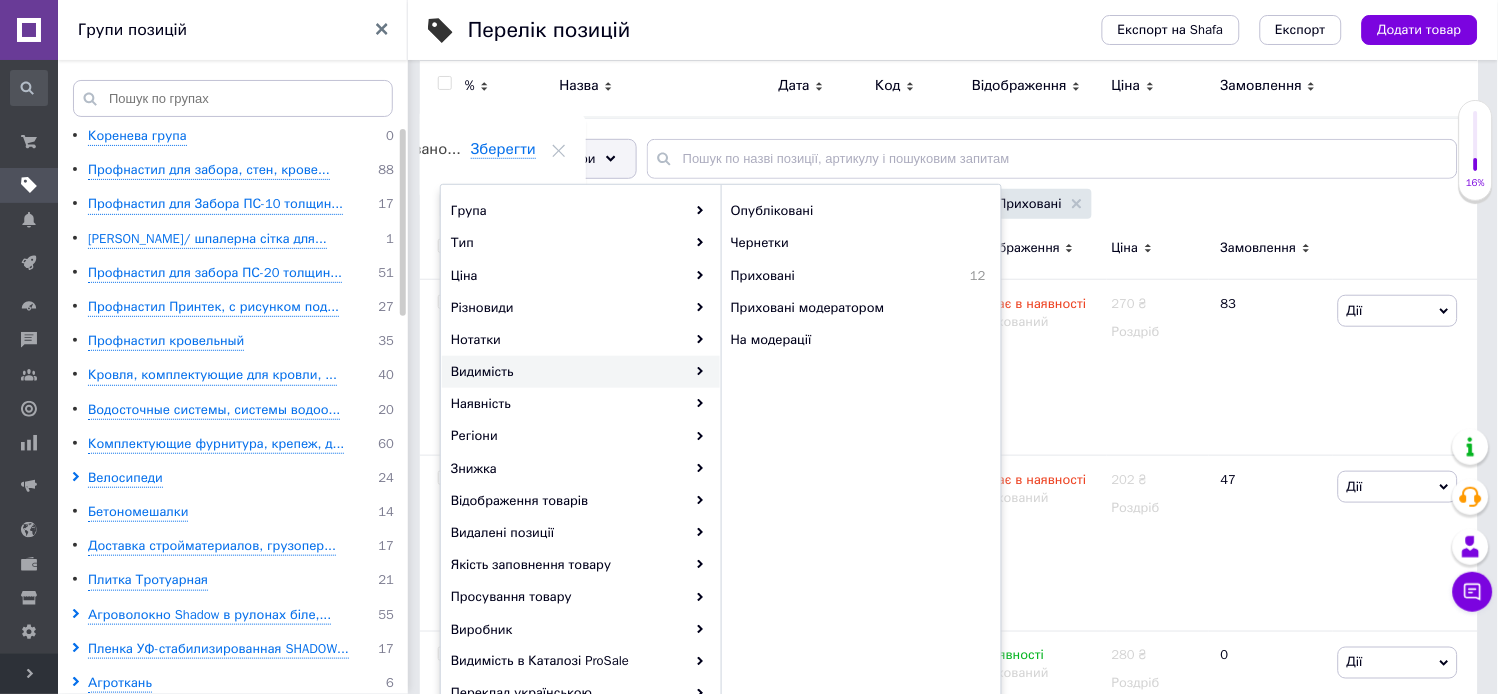 scroll, scrollTop: 111, scrollLeft: 0, axis: vertical 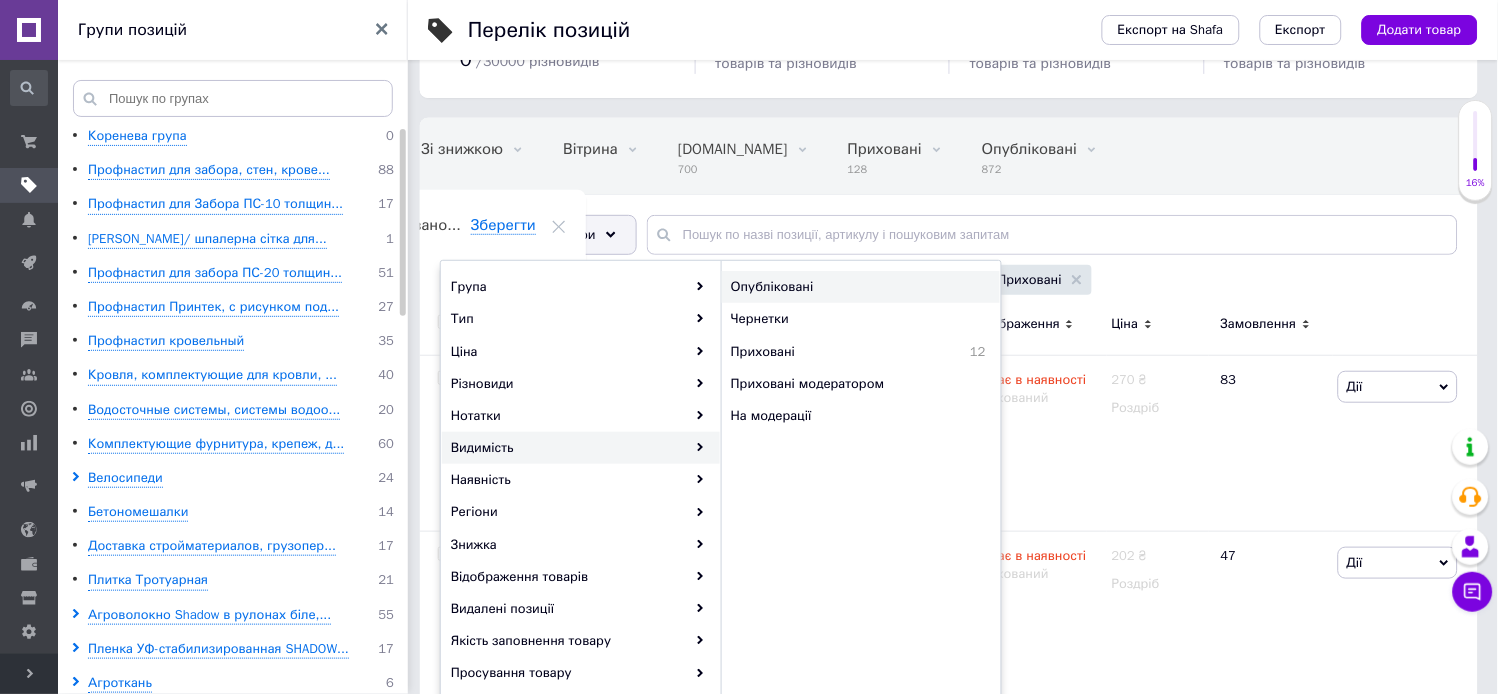 click on "Опубліковані" at bounding box center (844, 287) 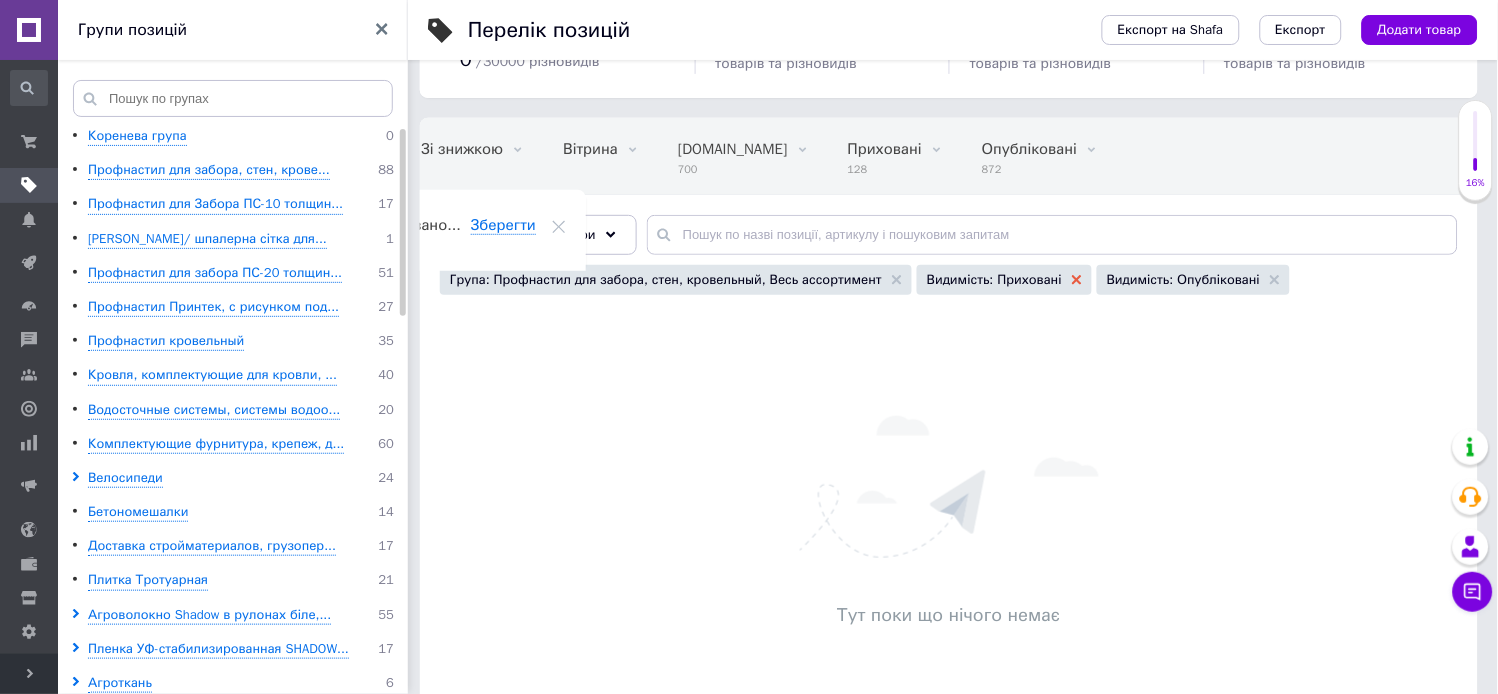 click 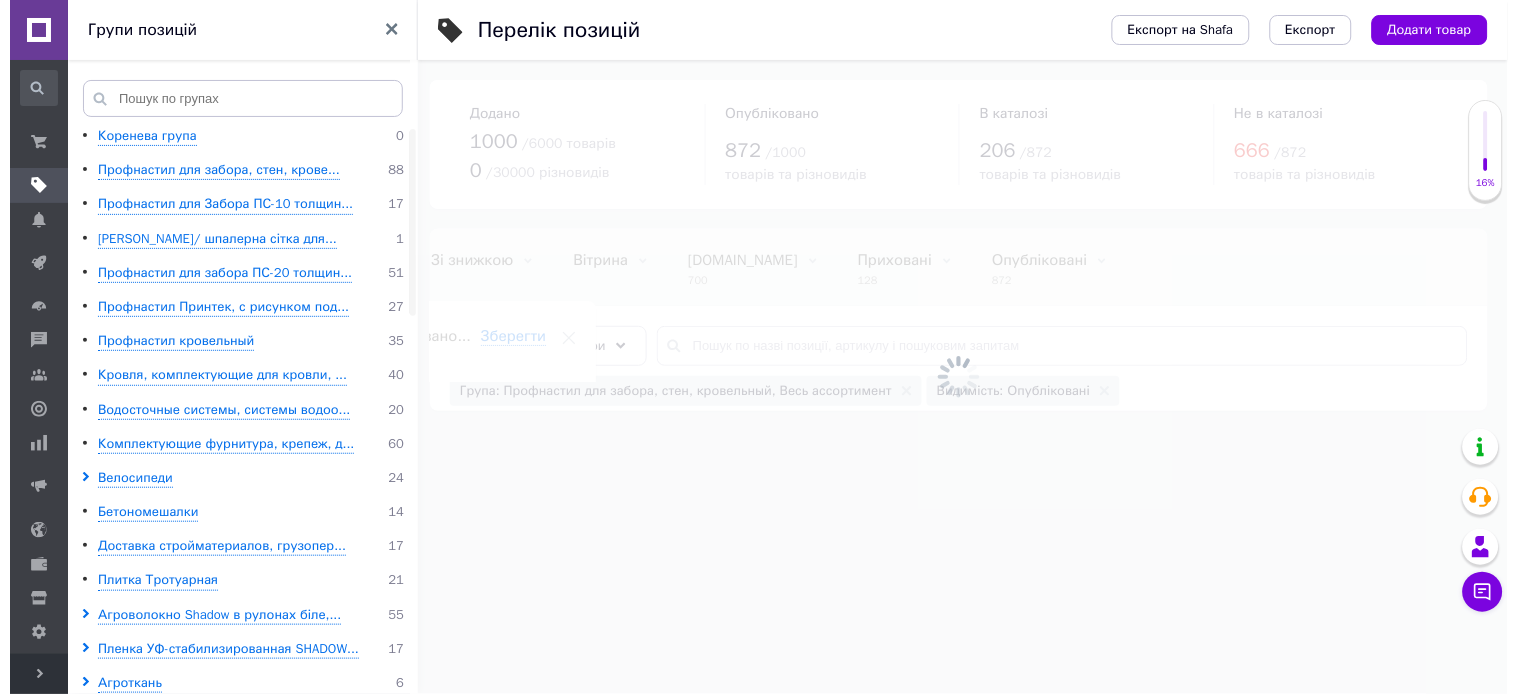 scroll, scrollTop: 0, scrollLeft: 0, axis: both 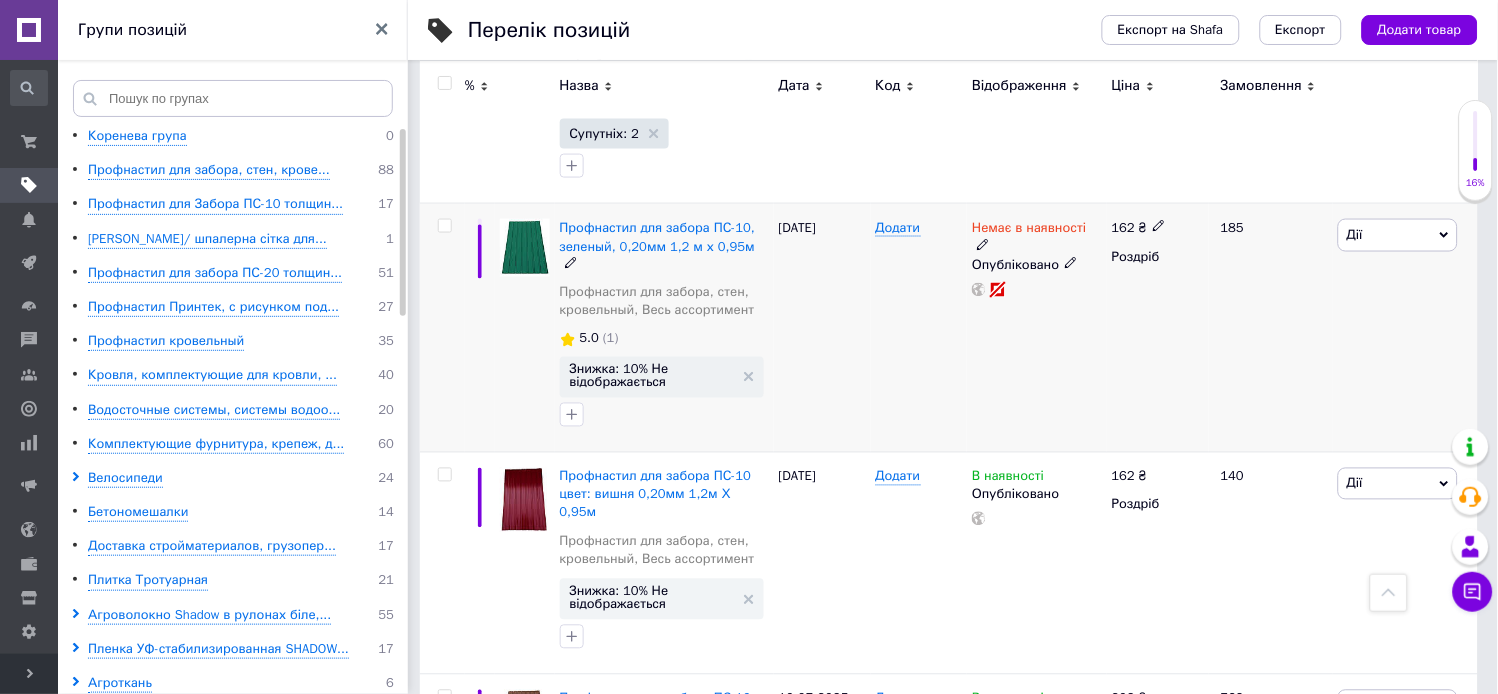 click 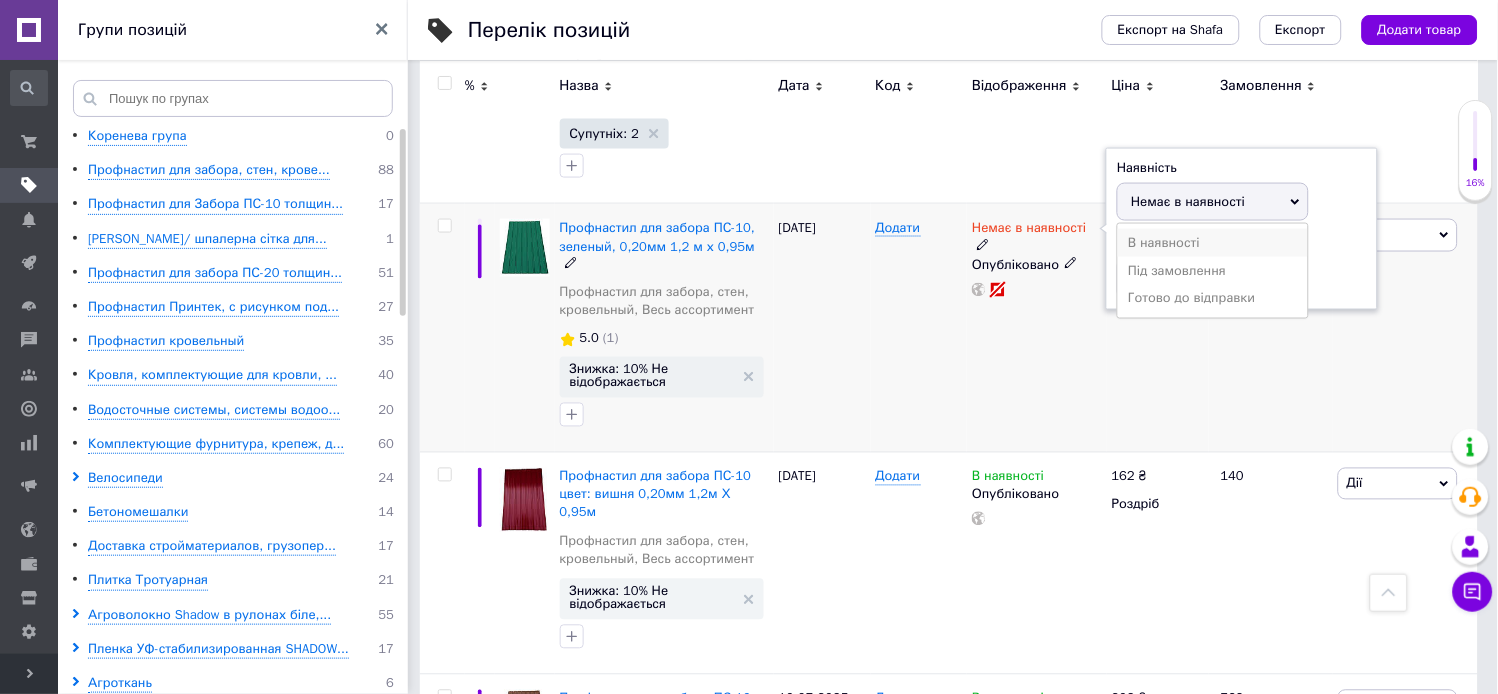 click on "В наявності" at bounding box center (1213, 243) 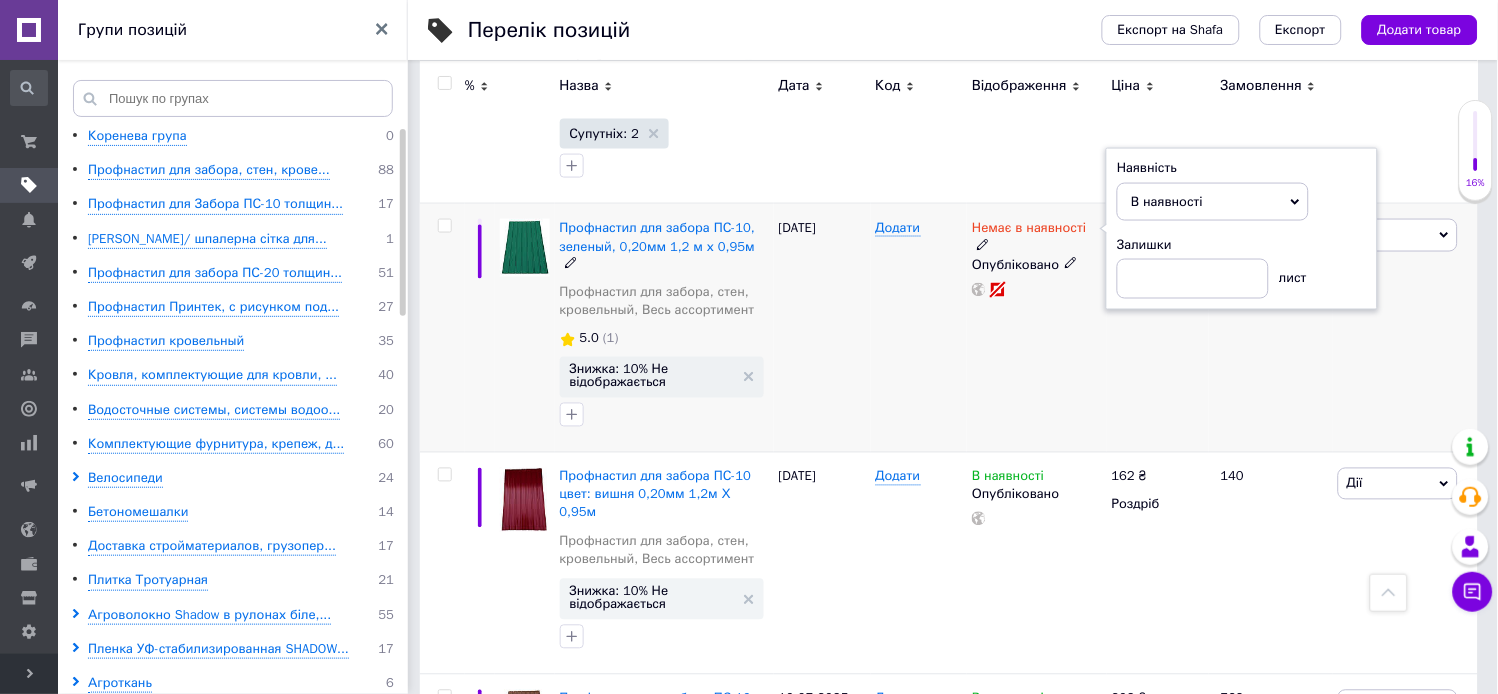 click on "Немає в наявності Наявність В наявності Немає в наявності Під замовлення Готово до відправки Залишки лист Опубліковано" at bounding box center [1036, 328] 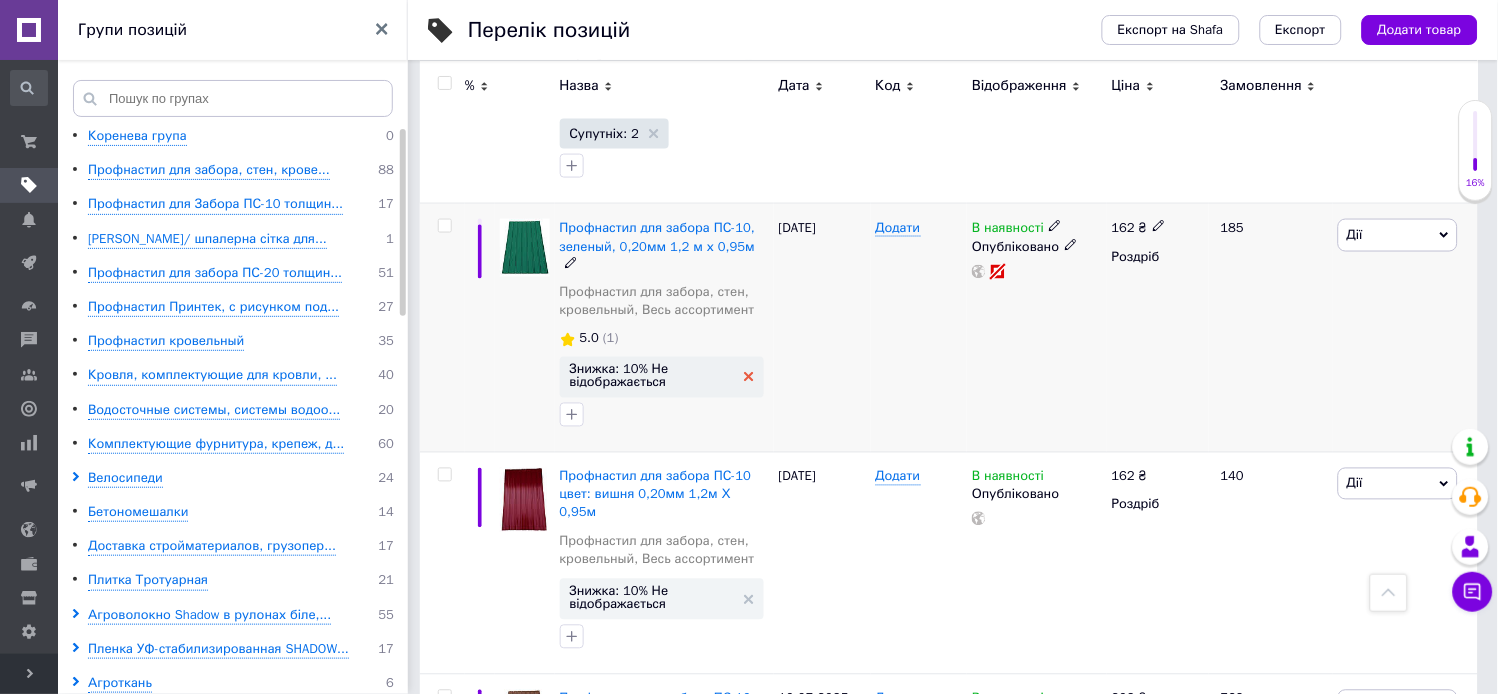click 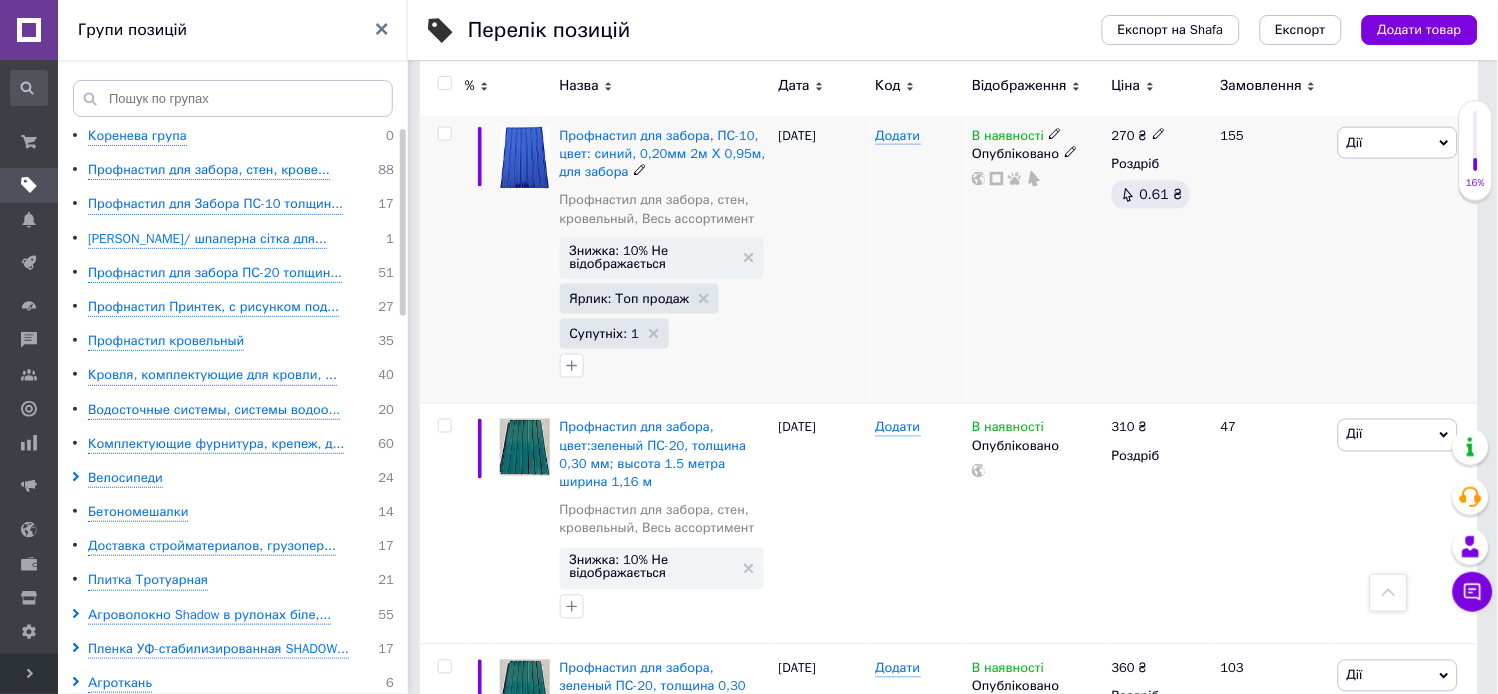 scroll, scrollTop: 4000, scrollLeft: 0, axis: vertical 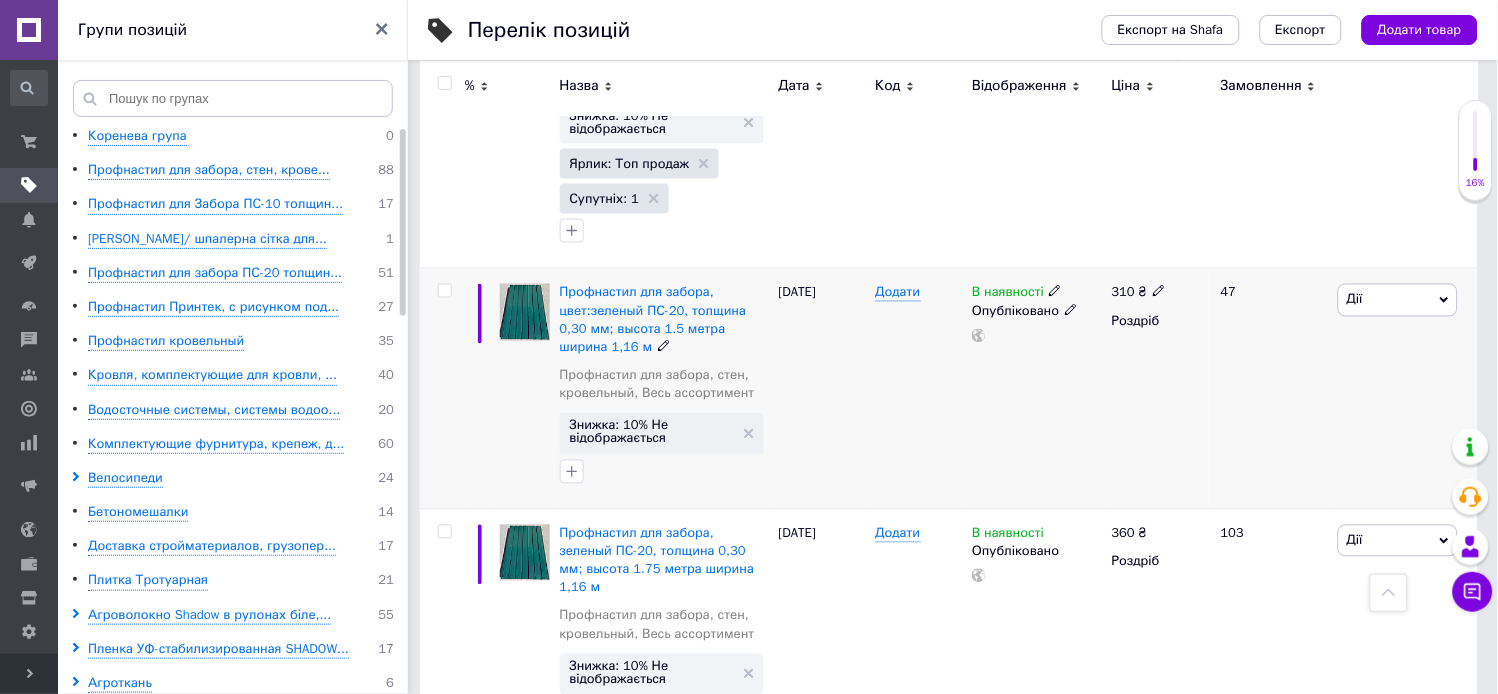 click 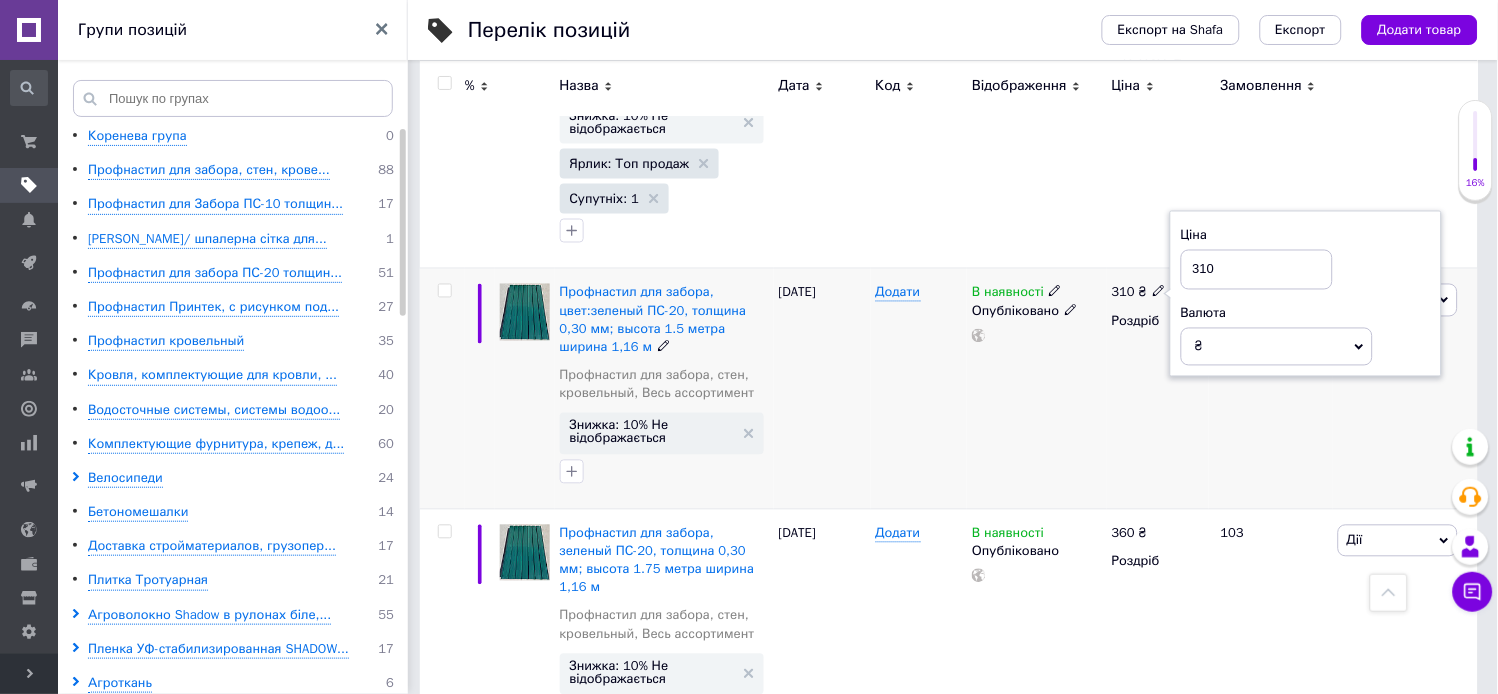 drag, startPoint x: 1223, startPoint y: 215, endPoint x: 1191, endPoint y: 218, distance: 32.140316 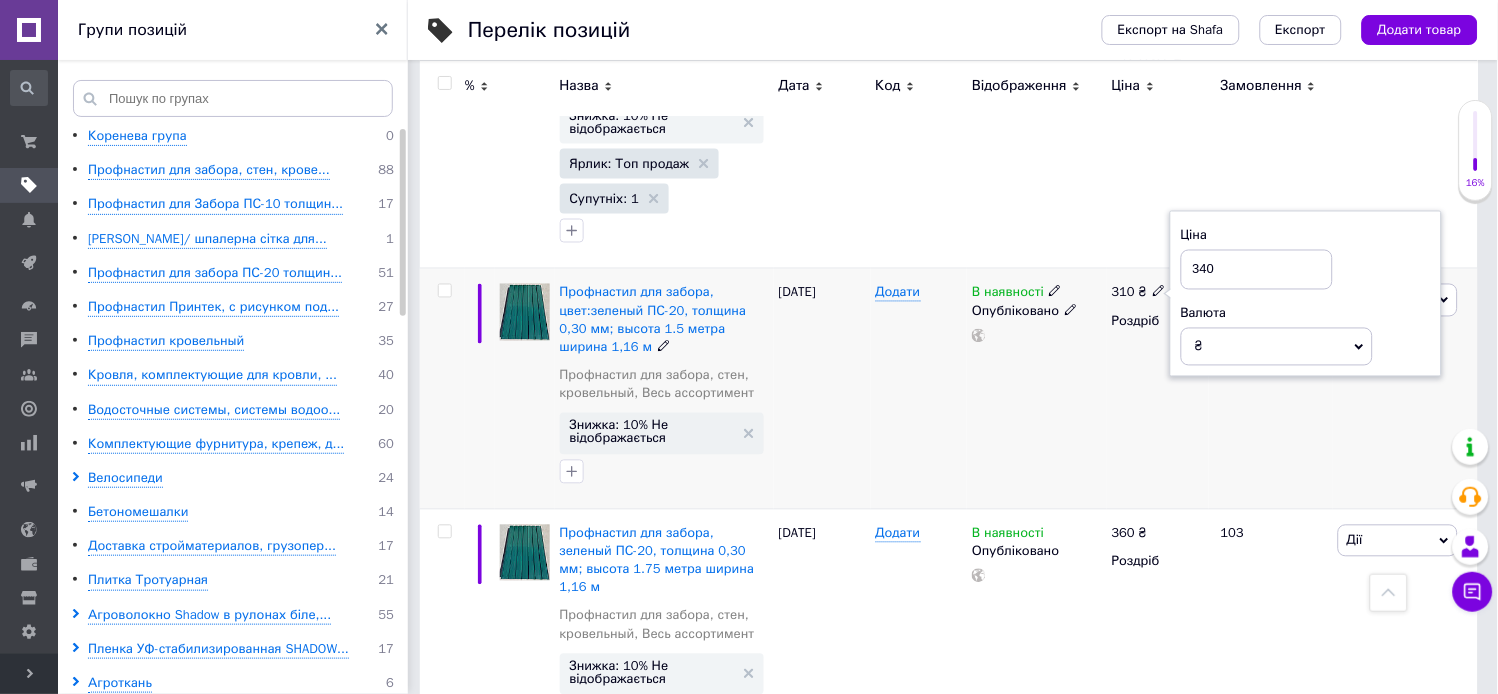 type on "340" 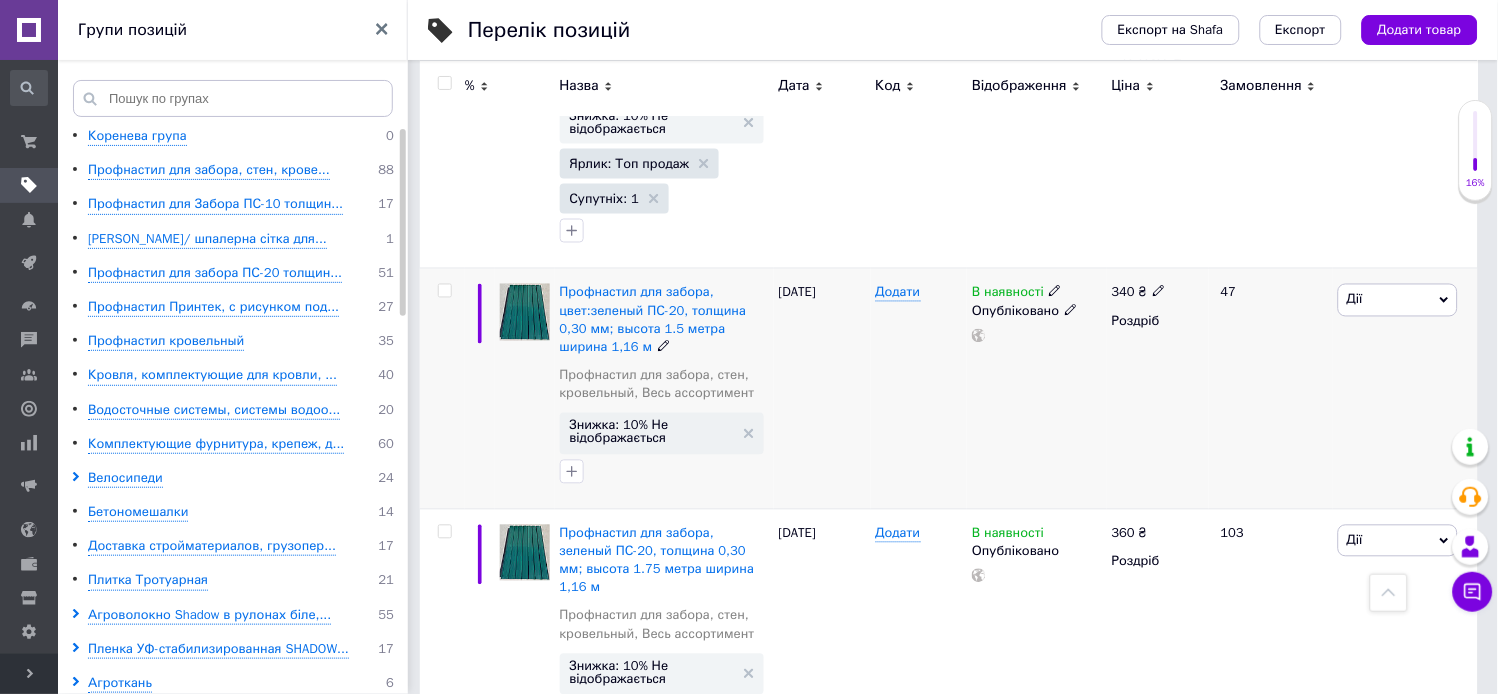scroll, scrollTop: 4111, scrollLeft: 0, axis: vertical 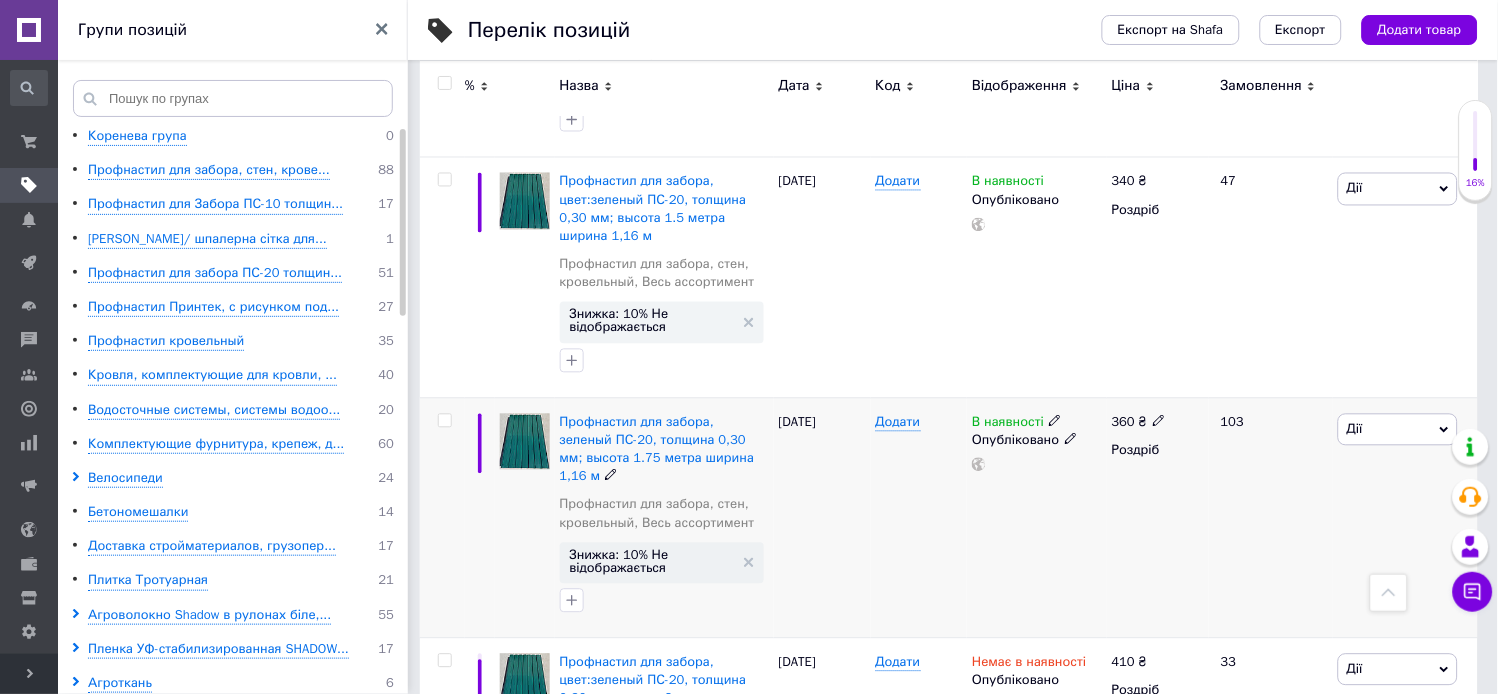 click 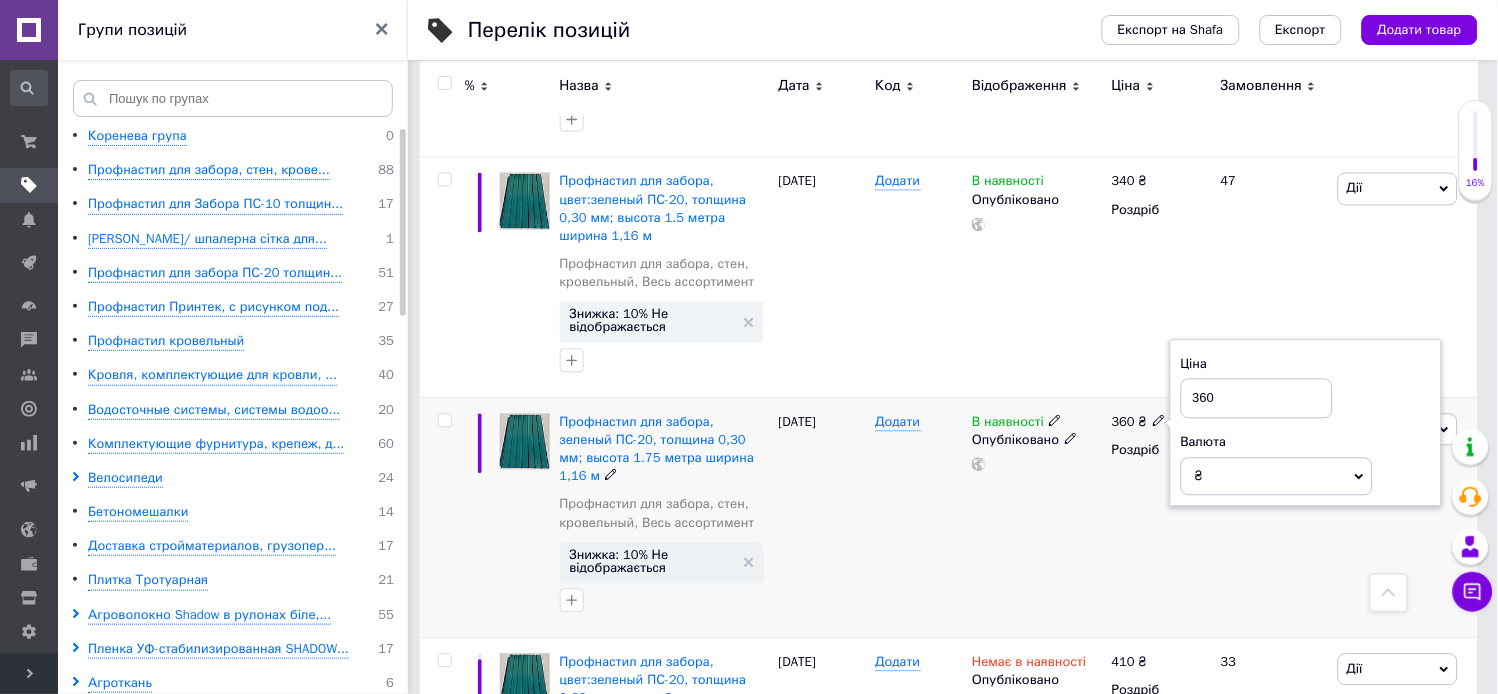 drag, startPoint x: 1202, startPoint y: 354, endPoint x: 1190, endPoint y: 356, distance: 12.165525 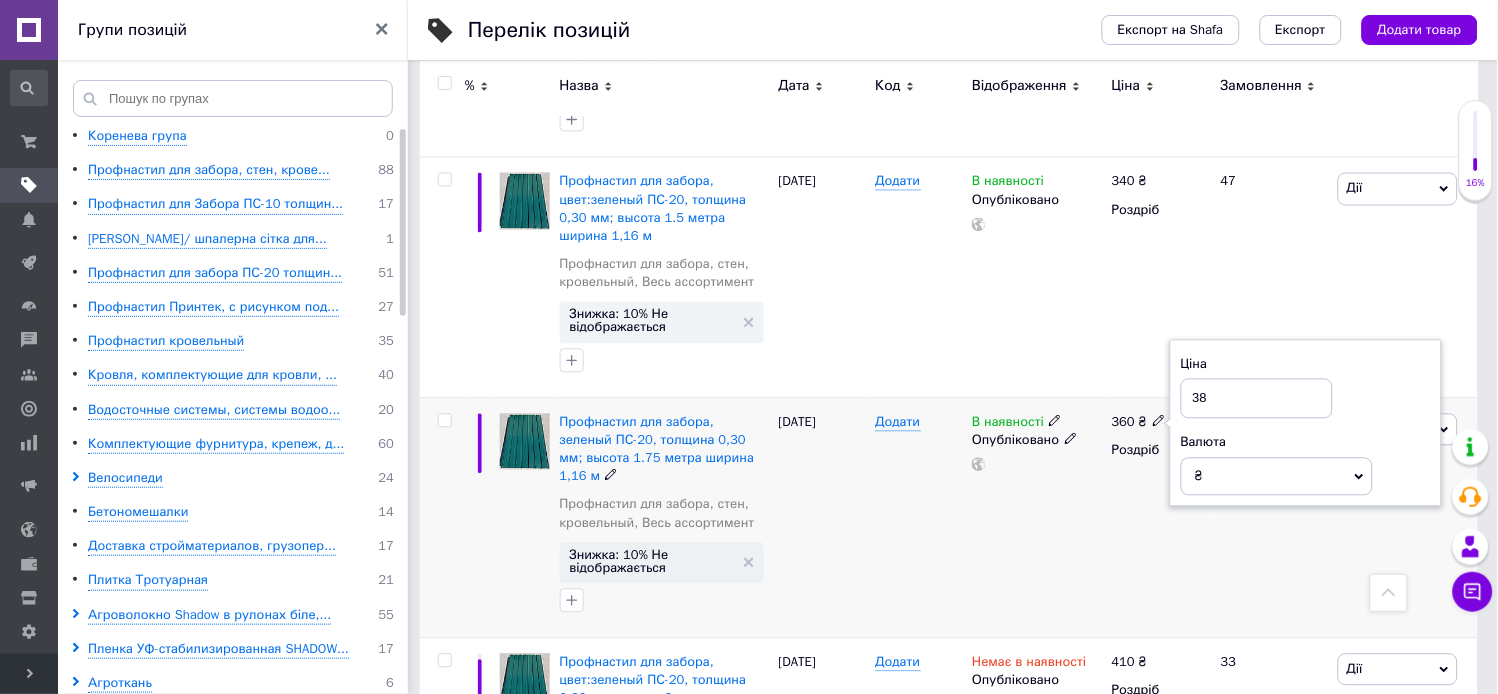 type on "380" 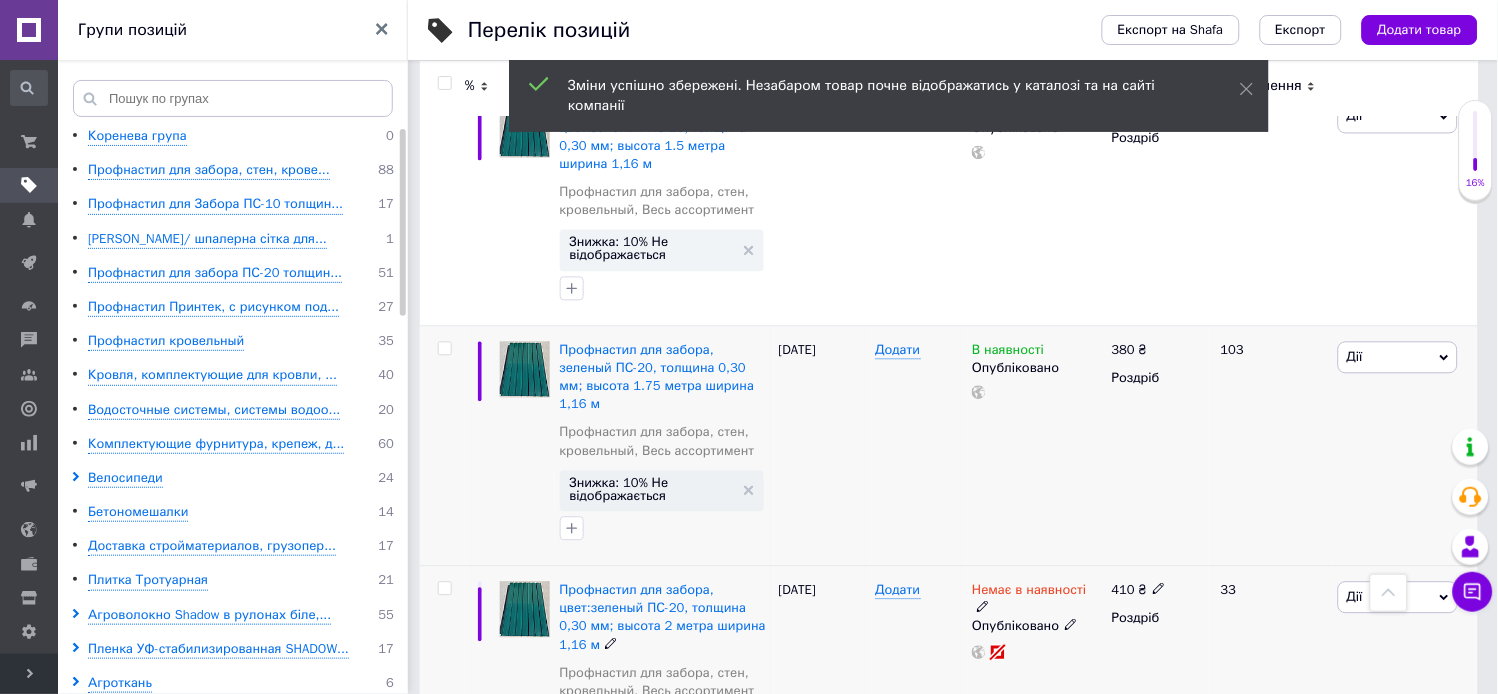 scroll, scrollTop: 4222, scrollLeft: 0, axis: vertical 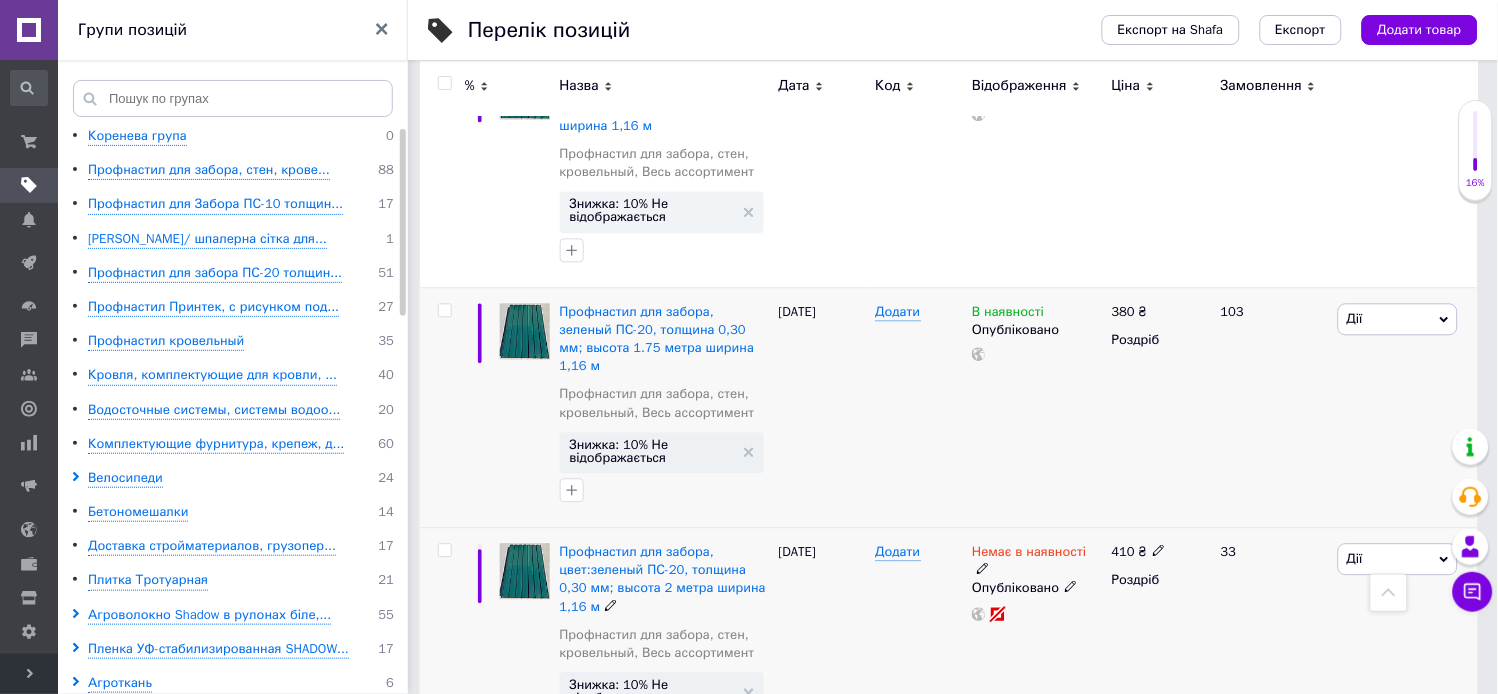 click 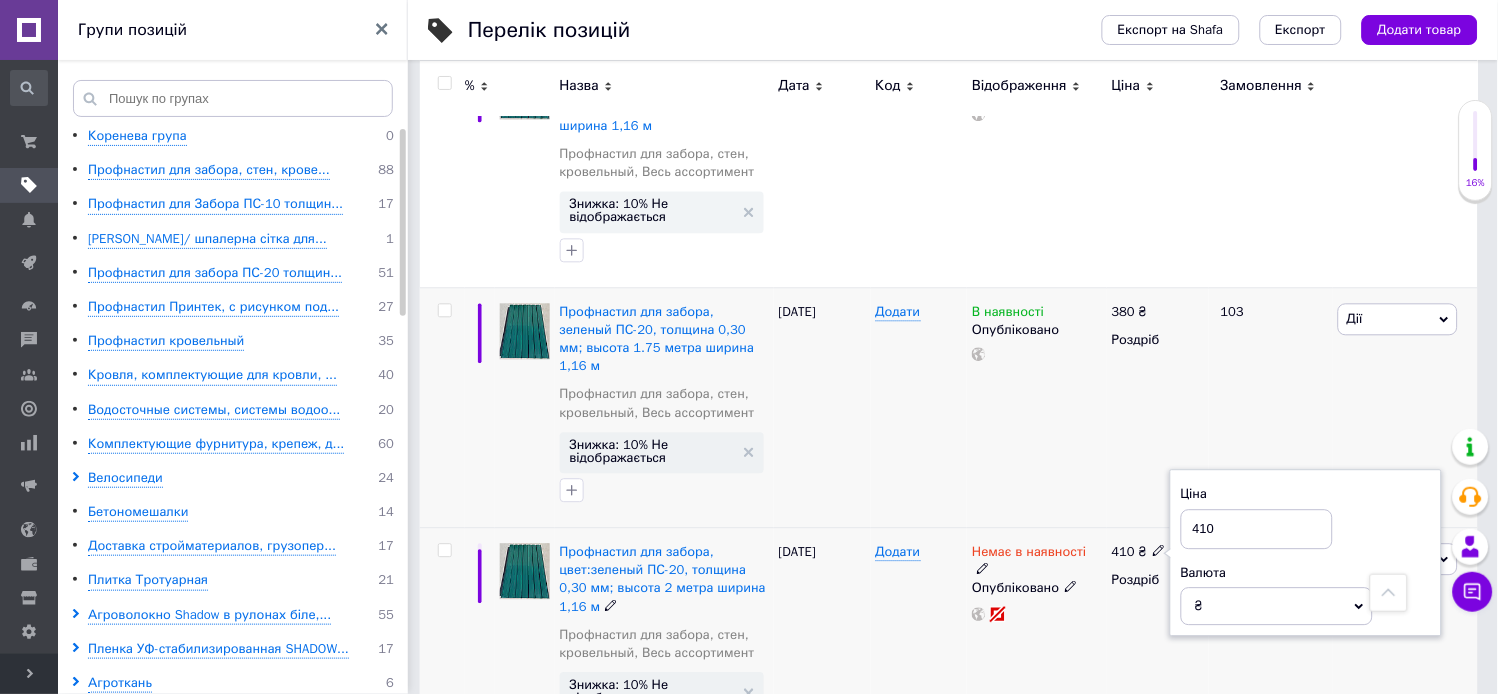 drag, startPoint x: 1228, startPoint y: 461, endPoint x: 1187, endPoint y: 458, distance: 41.109608 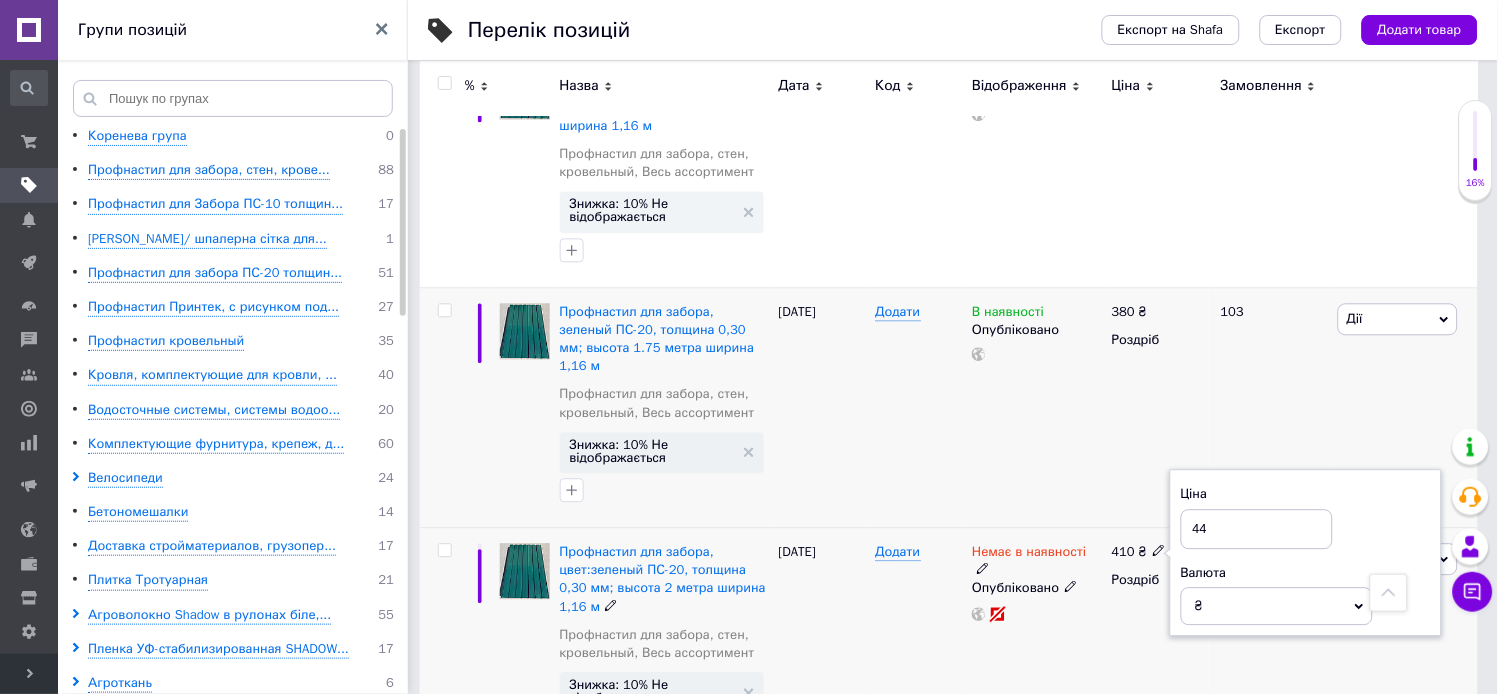 type on "444" 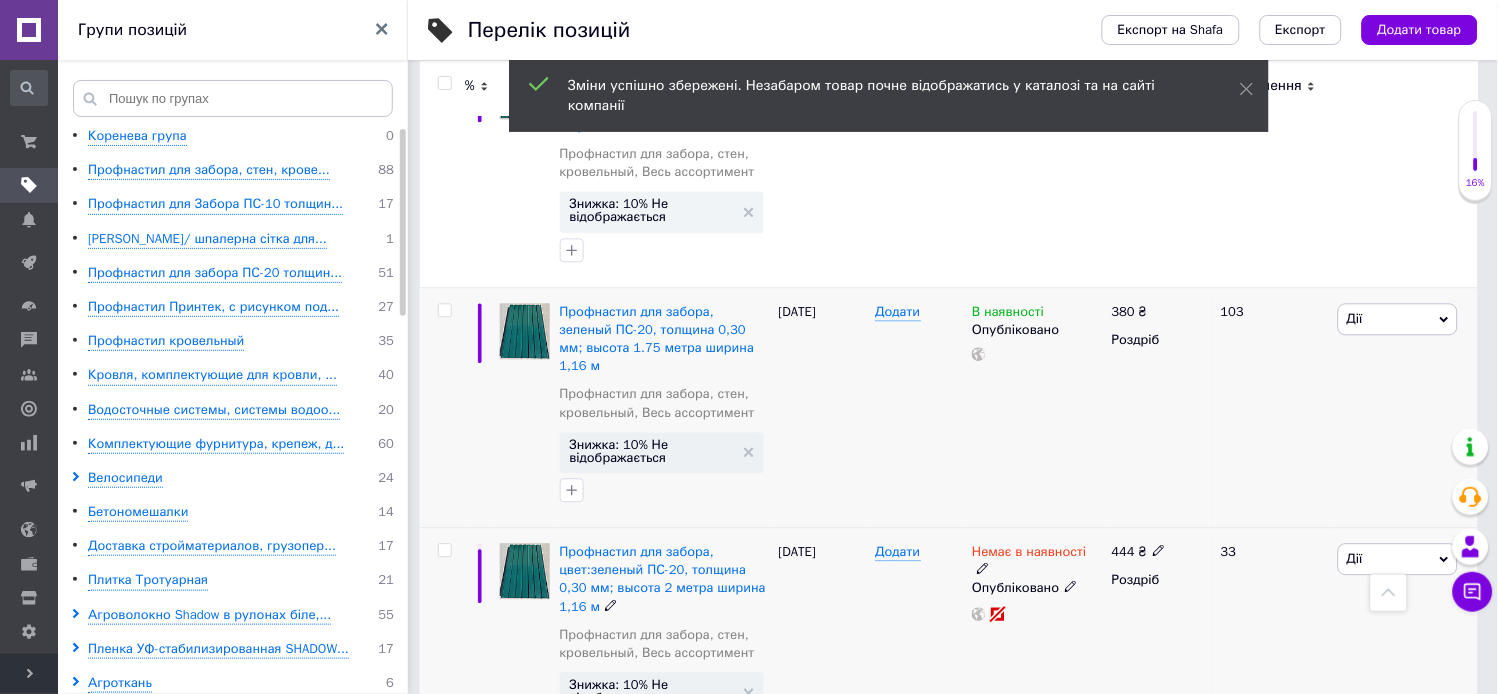 click 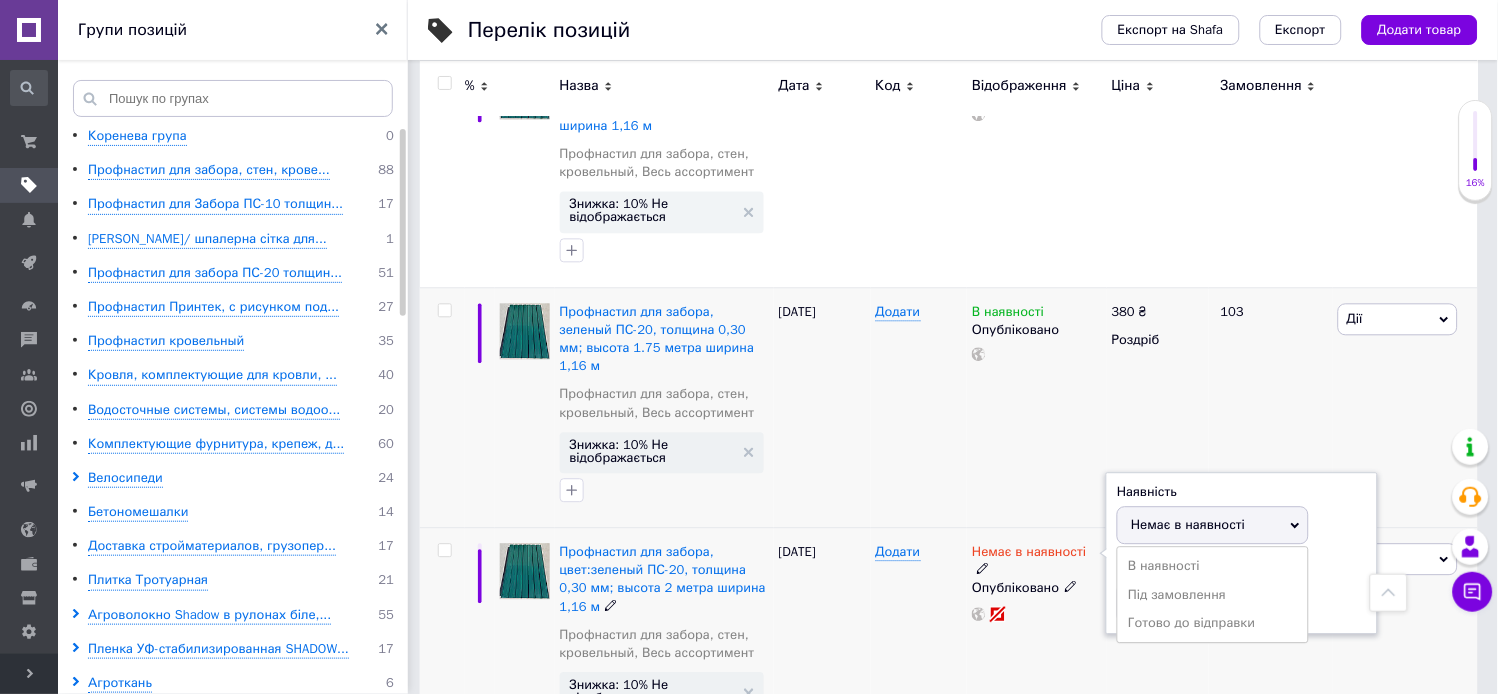 click on "В наявності" at bounding box center (1213, 566) 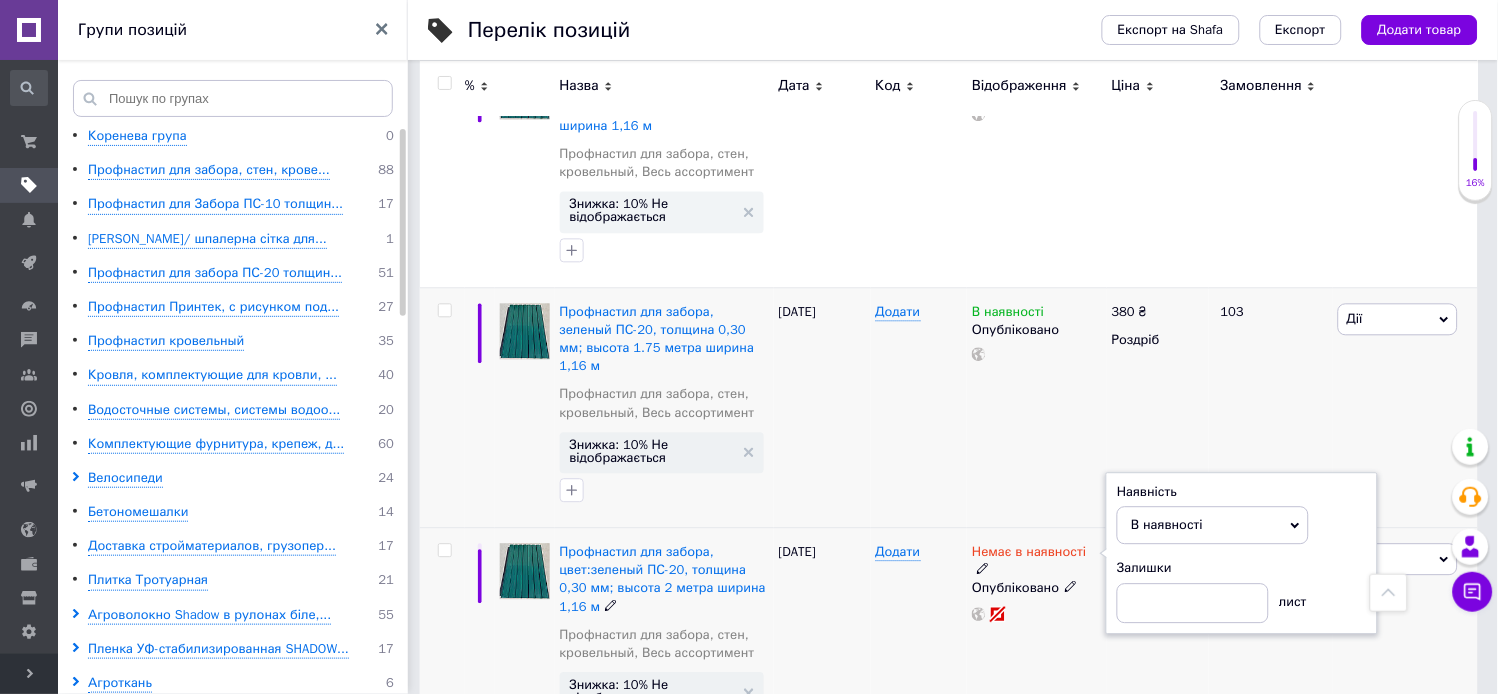 click on "Немає в наявності Наявність В наявності Немає в наявності Під замовлення Готово до відправки Залишки лист Опубліковано" at bounding box center (1036, 647) 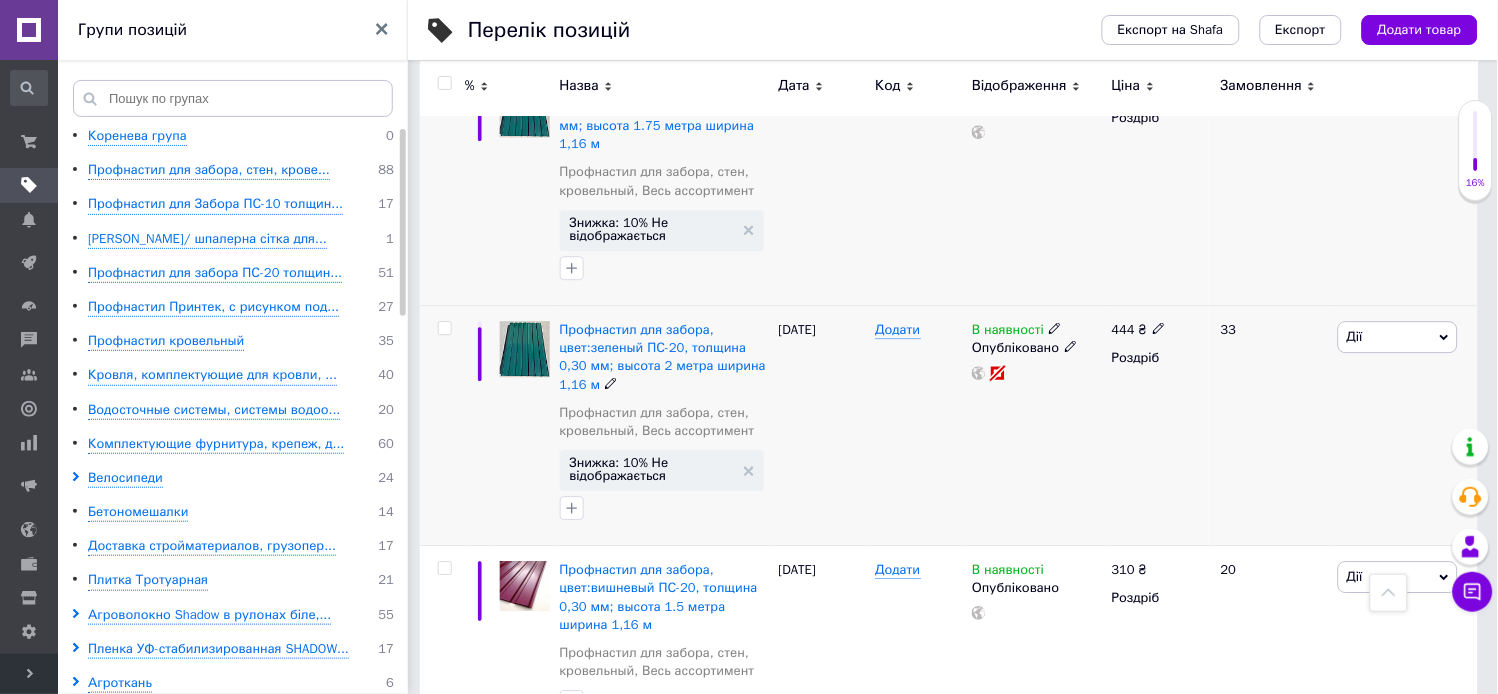 scroll, scrollTop: 4555, scrollLeft: 0, axis: vertical 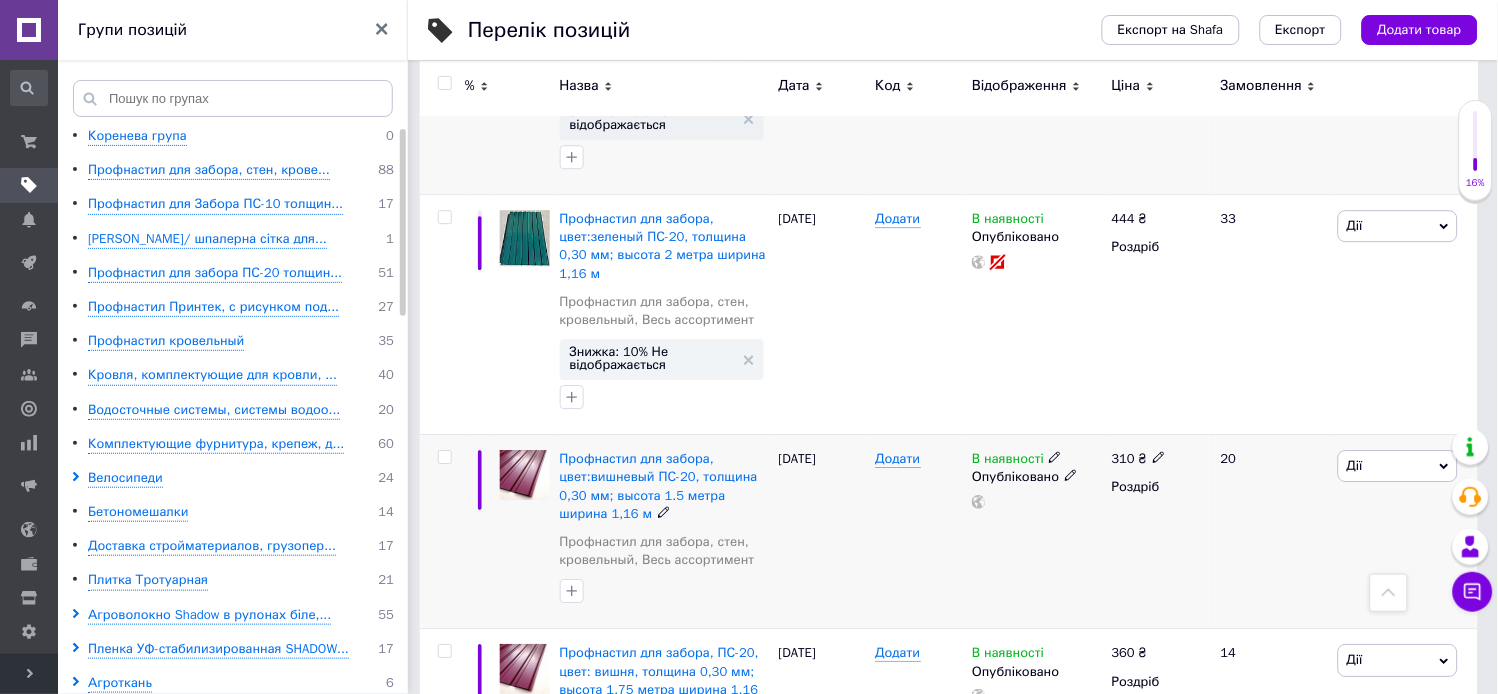 click 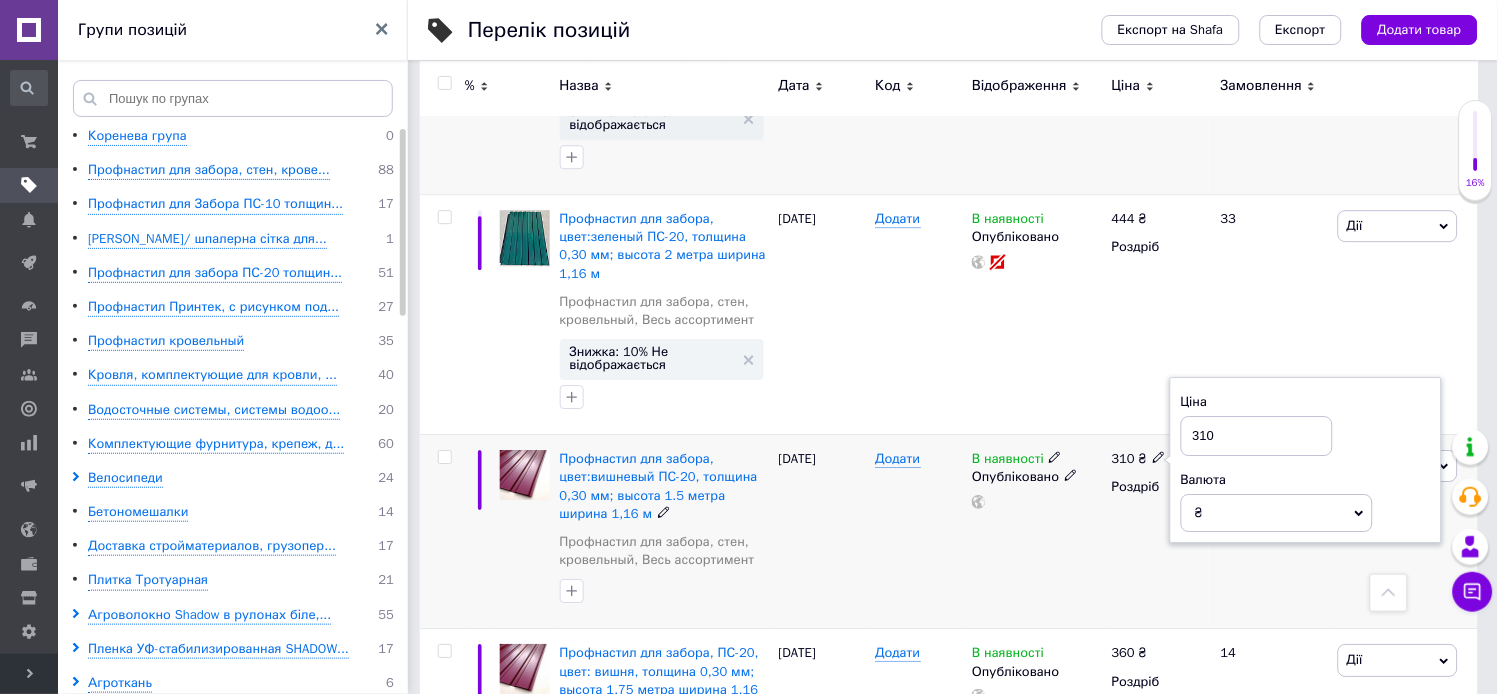 drag, startPoint x: 1210, startPoint y: 341, endPoint x: 1192, endPoint y: 341, distance: 18 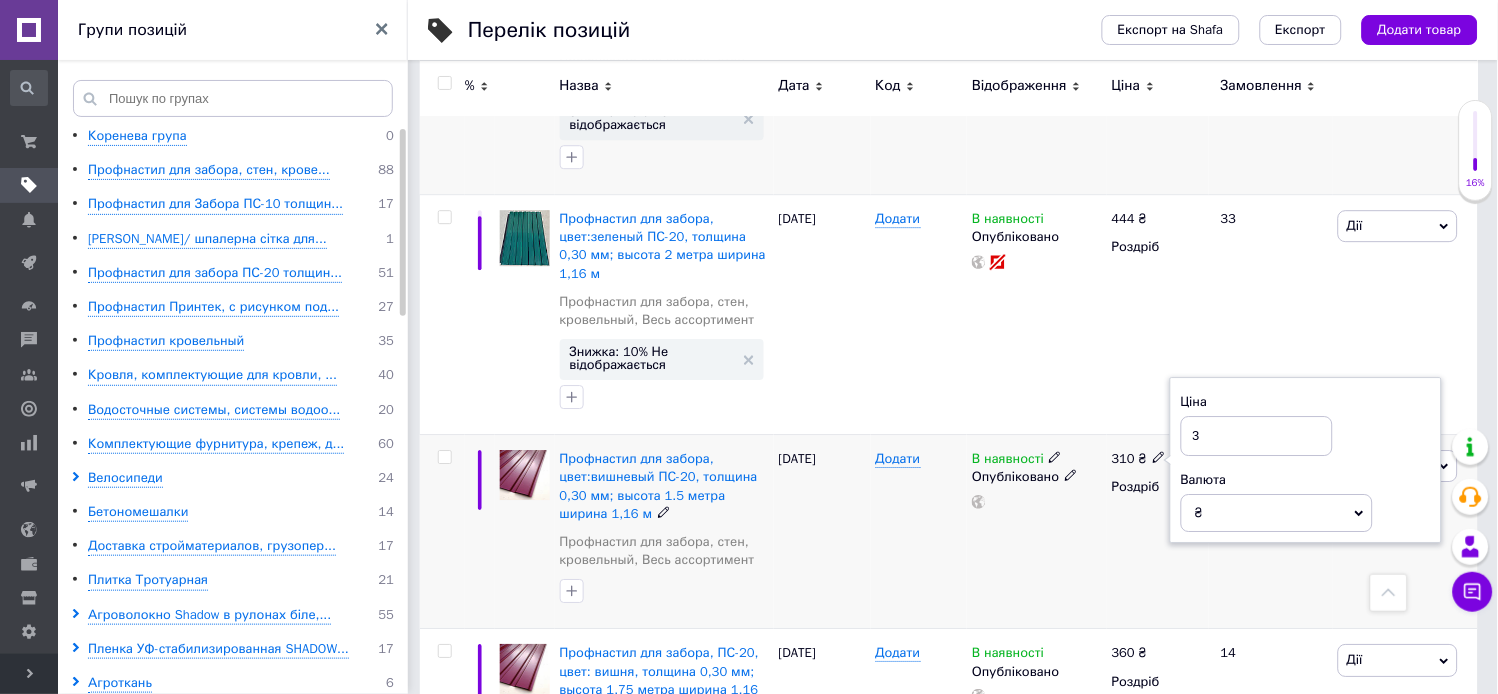 type on "34" 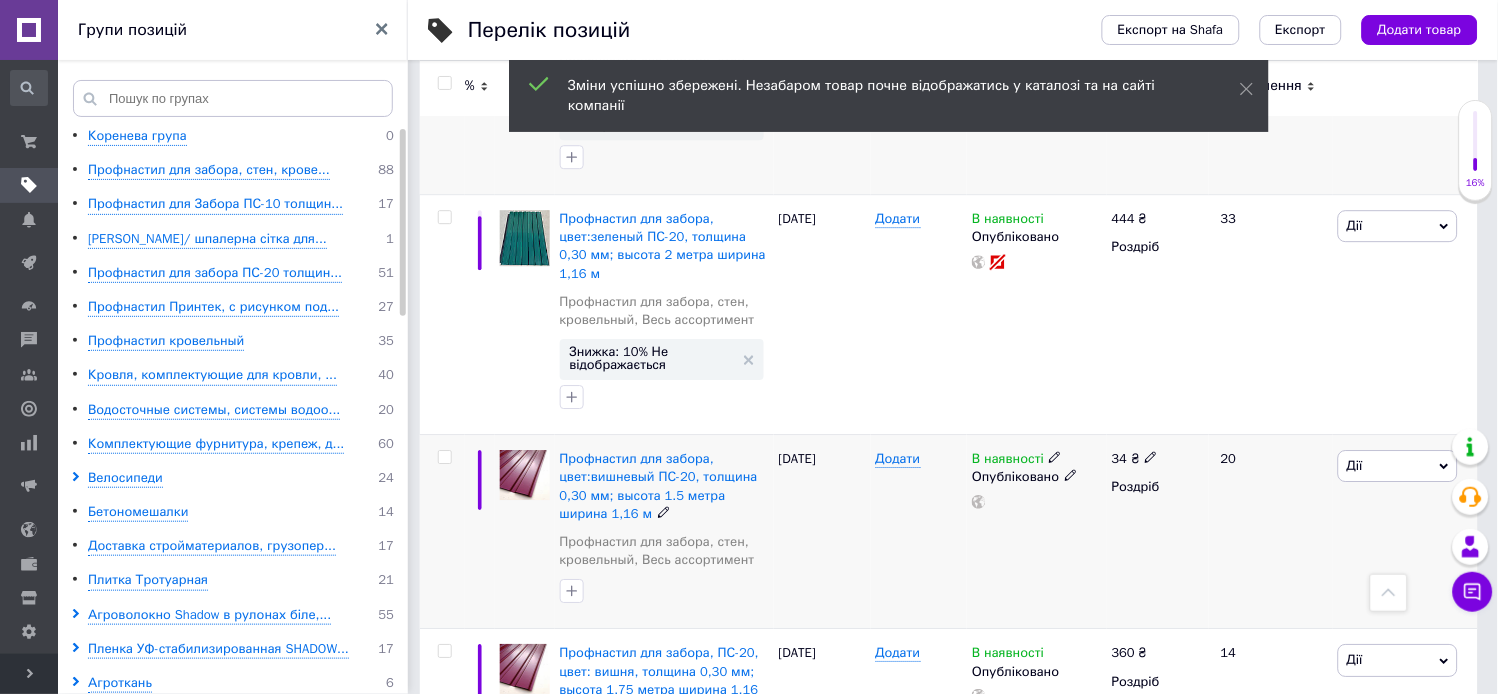 click 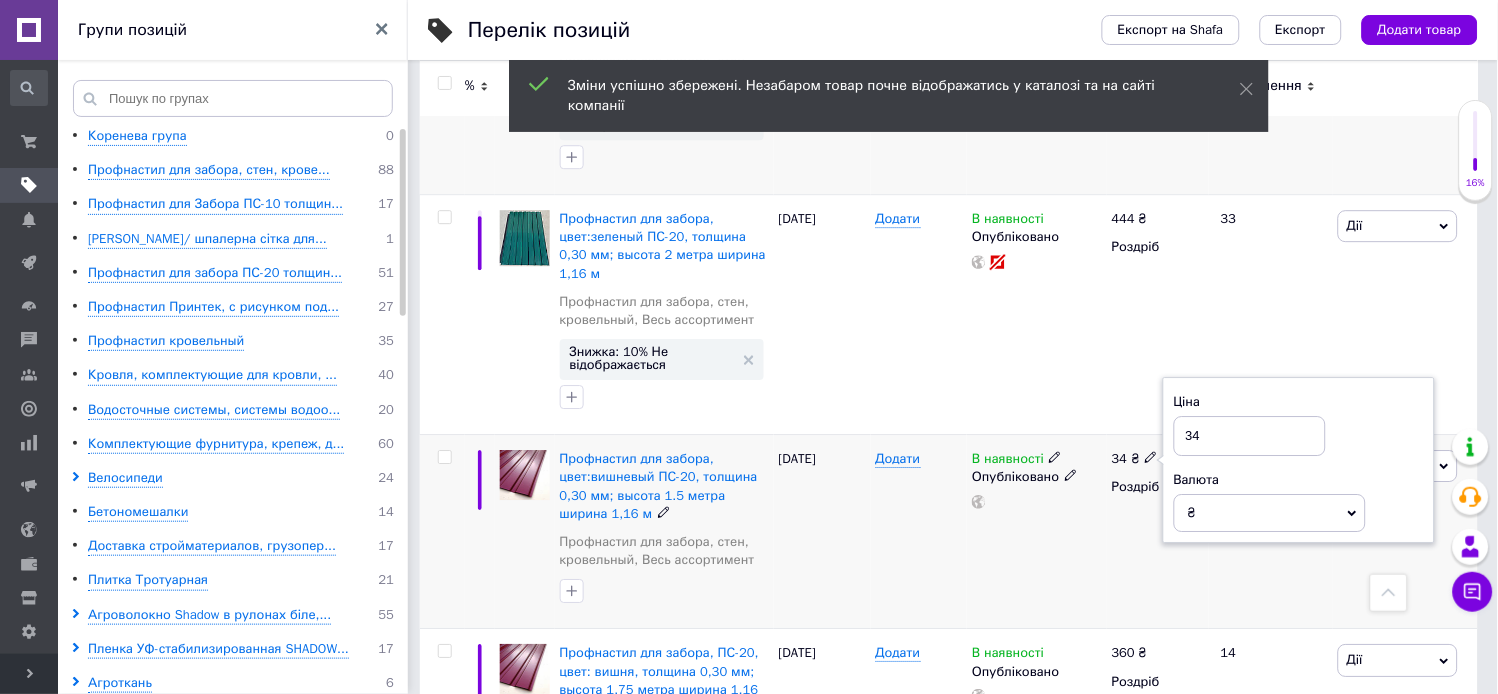 click on "34" at bounding box center [1250, 436] 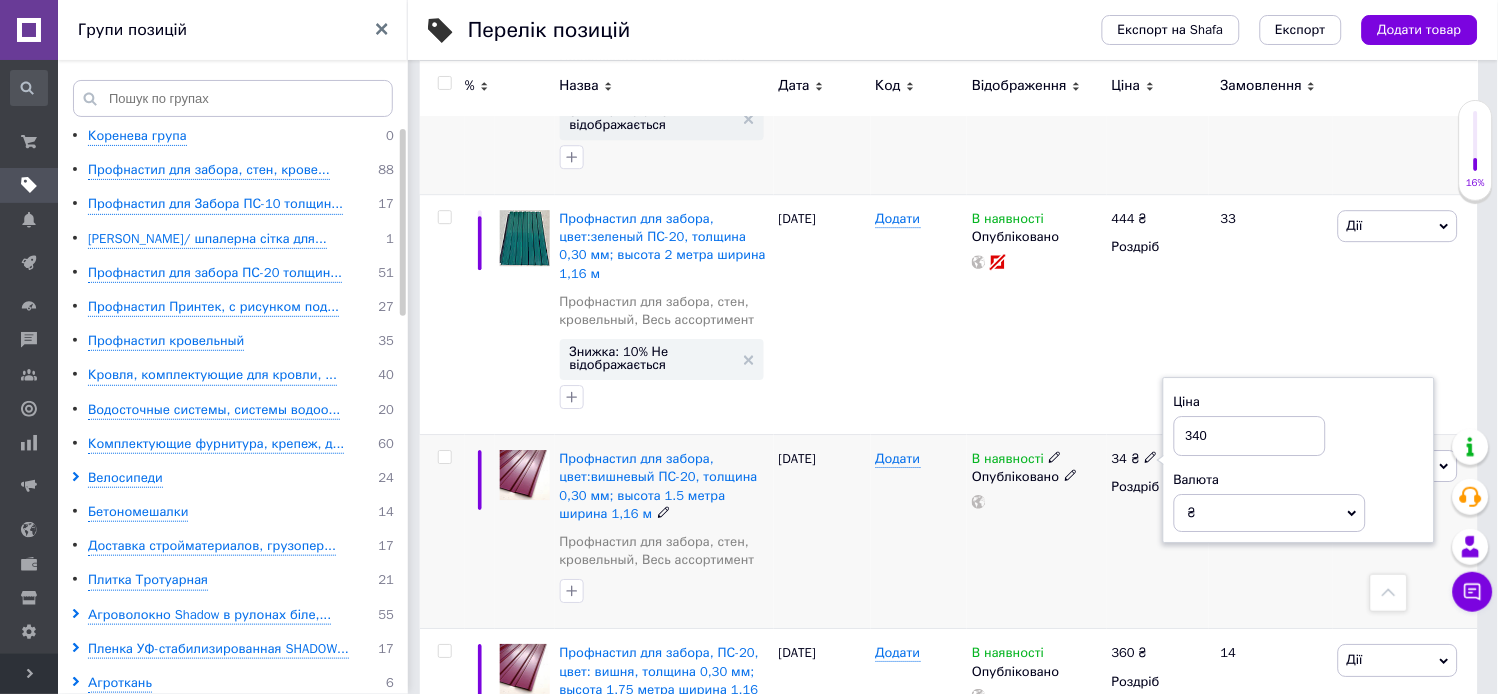 type on "340" 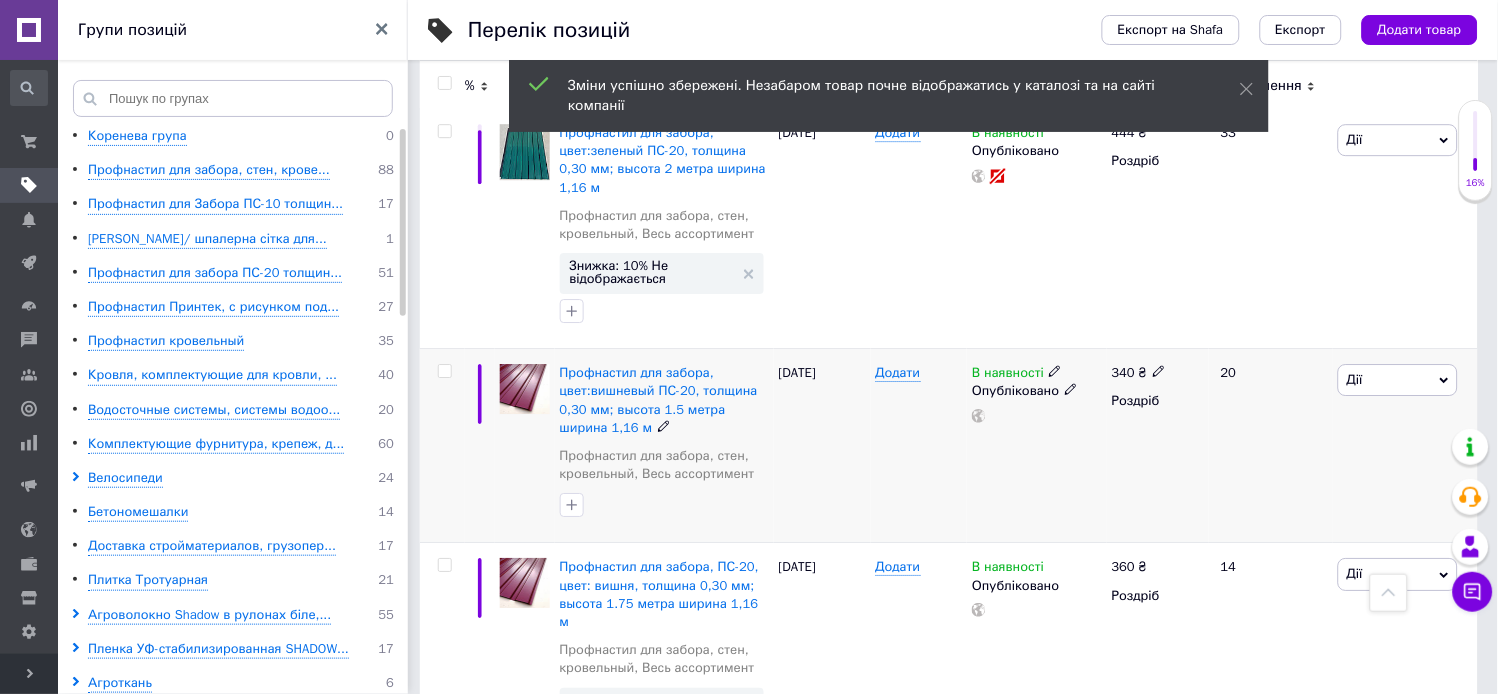 scroll, scrollTop: 4666, scrollLeft: 0, axis: vertical 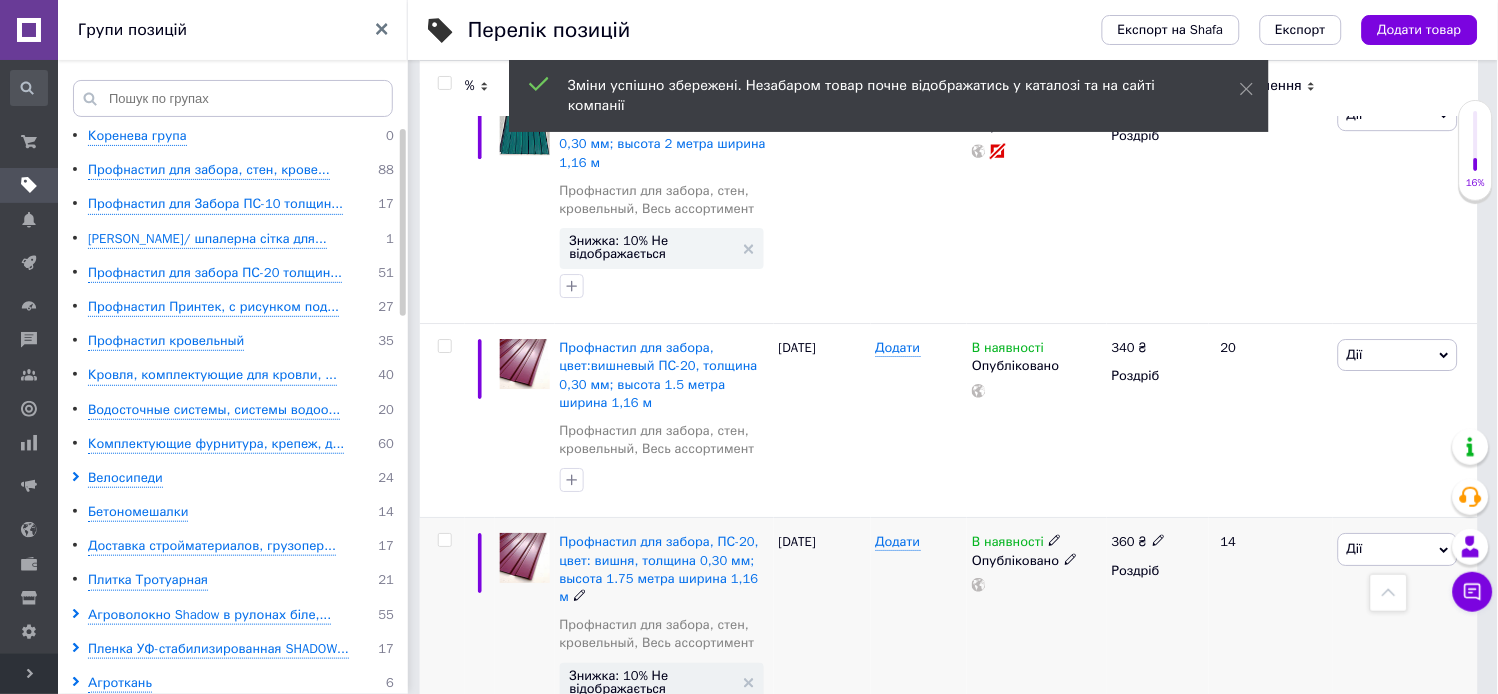 click 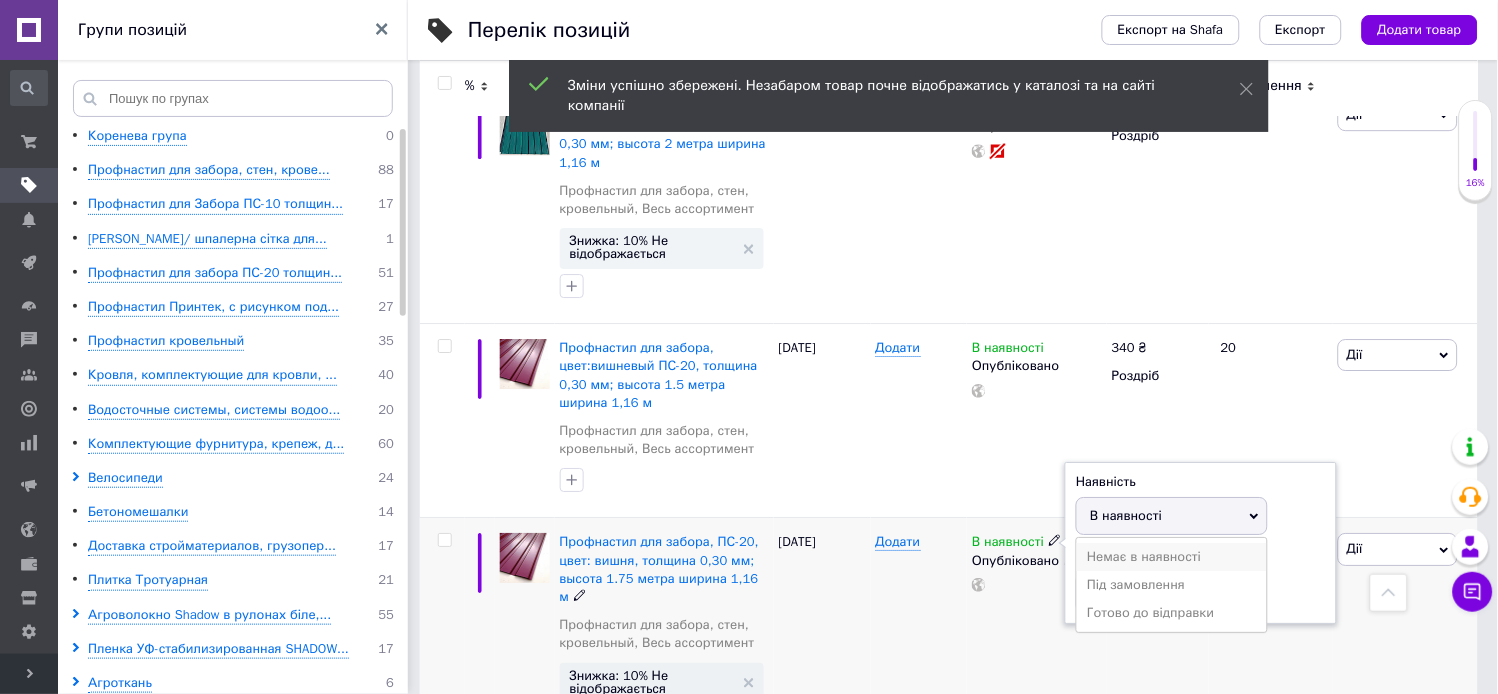 click on "Немає в наявності" at bounding box center [1172, 557] 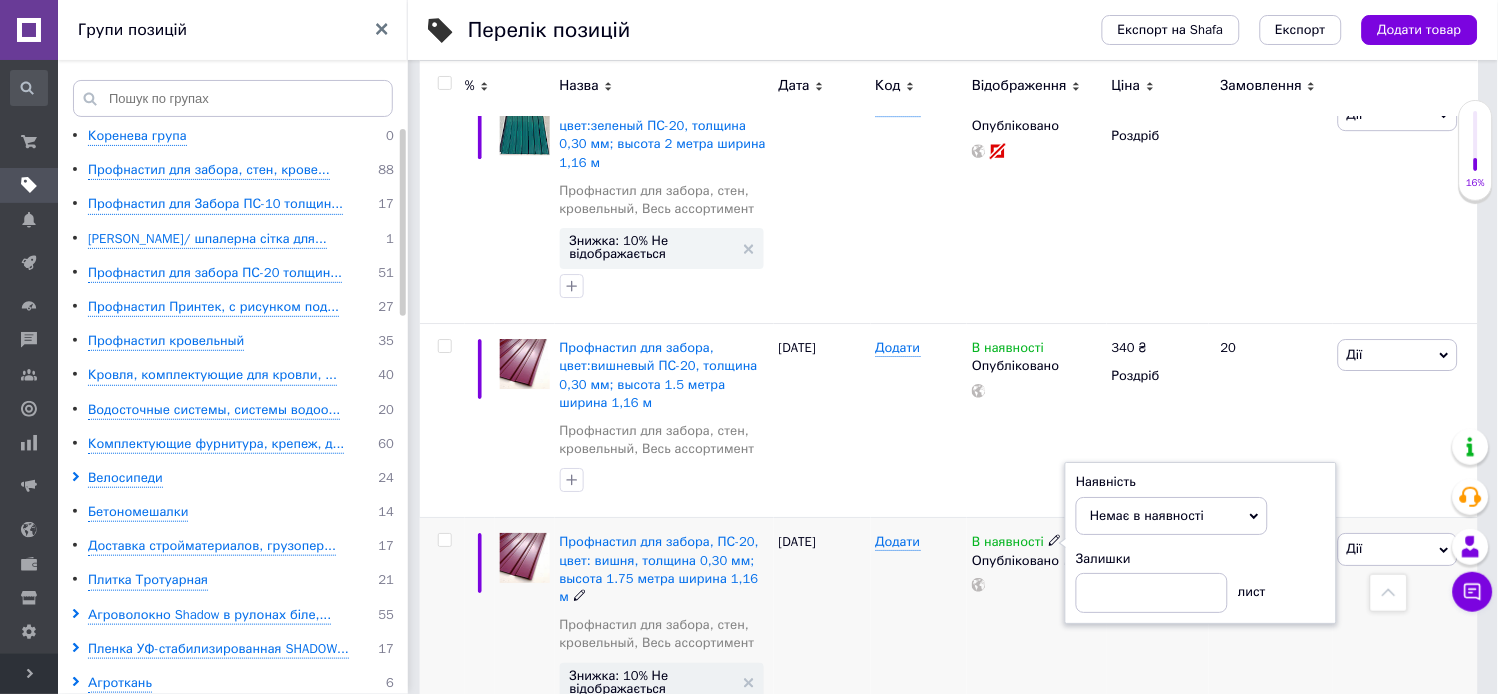 click on "Додати" at bounding box center [919, 638] 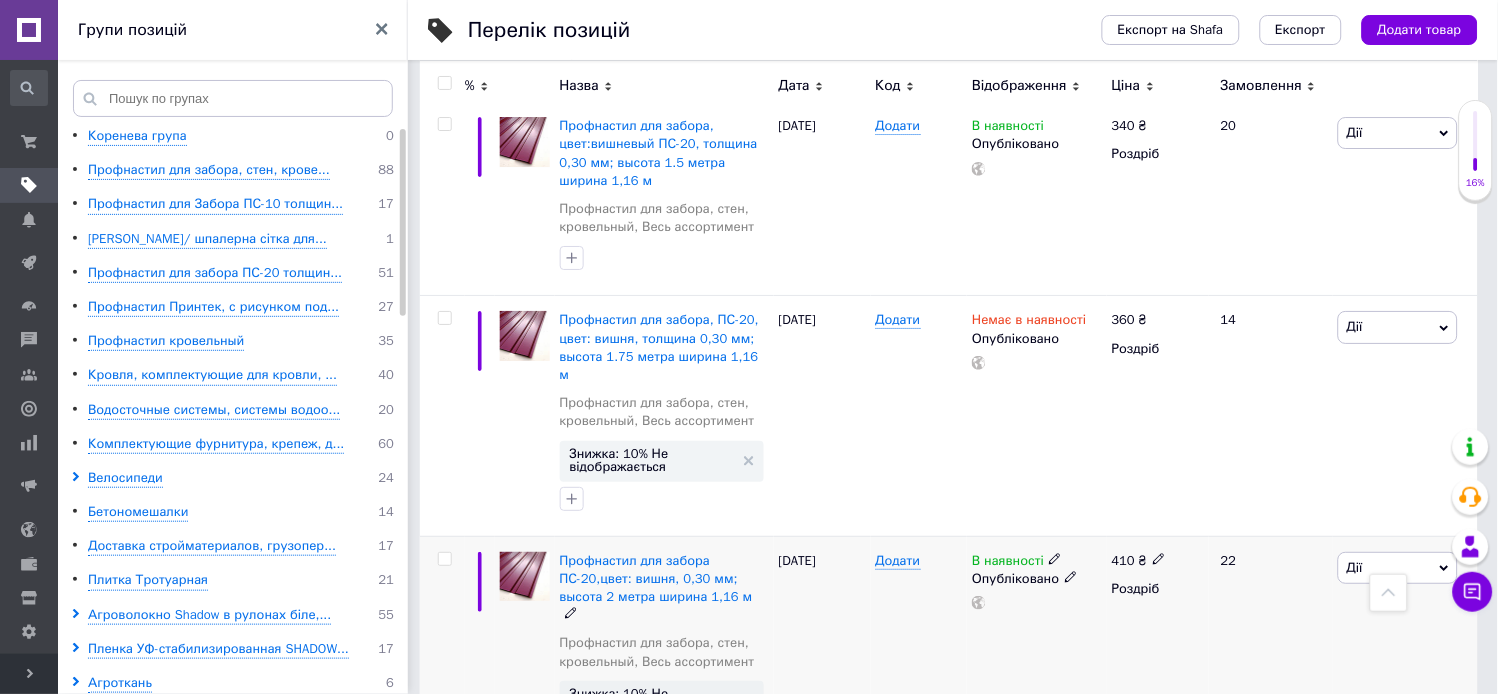 scroll, scrollTop: 5000, scrollLeft: 0, axis: vertical 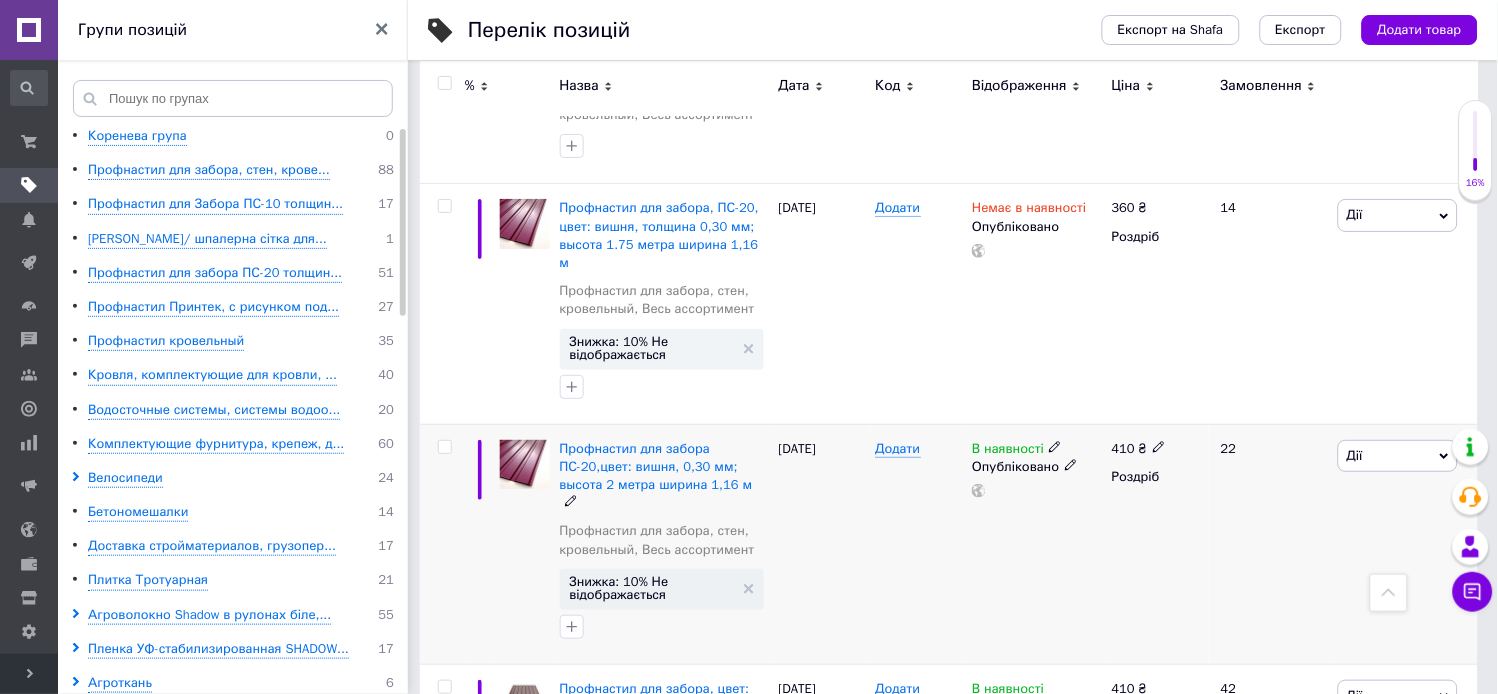 click 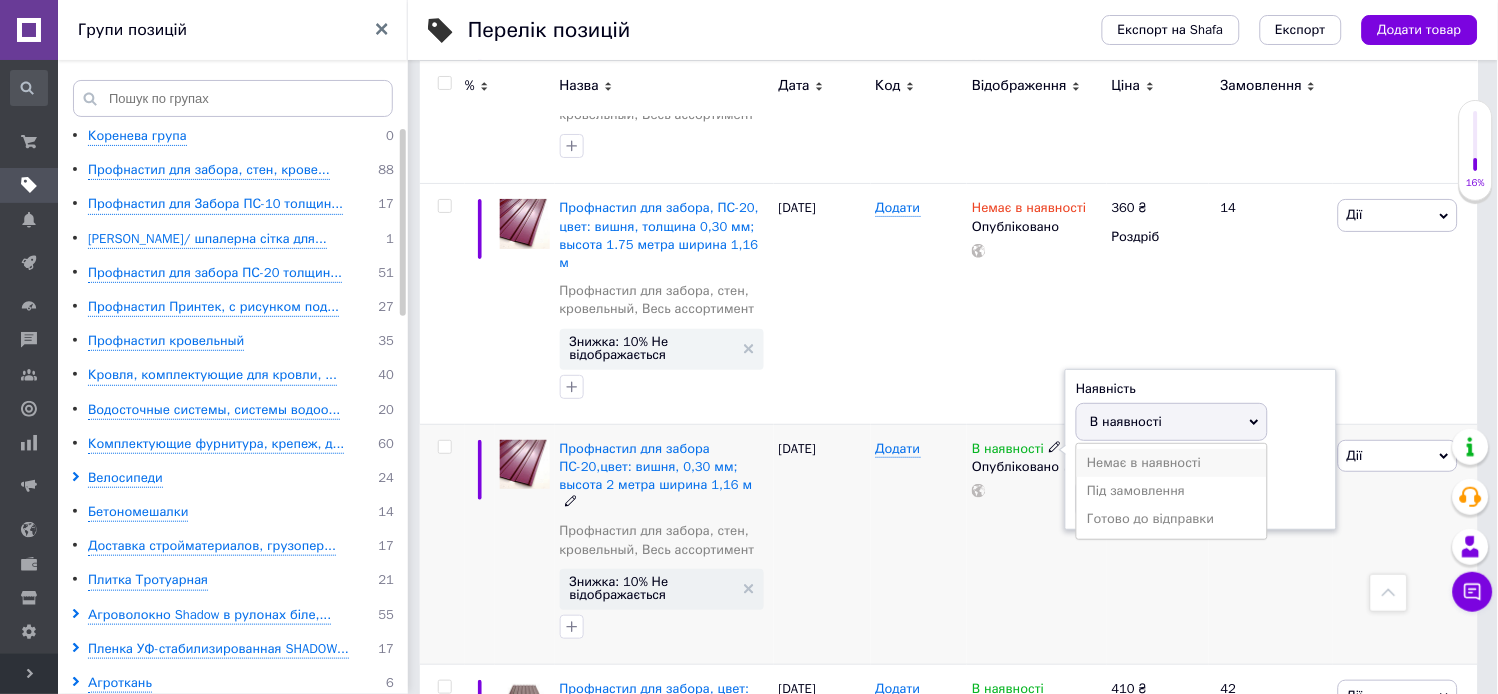 click on "Немає в наявності" at bounding box center (1172, 463) 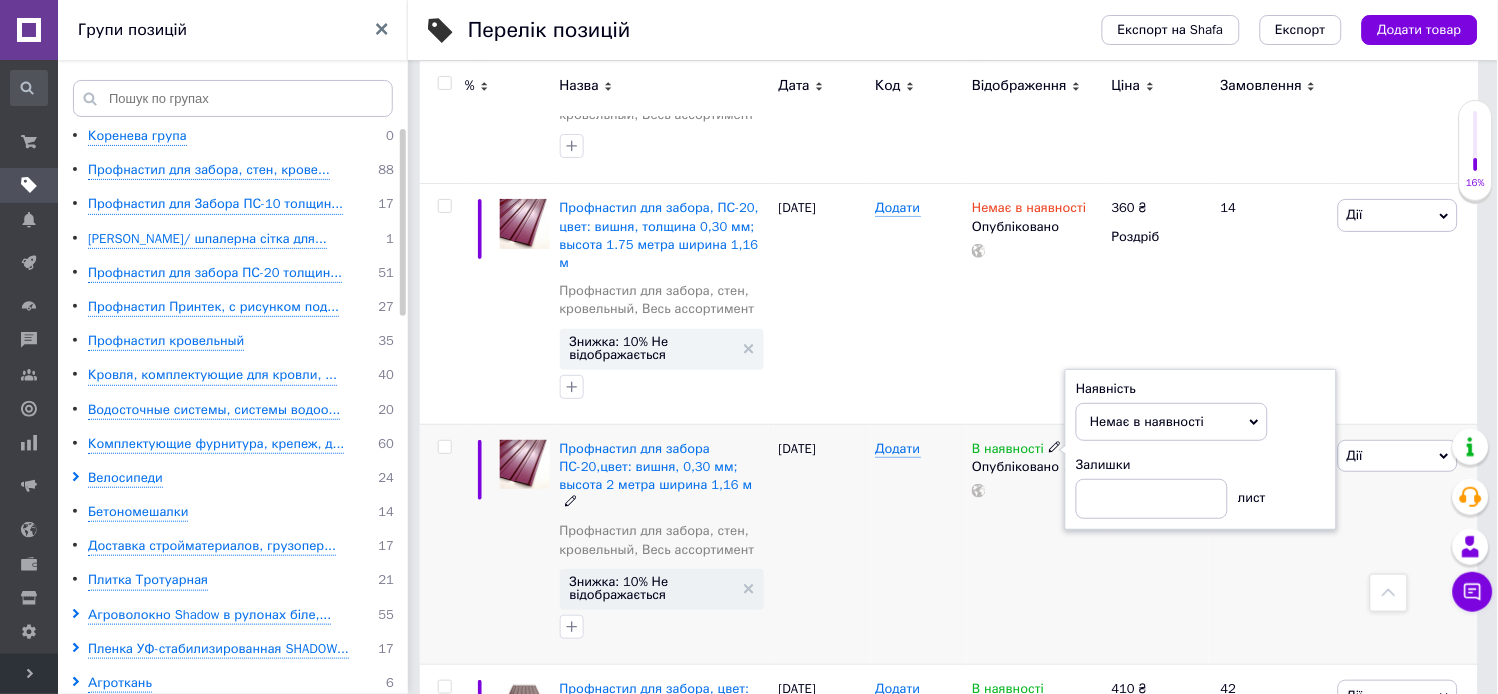 click on "Додати" at bounding box center [919, 544] 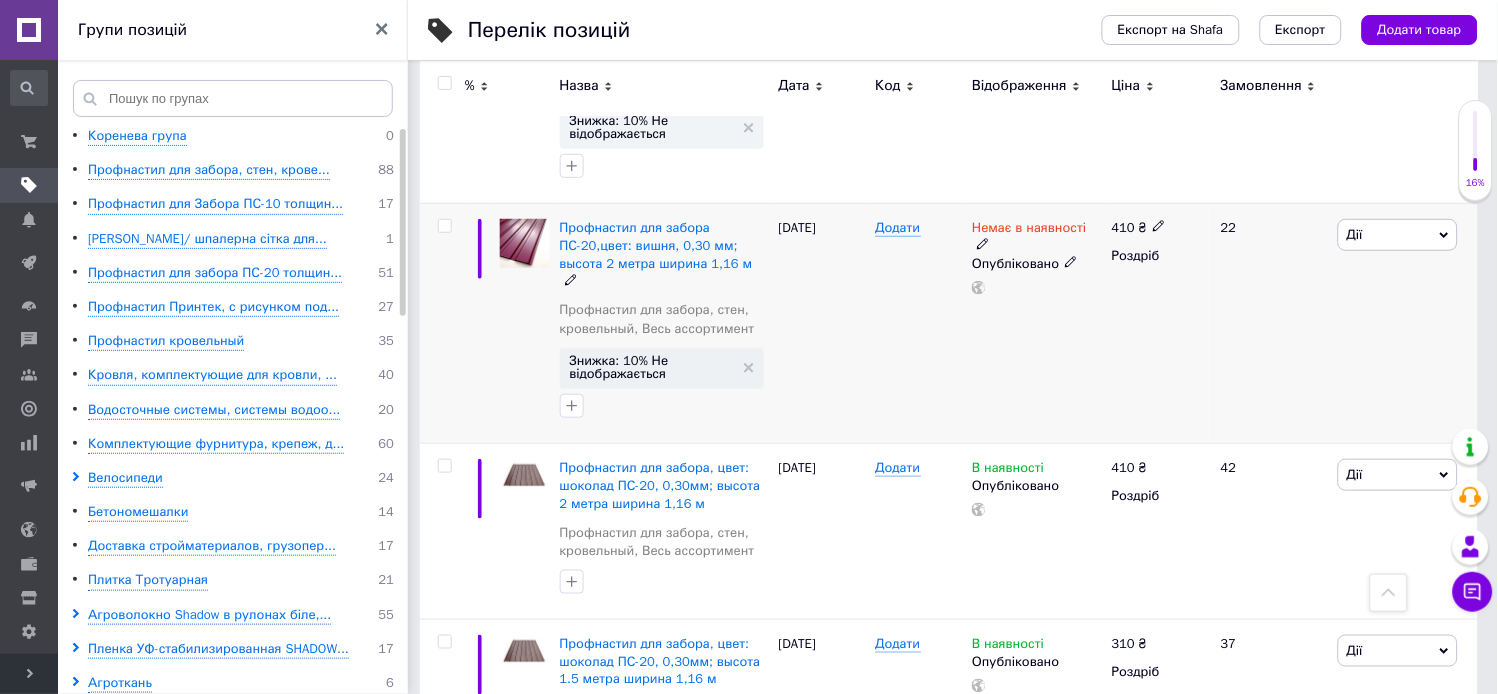 scroll, scrollTop: 5222, scrollLeft: 0, axis: vertical 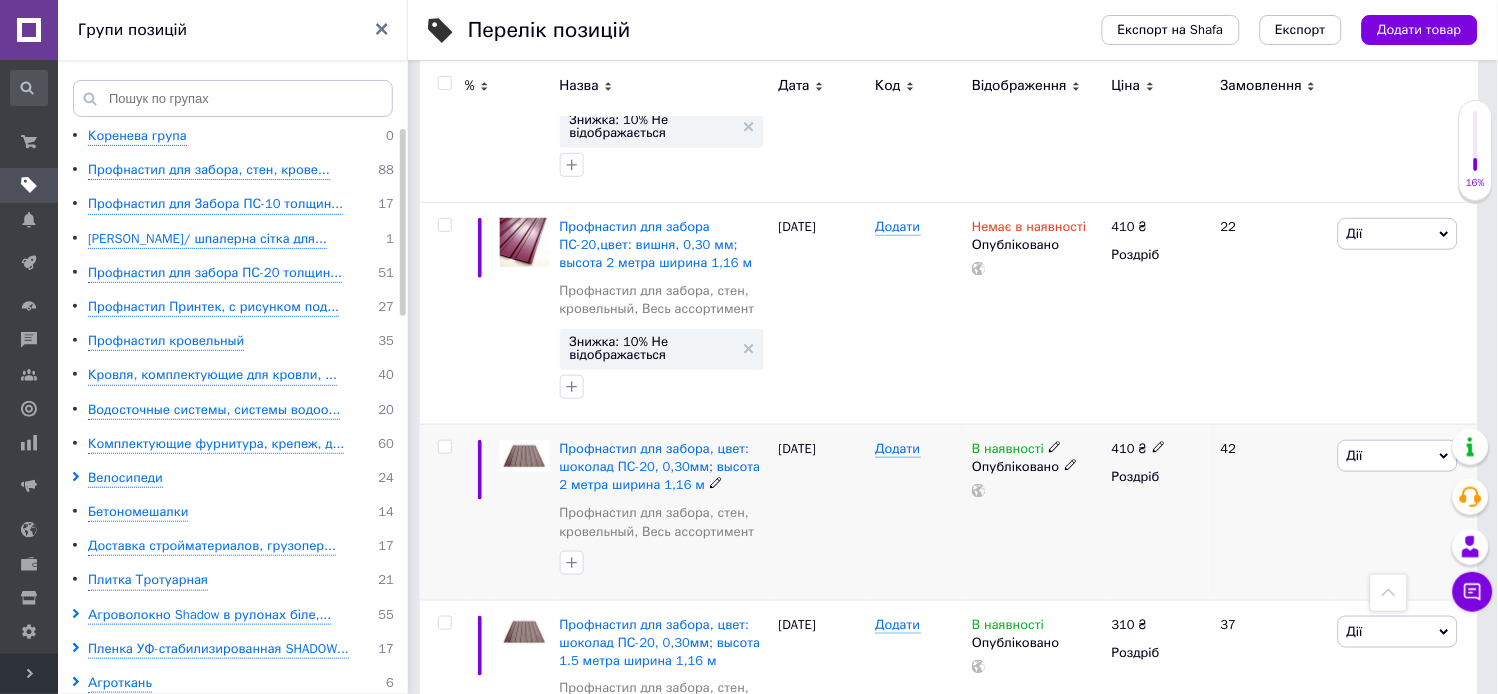 click 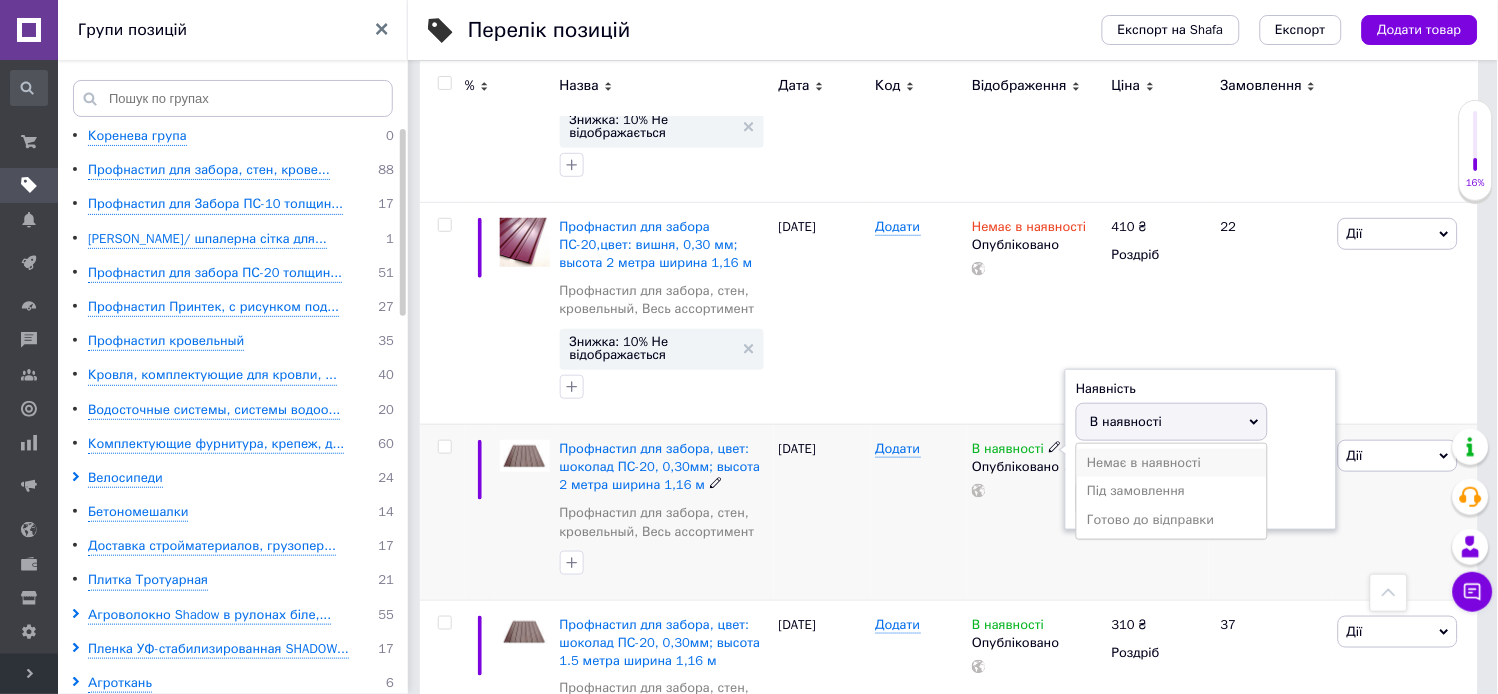 click on "Немає в наявності" at bounding box center [1172, 463] 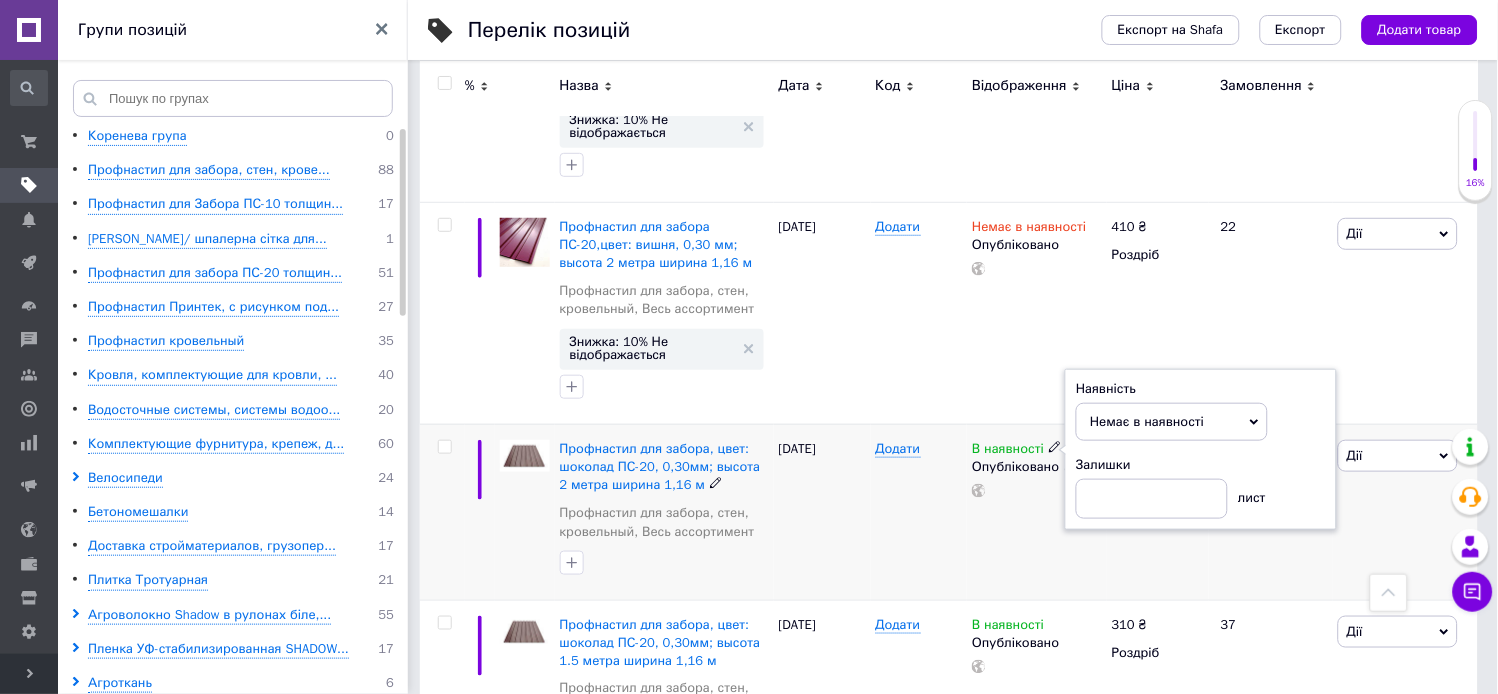click on "В наявності Наявність Немає в наявності В наявності Під замовлення Готово до відправки Залишки лист Опубліковано" at bounding box center [1036, 512] 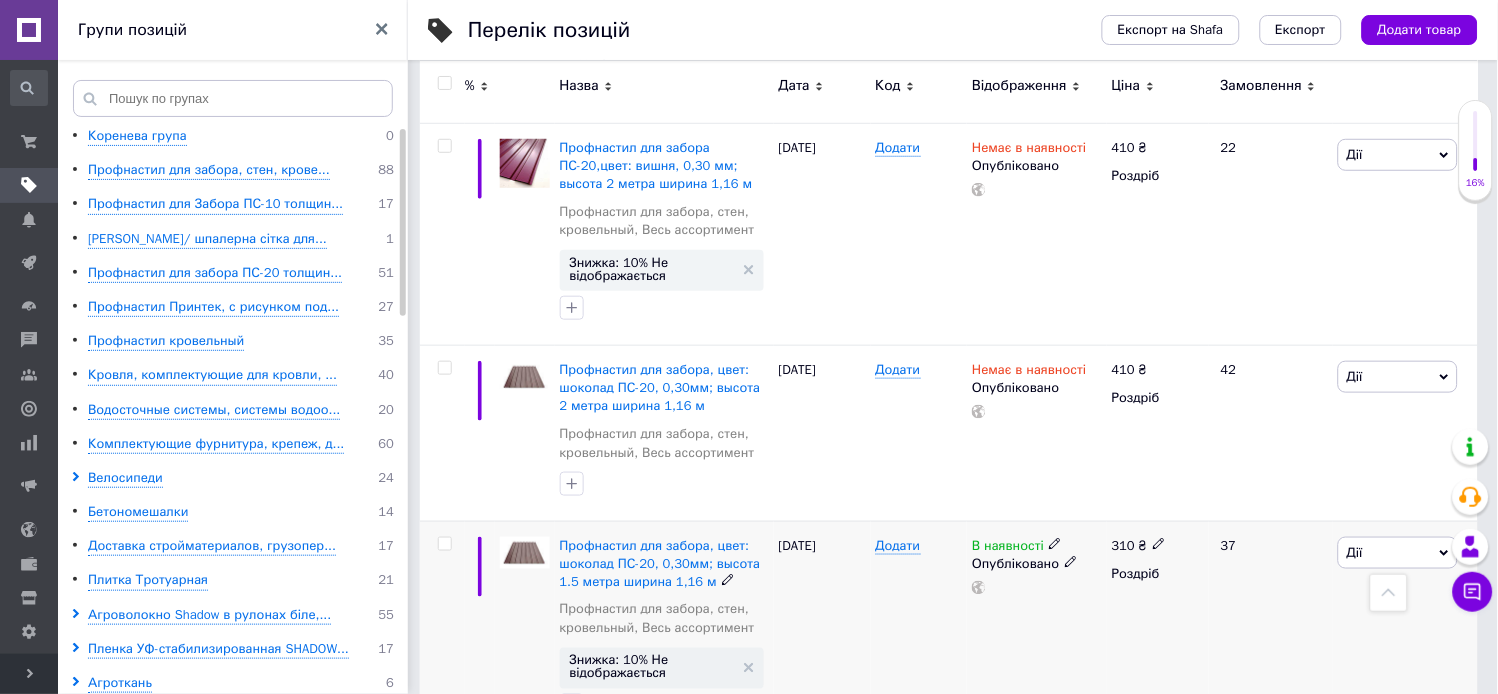 scroll, scrollTop: 5444, scrollLeft: 0, axis: vertical 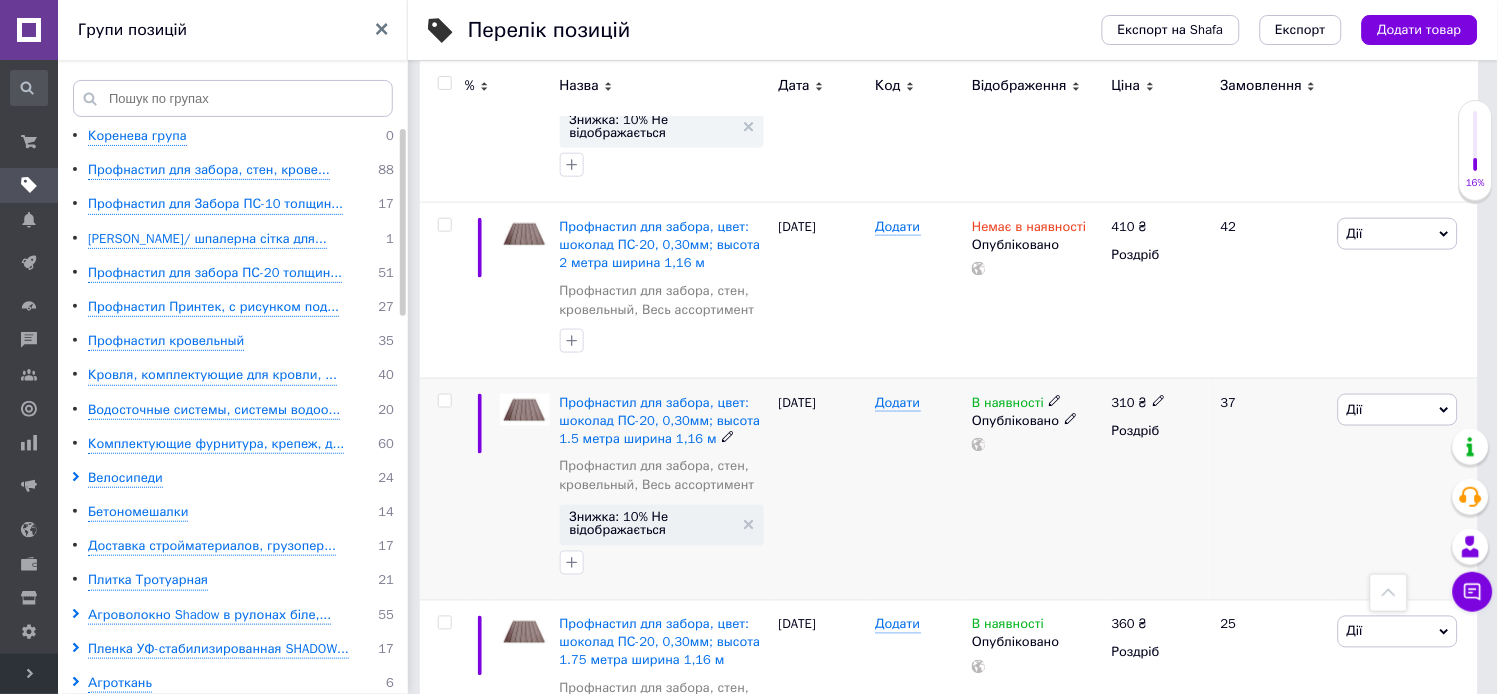 click 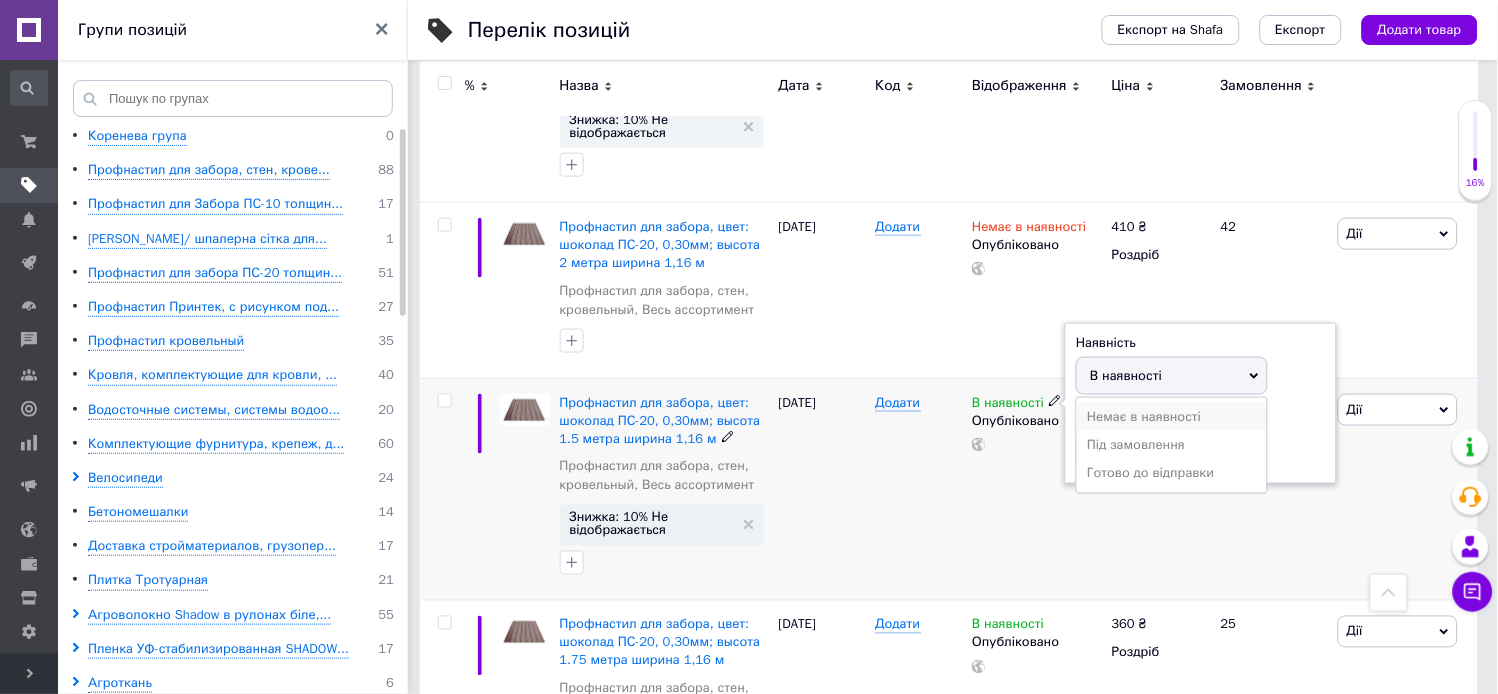 click on "Немає в наявності" at bounding box center [1172, 417] 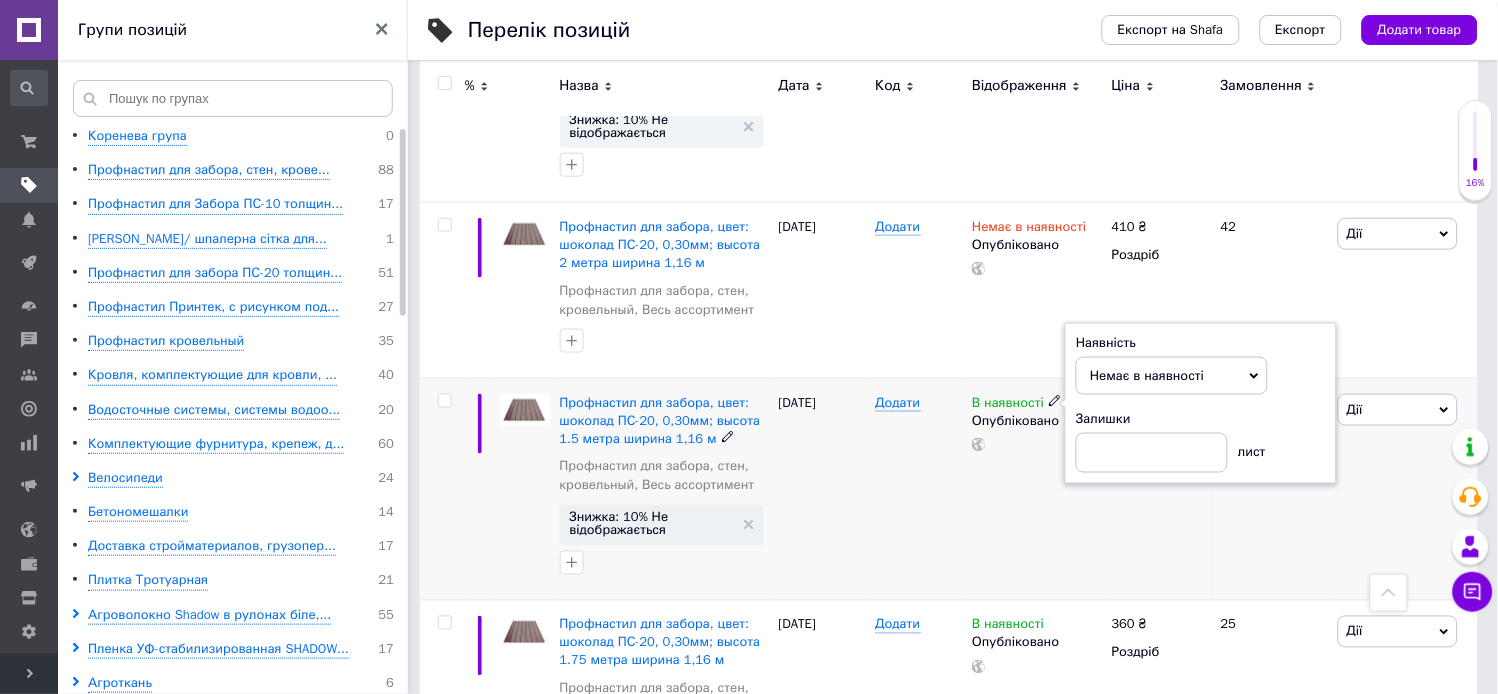 click on "В наявності Наявність Немає в наявності В наявності Під замовлення Готово до відправки Залишки лист Опубліковано" at bounding box center [1036, 489] 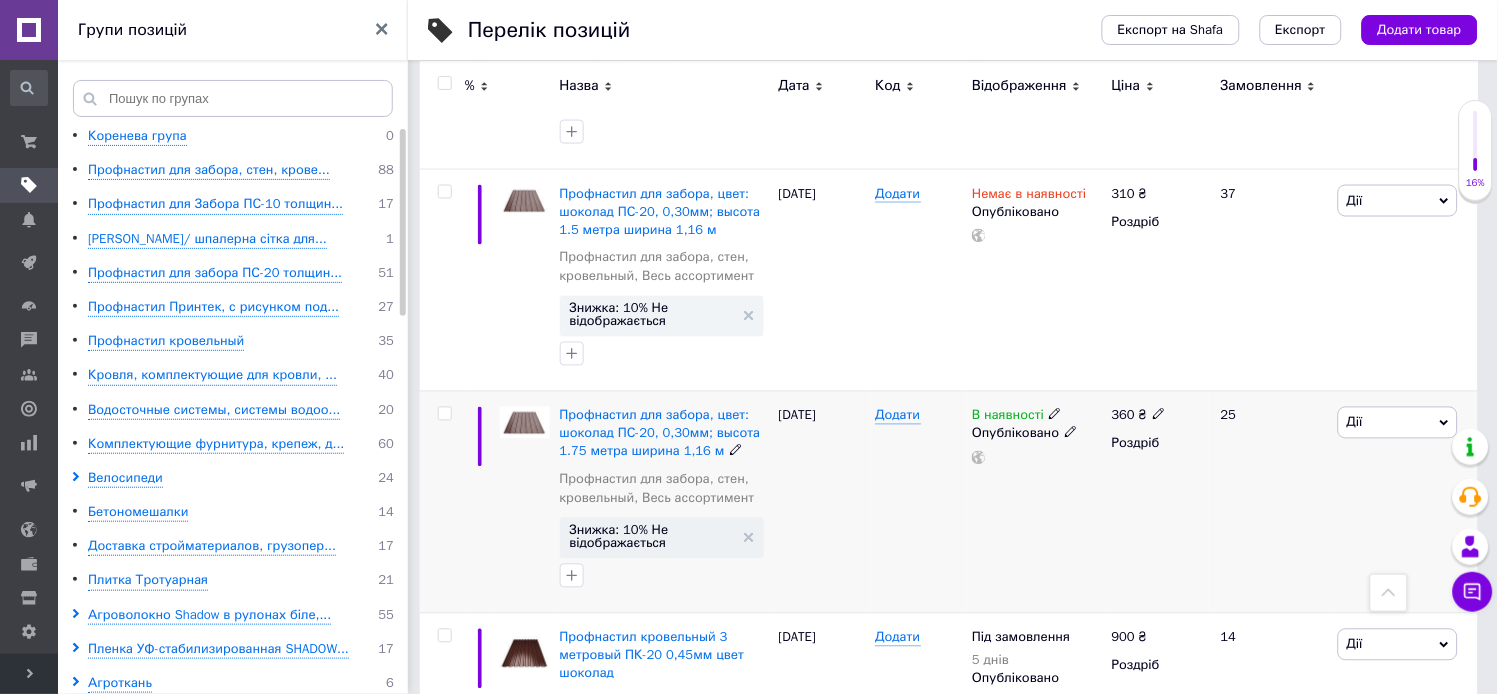 scroll, scrollTop: 5666, scrollLeft: 0, axis: vertical 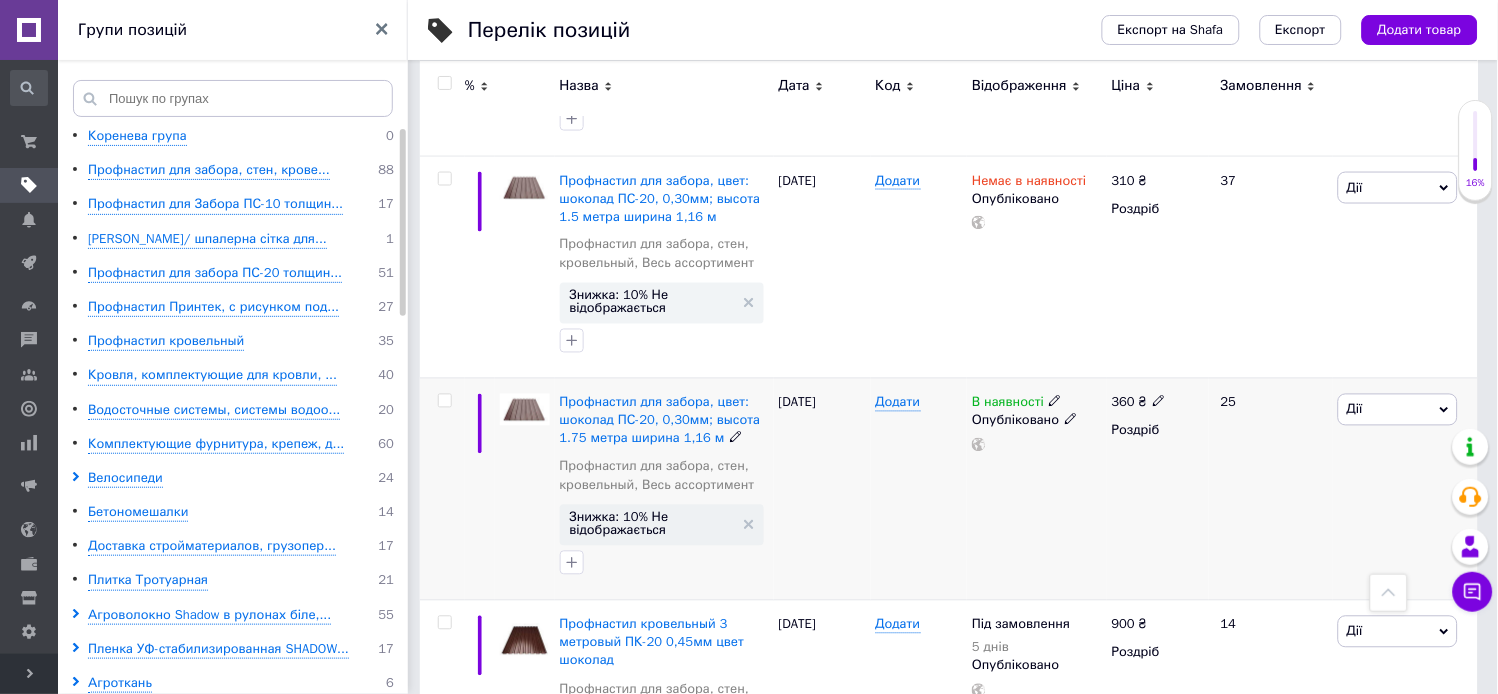 click 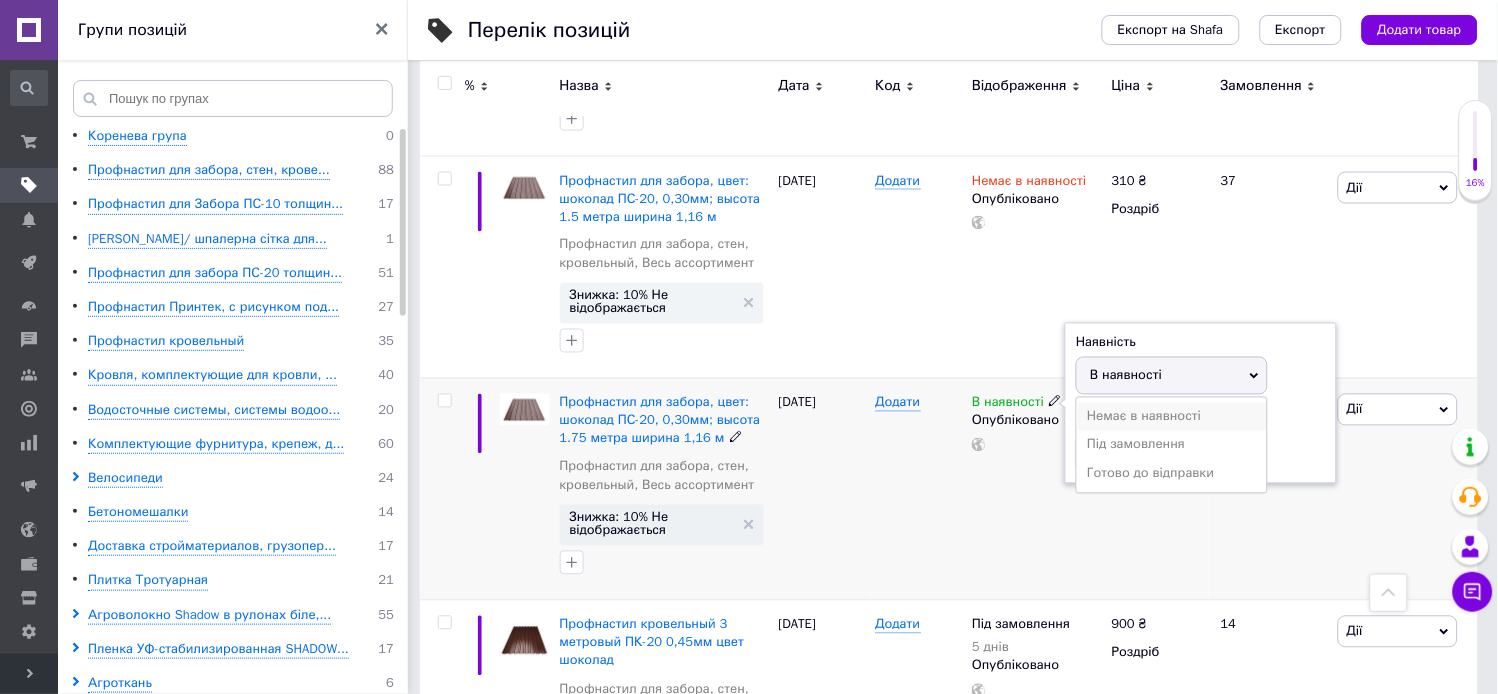 click on "Немає в наявності" at bounding box center (1172, 417) 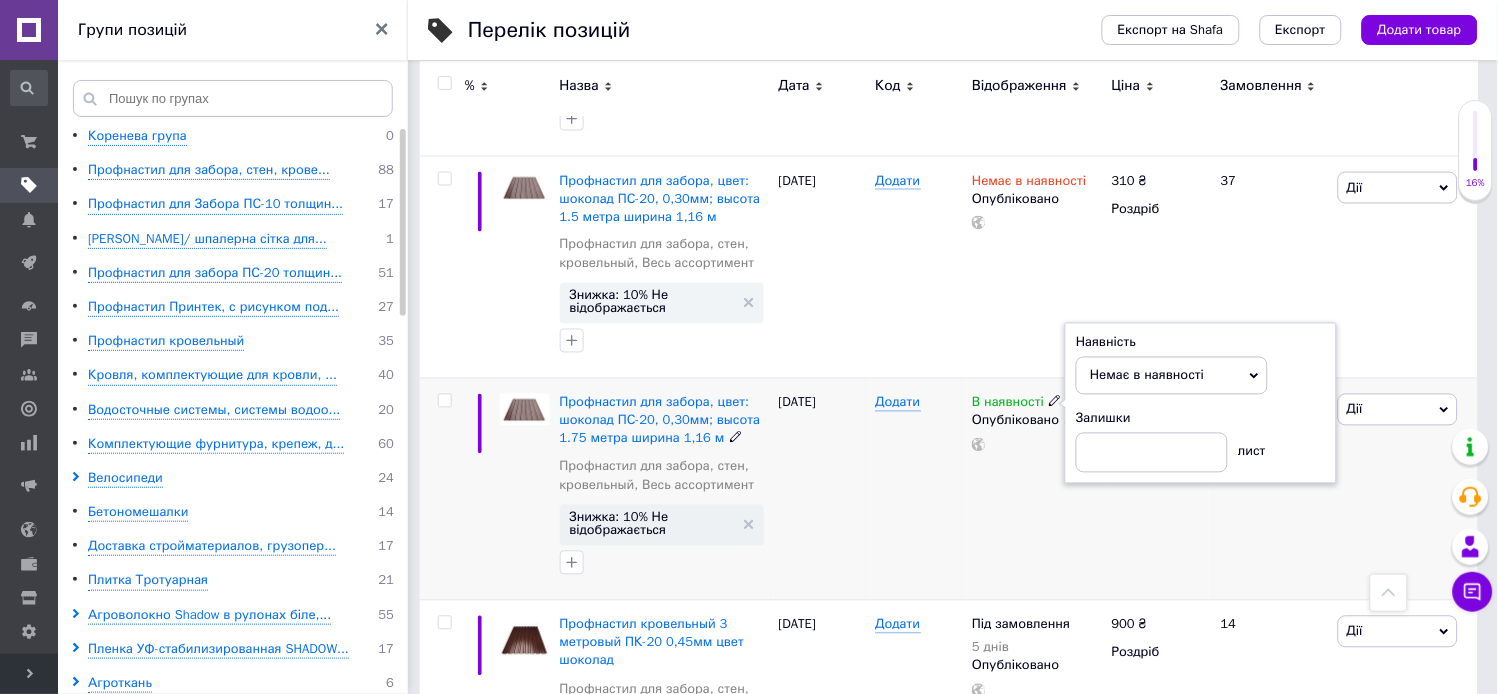 click on "В наявності Наявність Немає в наявності В наявності Під замовлення Готово до відправки Залишки лист Опубліковано" at bounding box center (1036, 489) 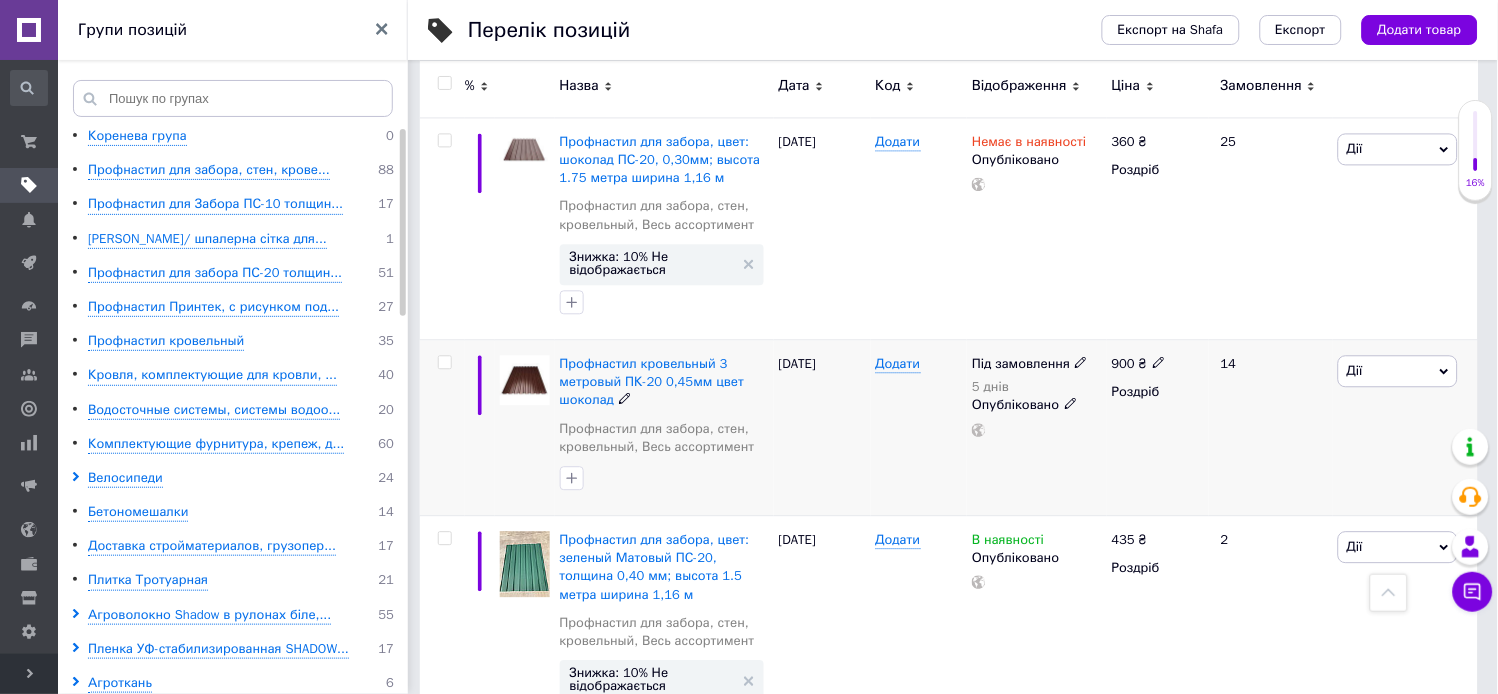 scroll, scrollTop: 5888, scrollLeft: 0, axis: vertical 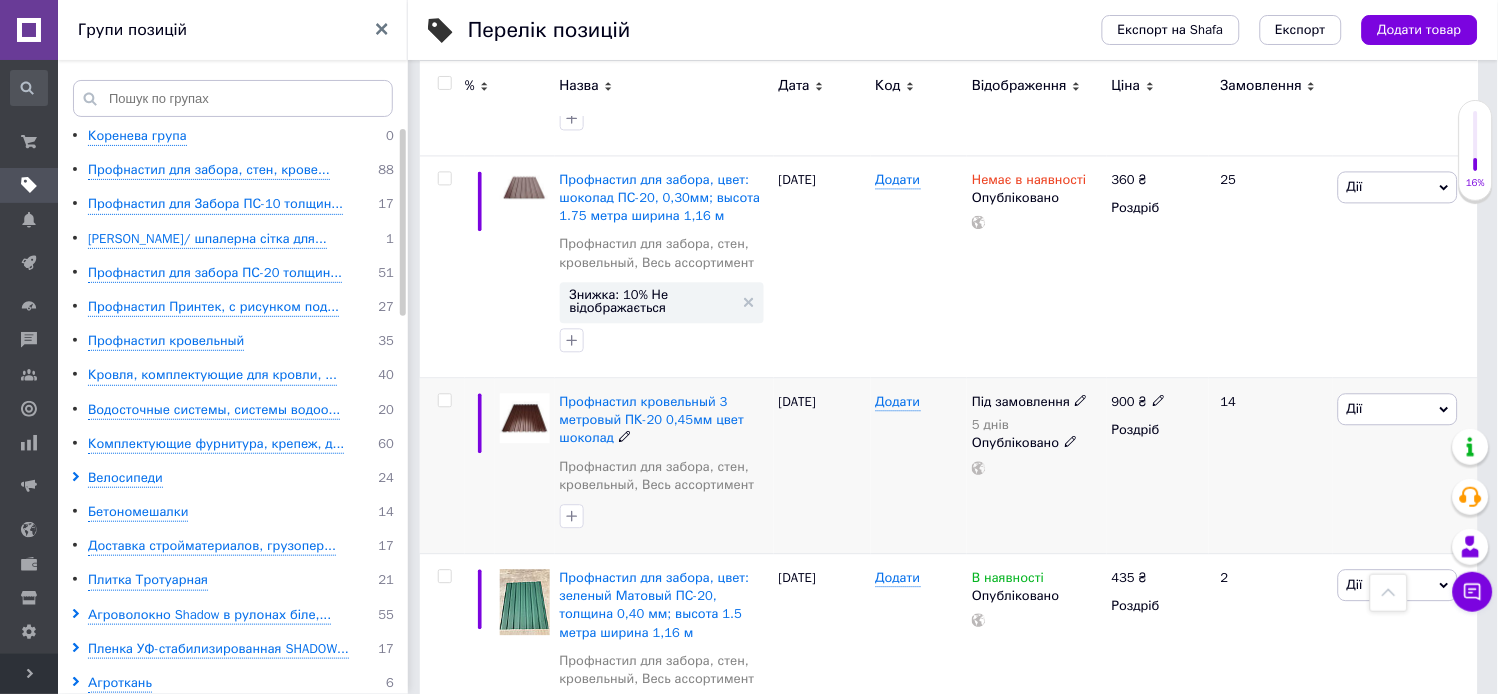click on "Дії" at bounding box center [1398, 410] 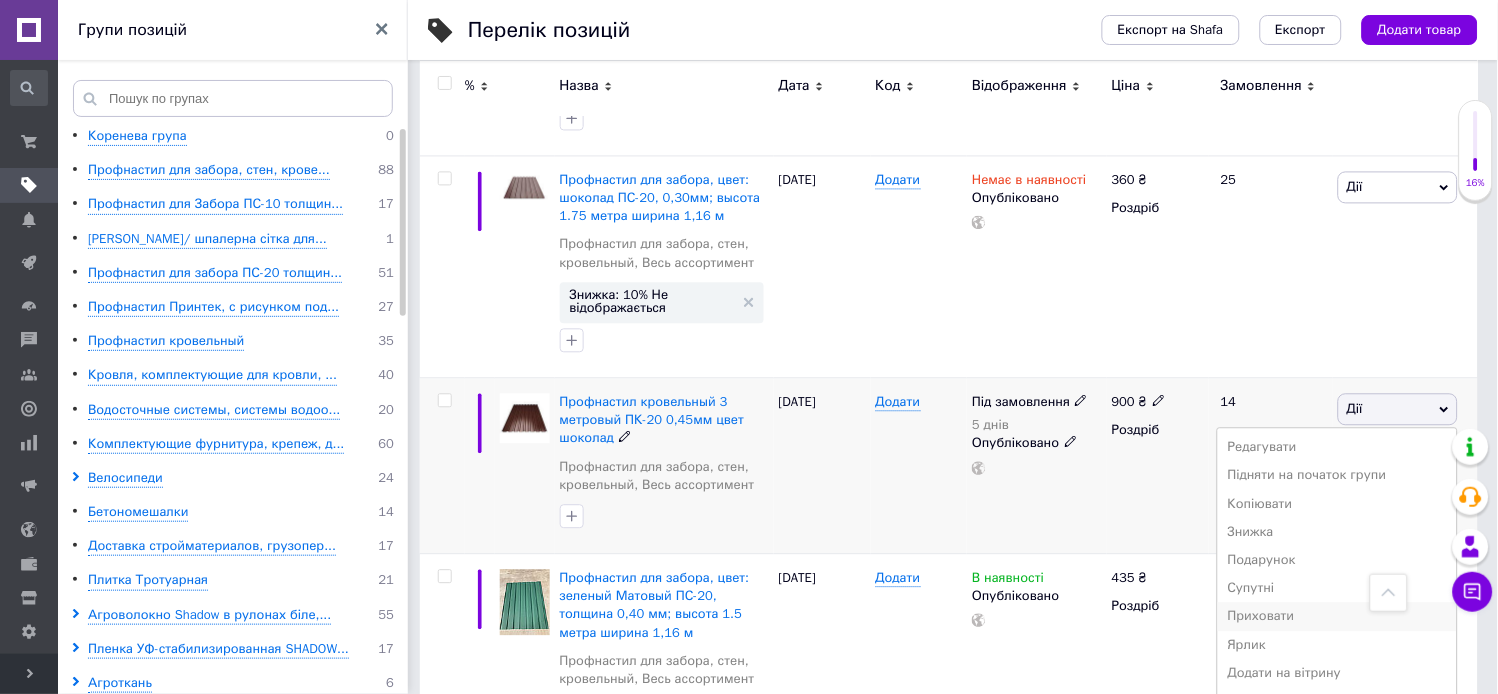 click on "Приховати" at bounding box center [1337, 617] 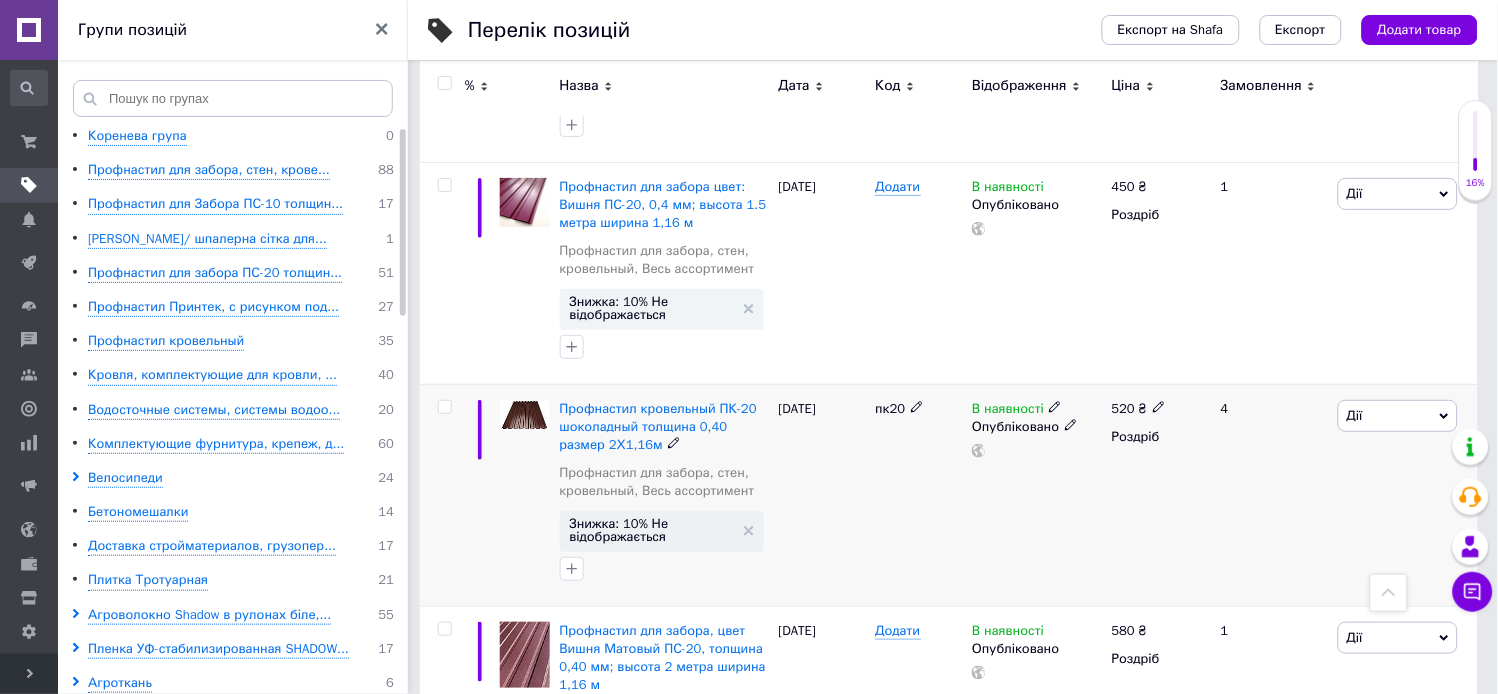 scroll, scrollTop: 6777, scrollLeft: 0, axis: vertical 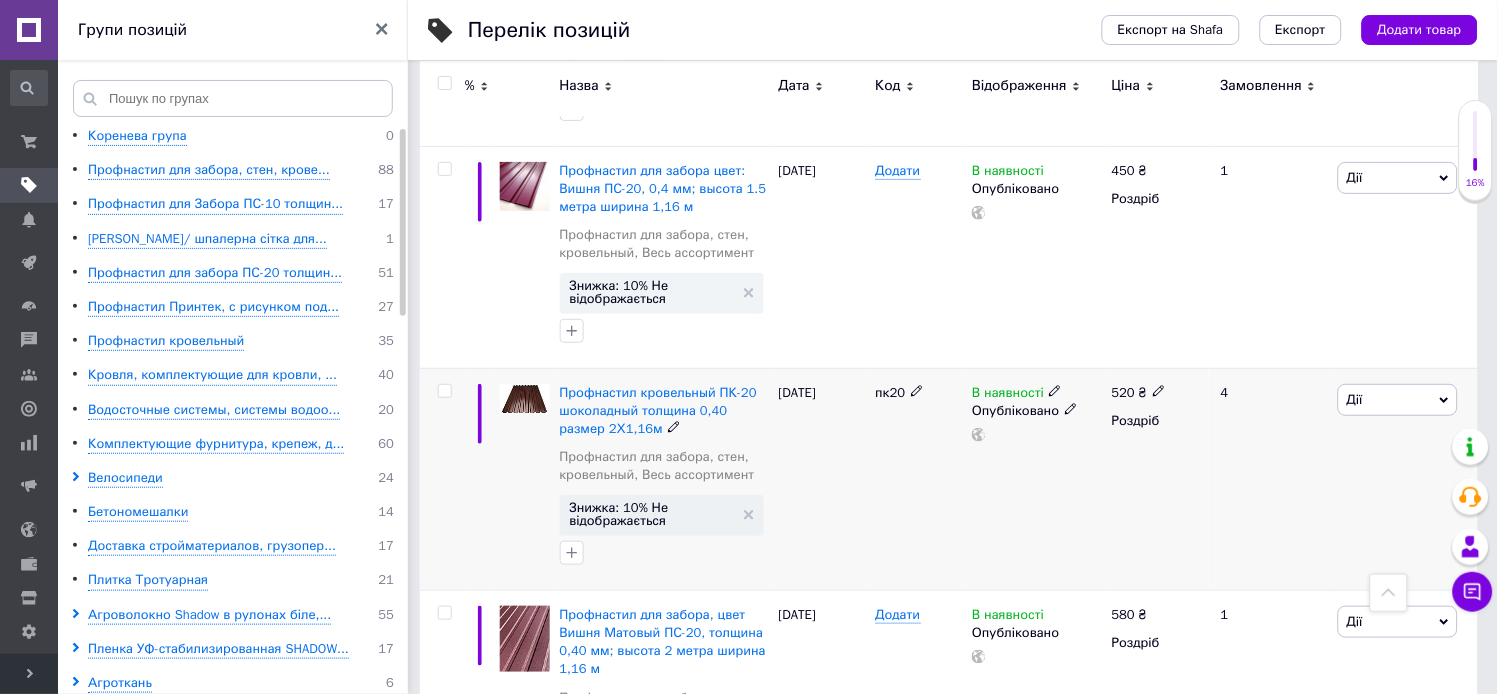 click on "Дії" at bounding box center (1398, 400) 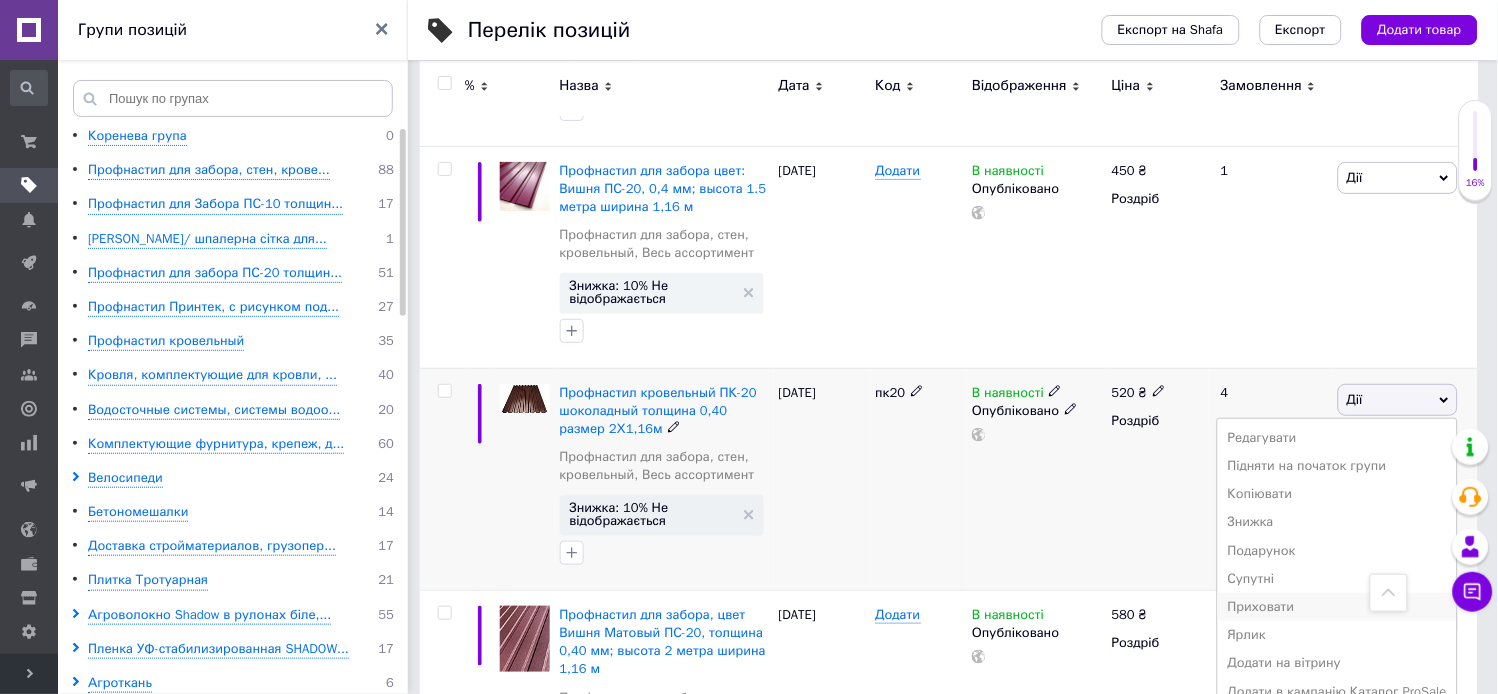 click on "Приховати" at bounding box center [1337, 607] 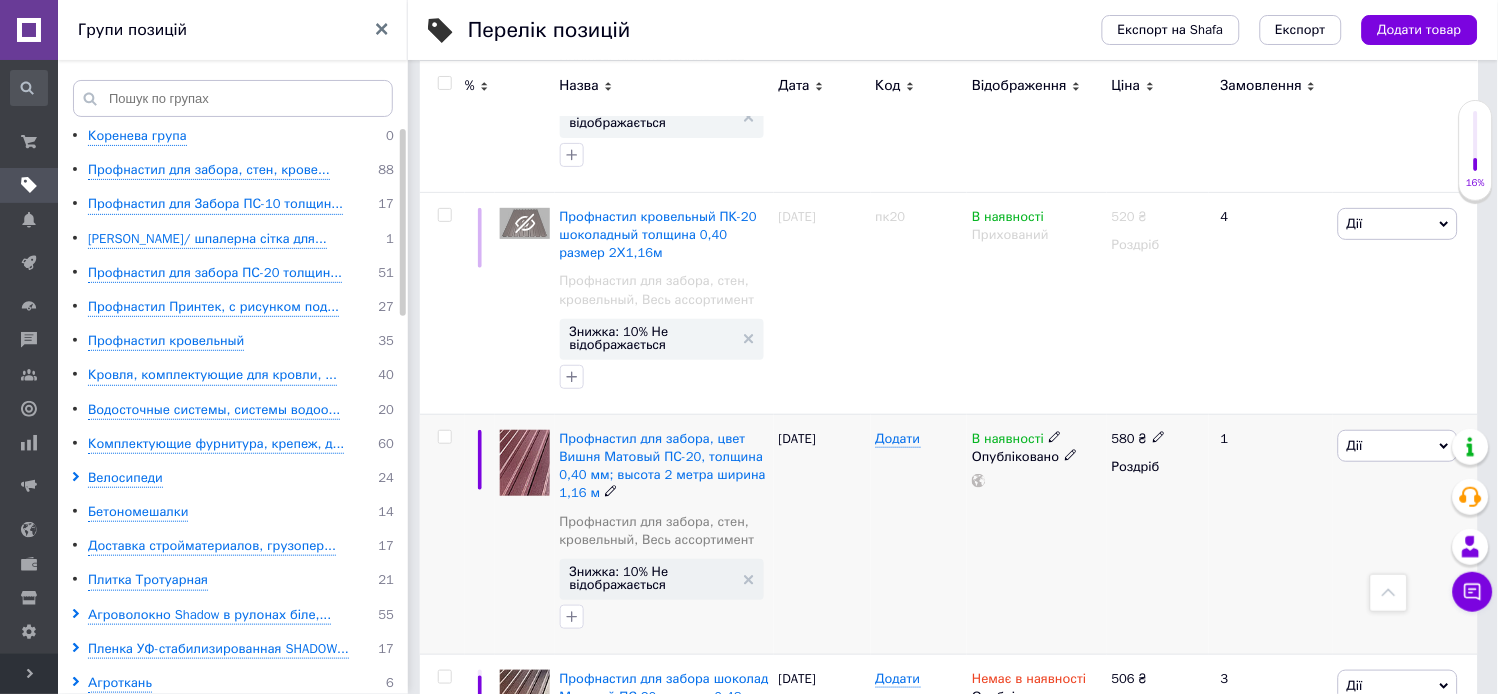click 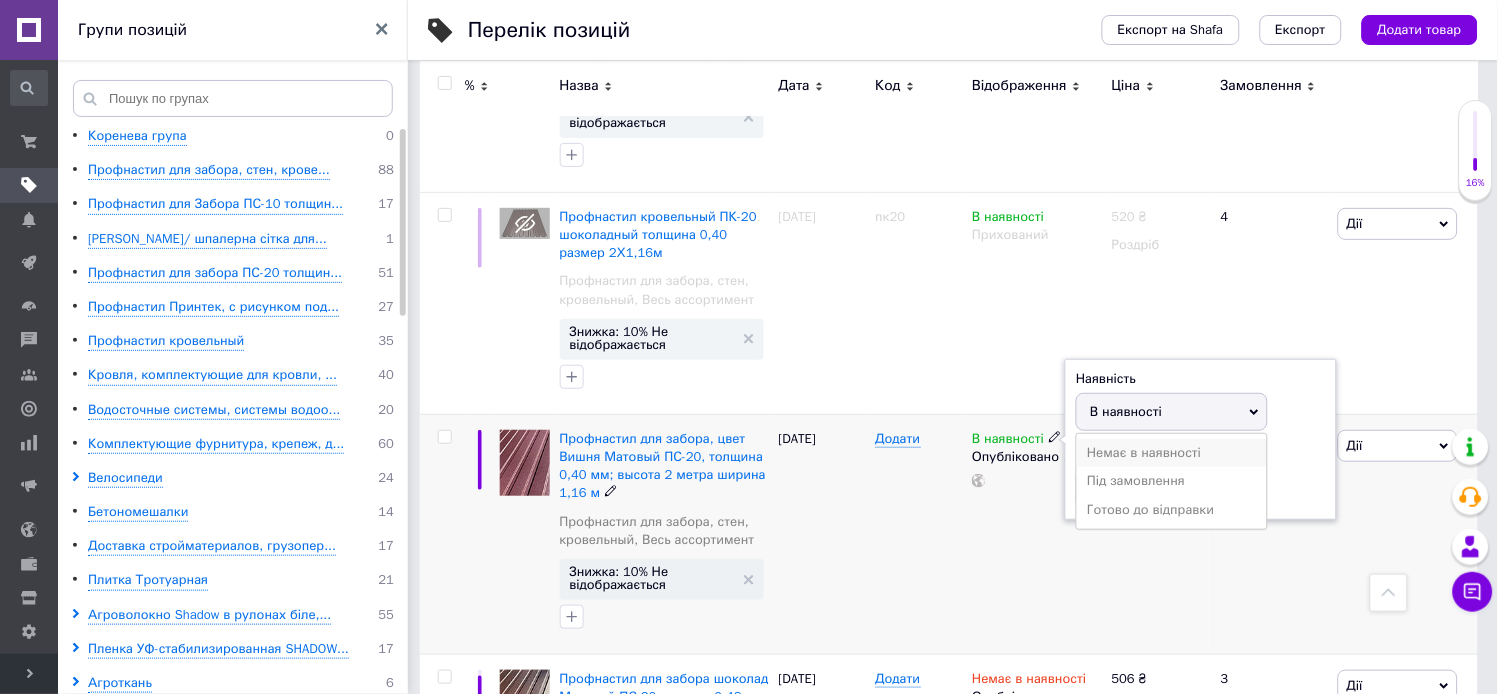 click on "Немає в наявності" at bounding box center (1172, 453) 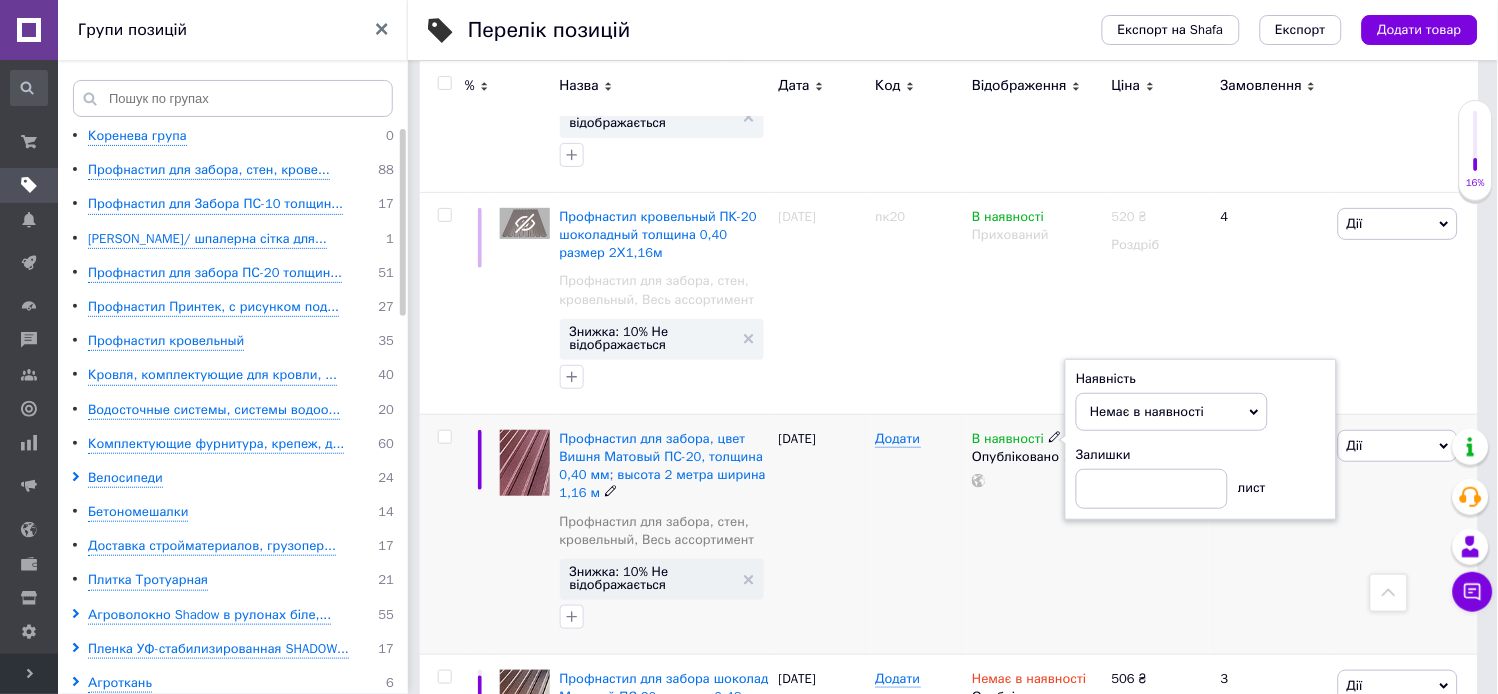 click on "Додати" at bounding box center (919, 534) 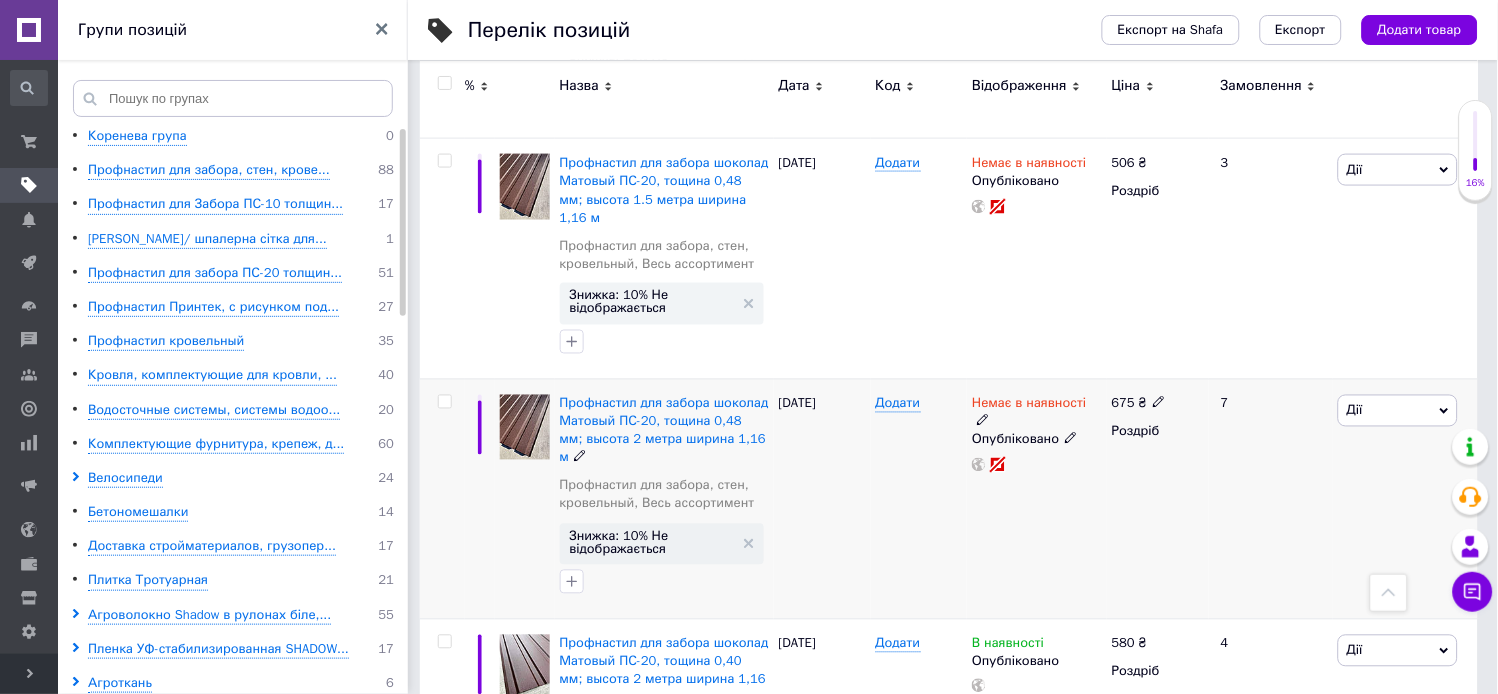 scroll, scrollTop: 7444, scrollLeft: 0, axis: vertical 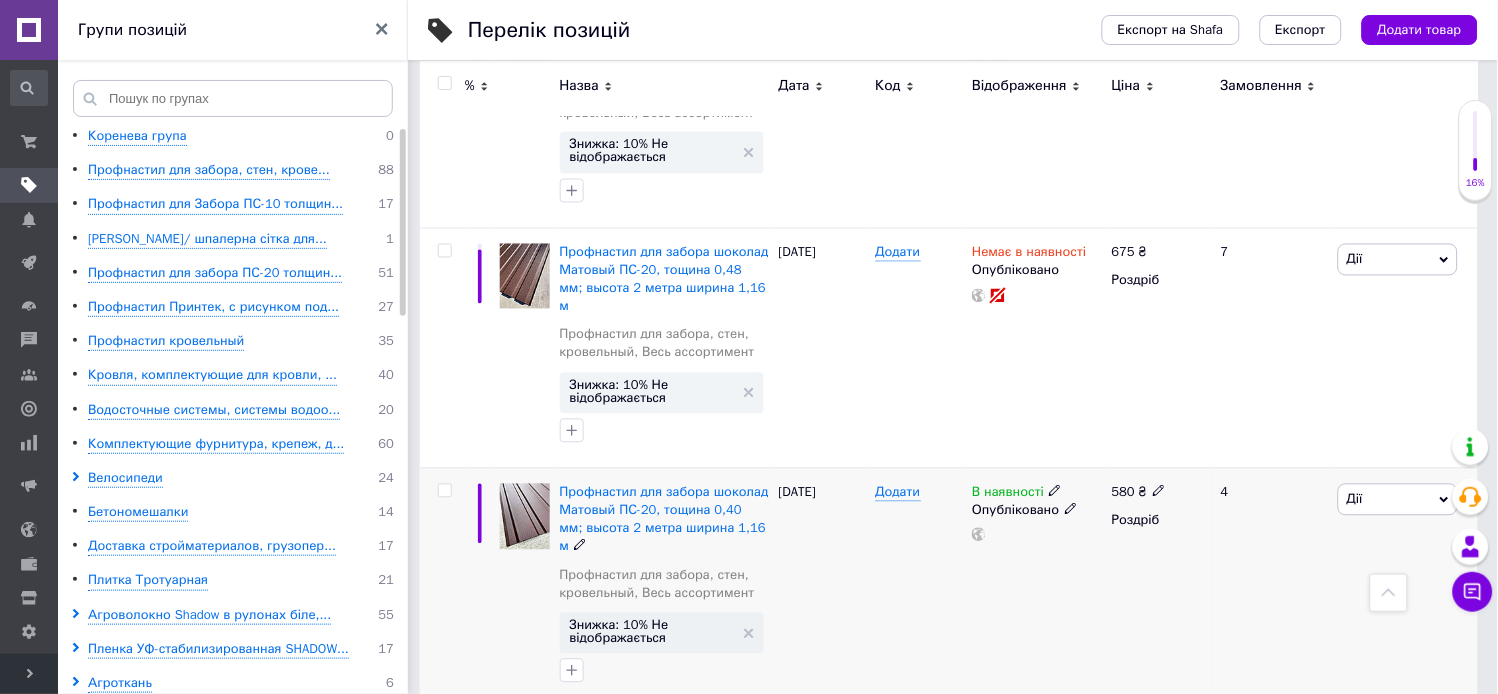 click 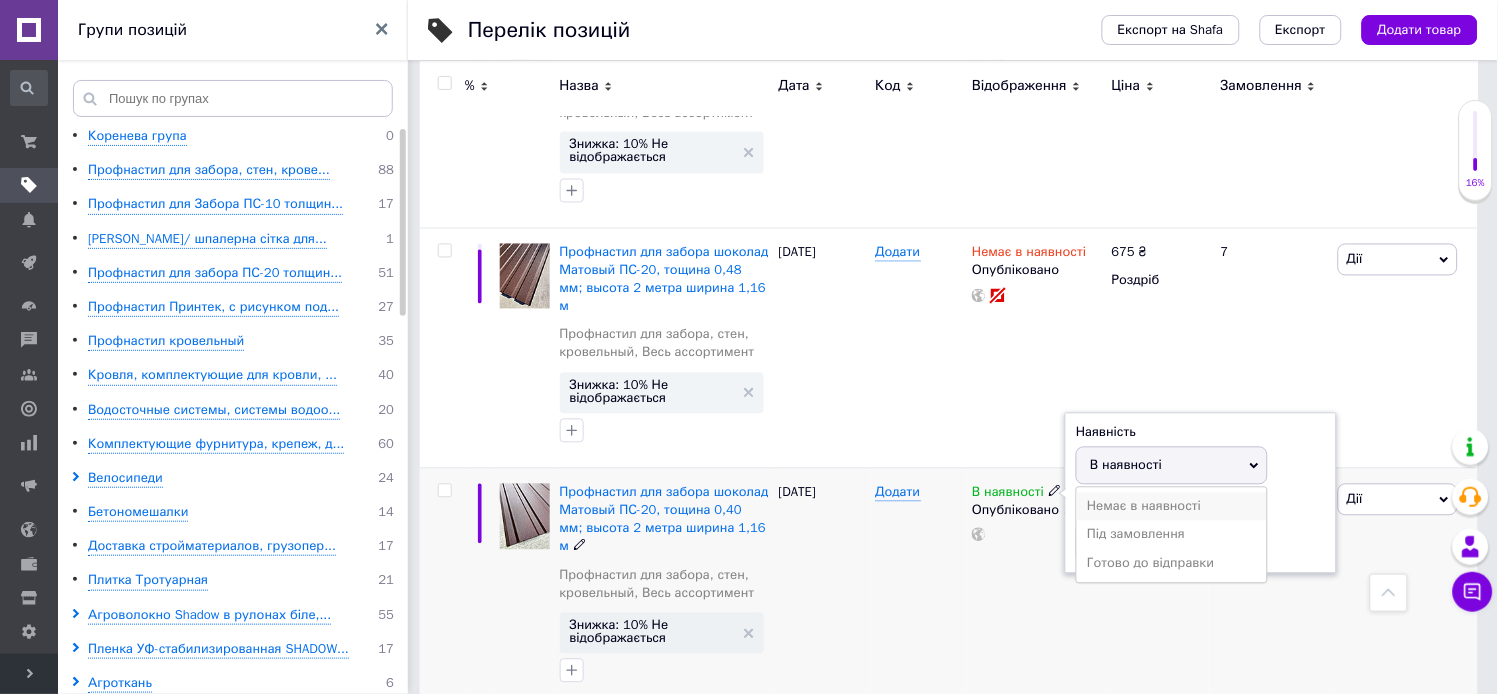 click on "Немає в наявності" at bounding box center (1172, 507) 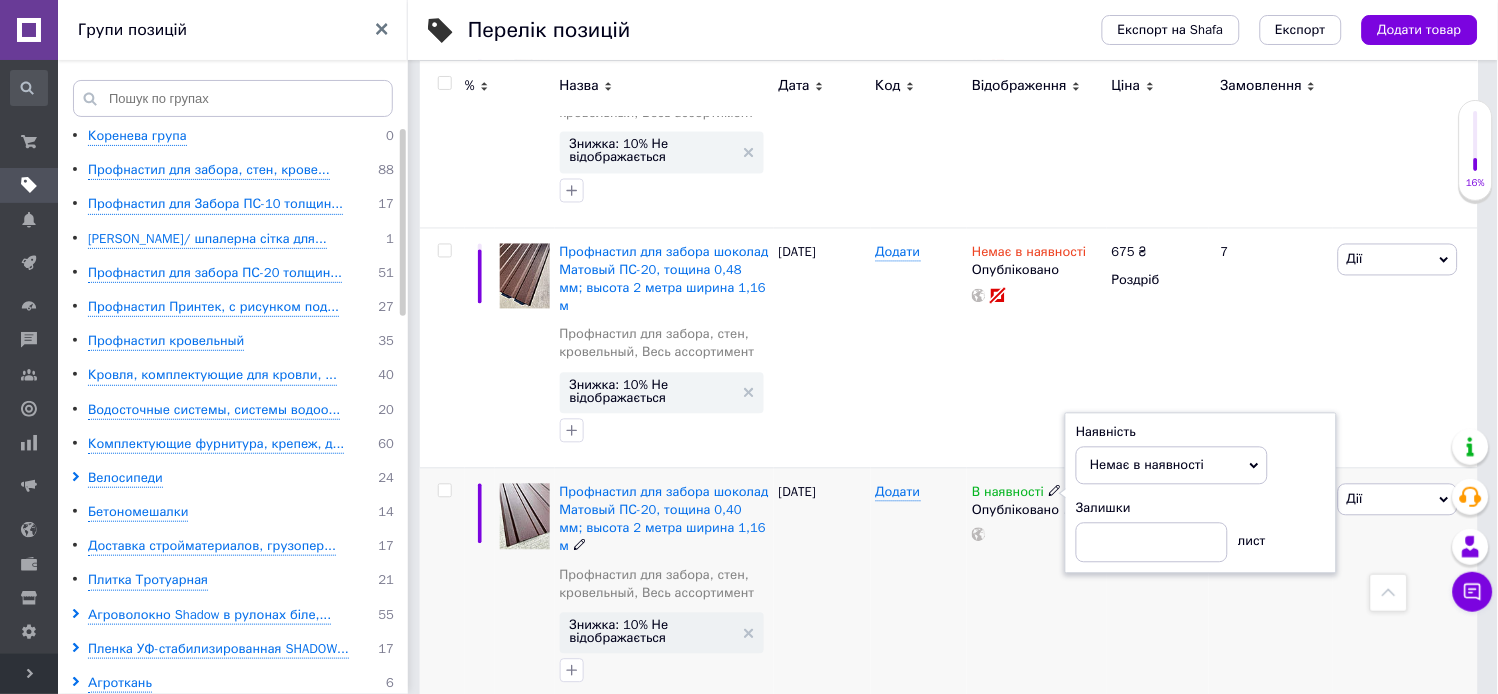 click on "В наявності Наявність Немає в наявності В наявності Під замовлення Готово до відправки Залишки лист Опубліковано" at bounding box center (1036, 588) 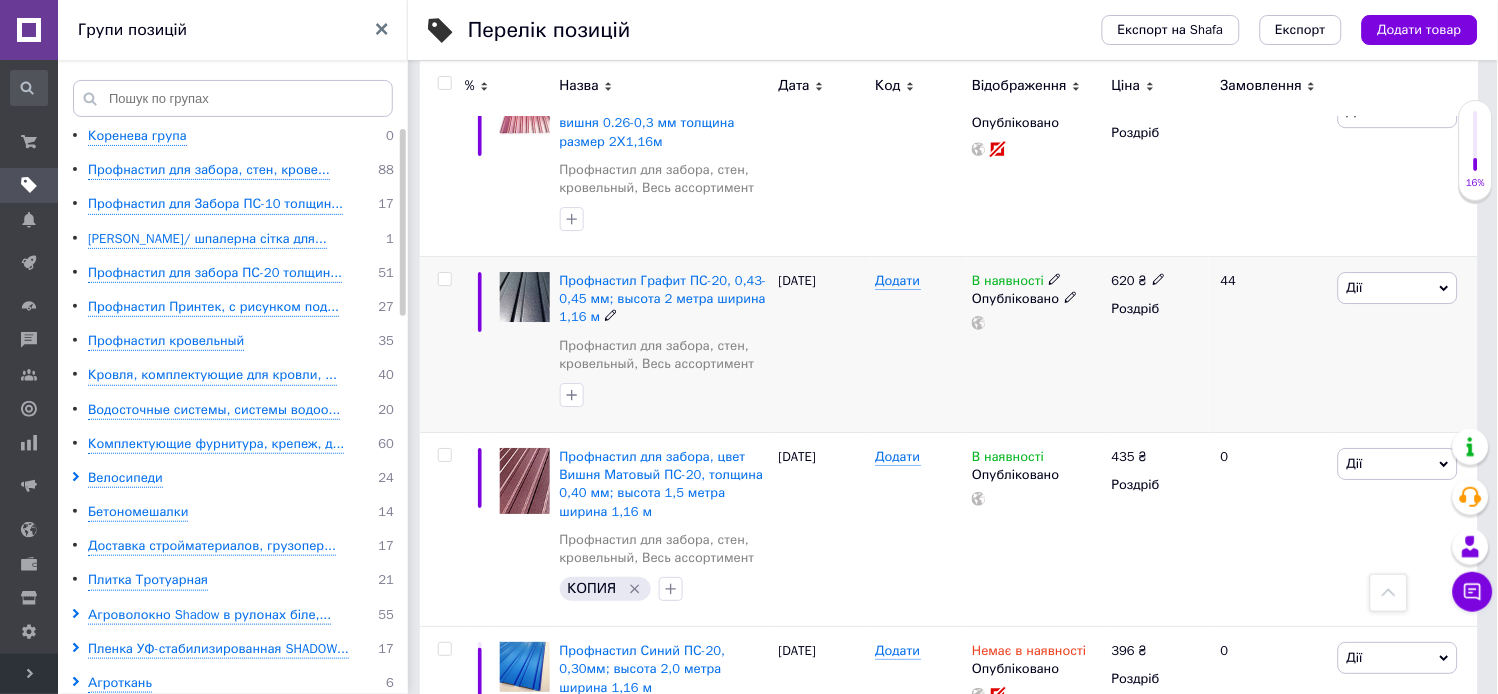 scroll, scrollTop: 8111, scrollLeft: 0, axis: vertical 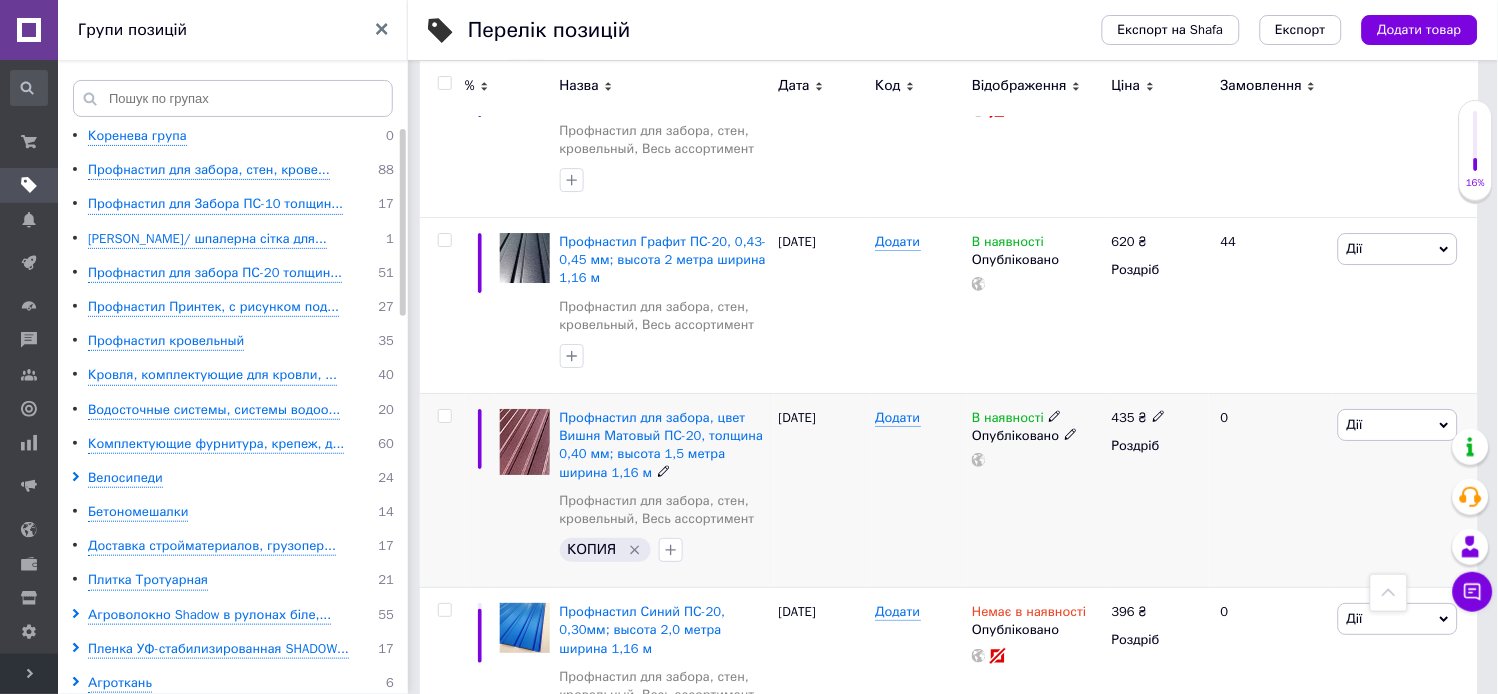 click 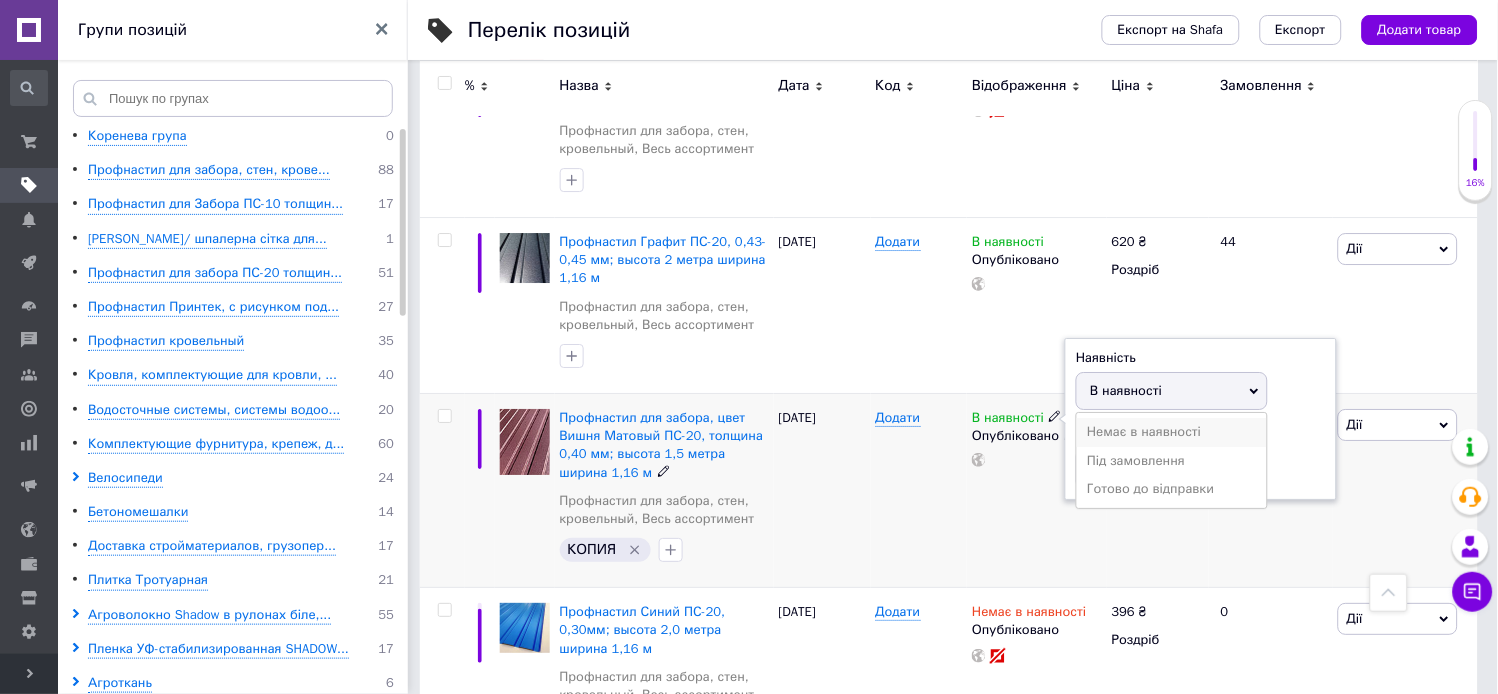 click on "Немає в наявності" at bounding box center (1172, 432) 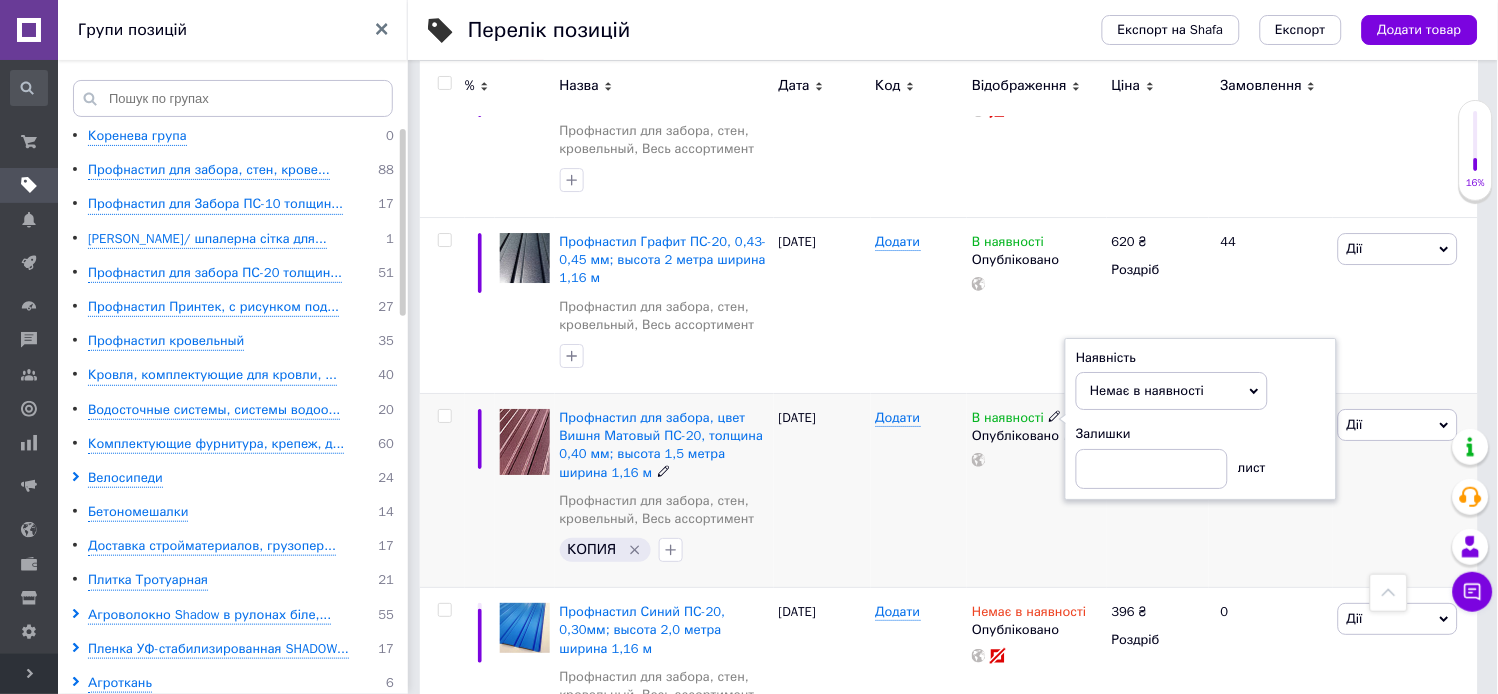 click on "В наявності Наявність Немає в наявності В наявності Під замовлення Готово до відправки Залишки лист Опубліковано" at bounding box center [1036, 491] 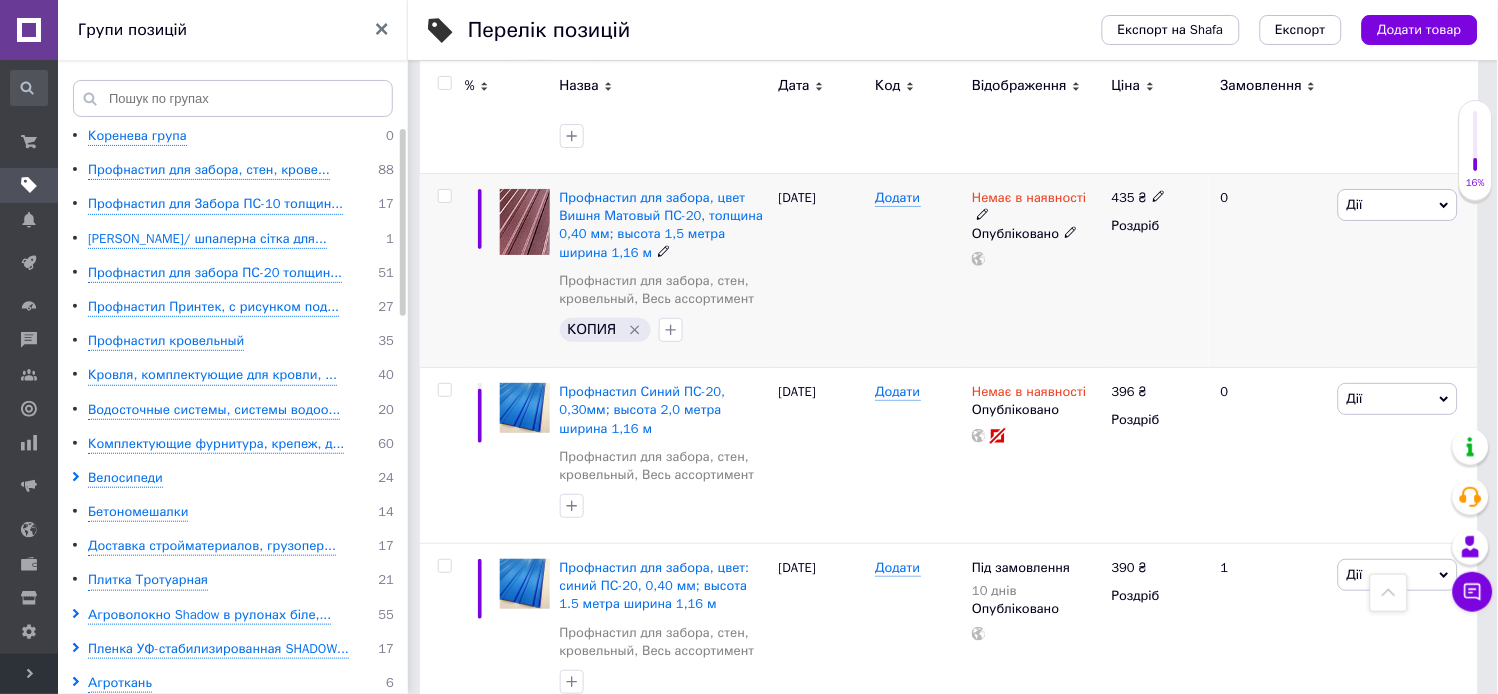 scroll, scrollTop: 8333, scrollLeft: 0, axis: vertical 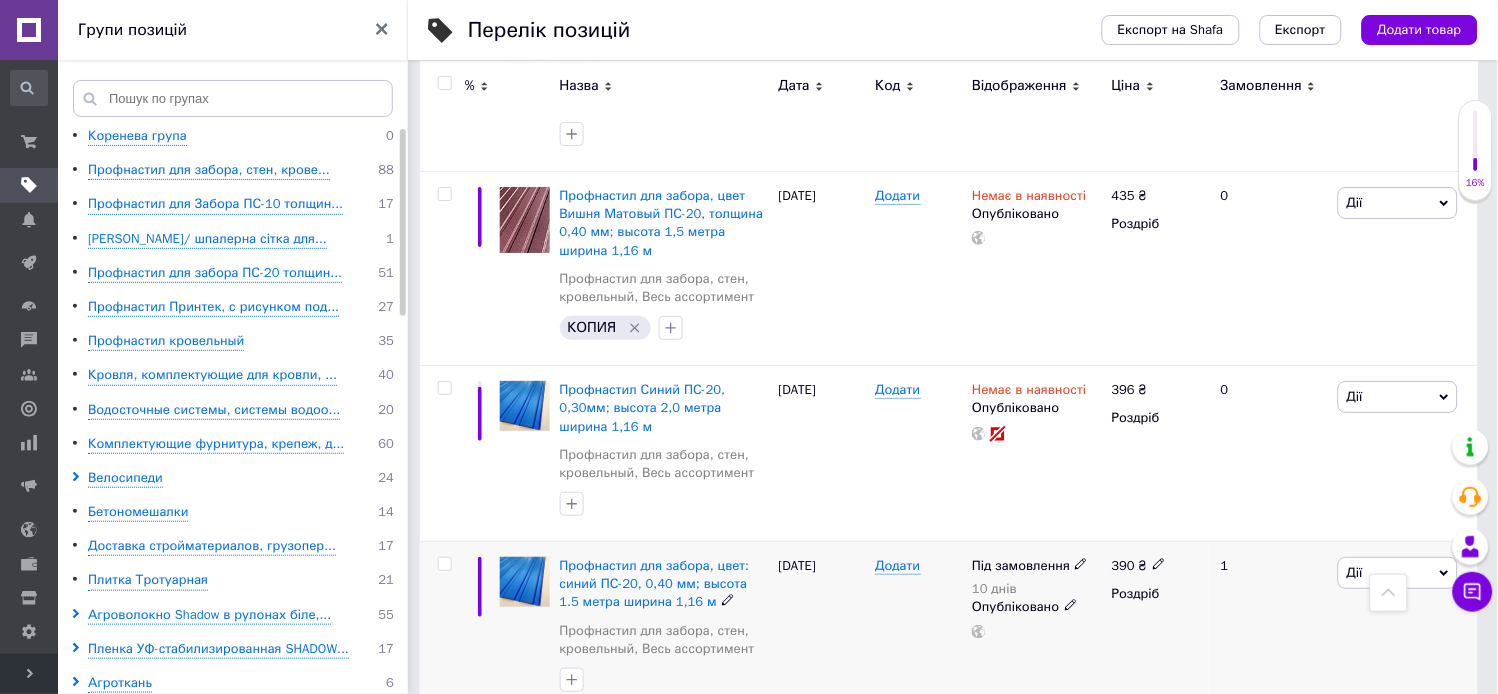 click 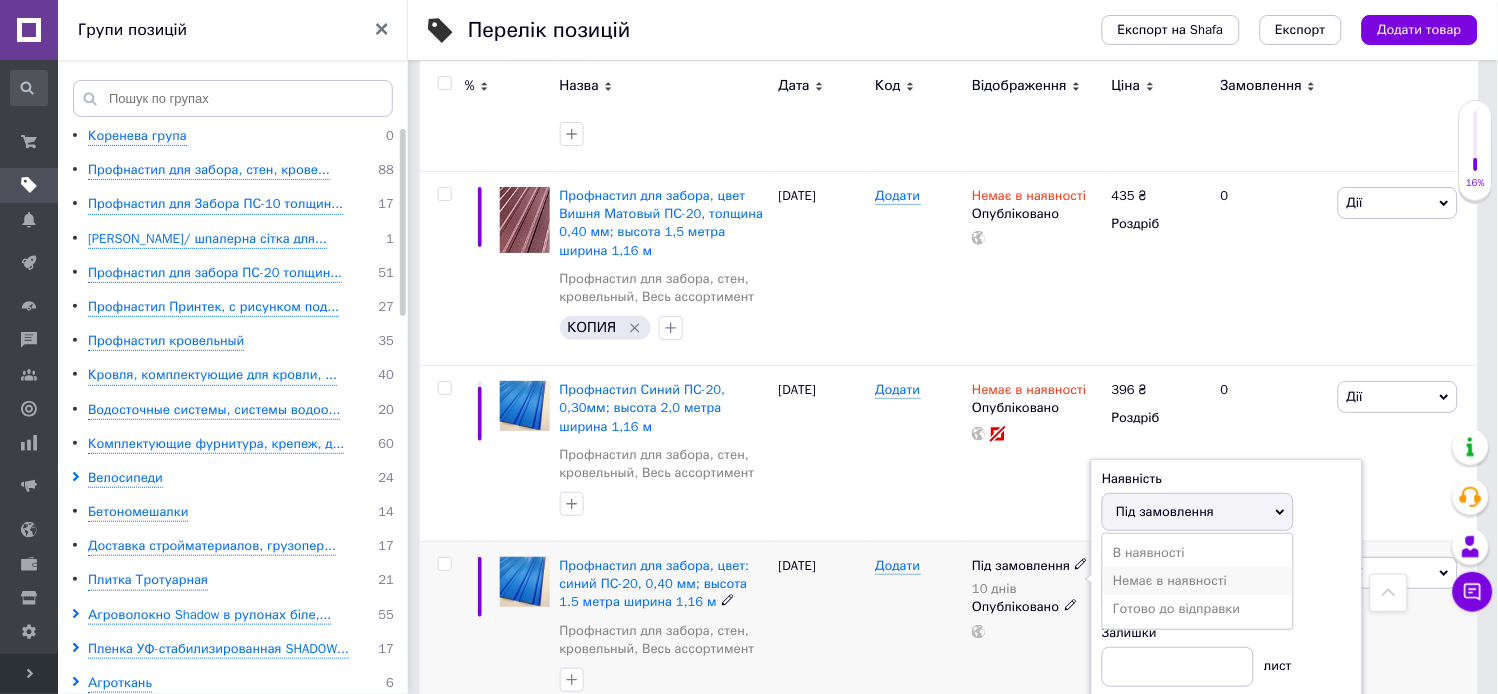 click on "Немає в наявності" at bounding box center [1198, 581] 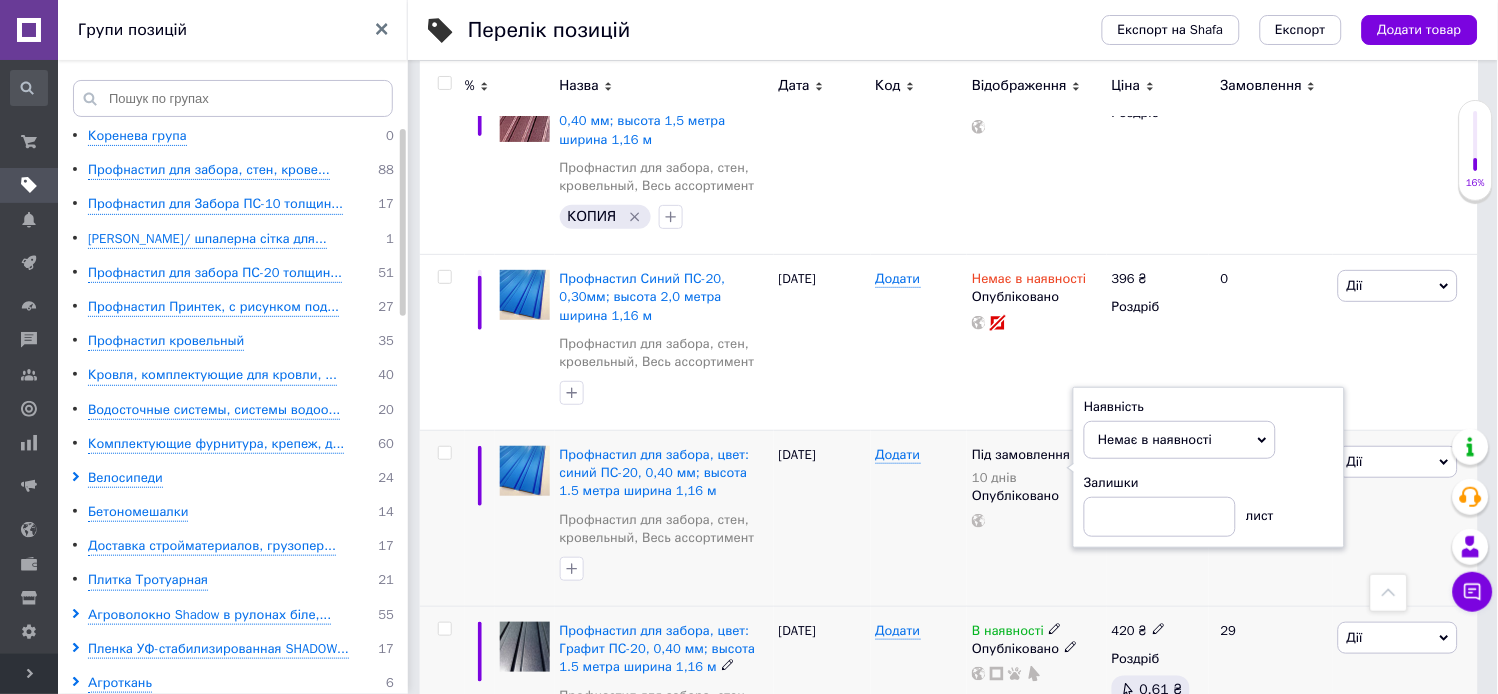 scroll, scrollTop: 8555, scrollLeft: 0, axis: vertical 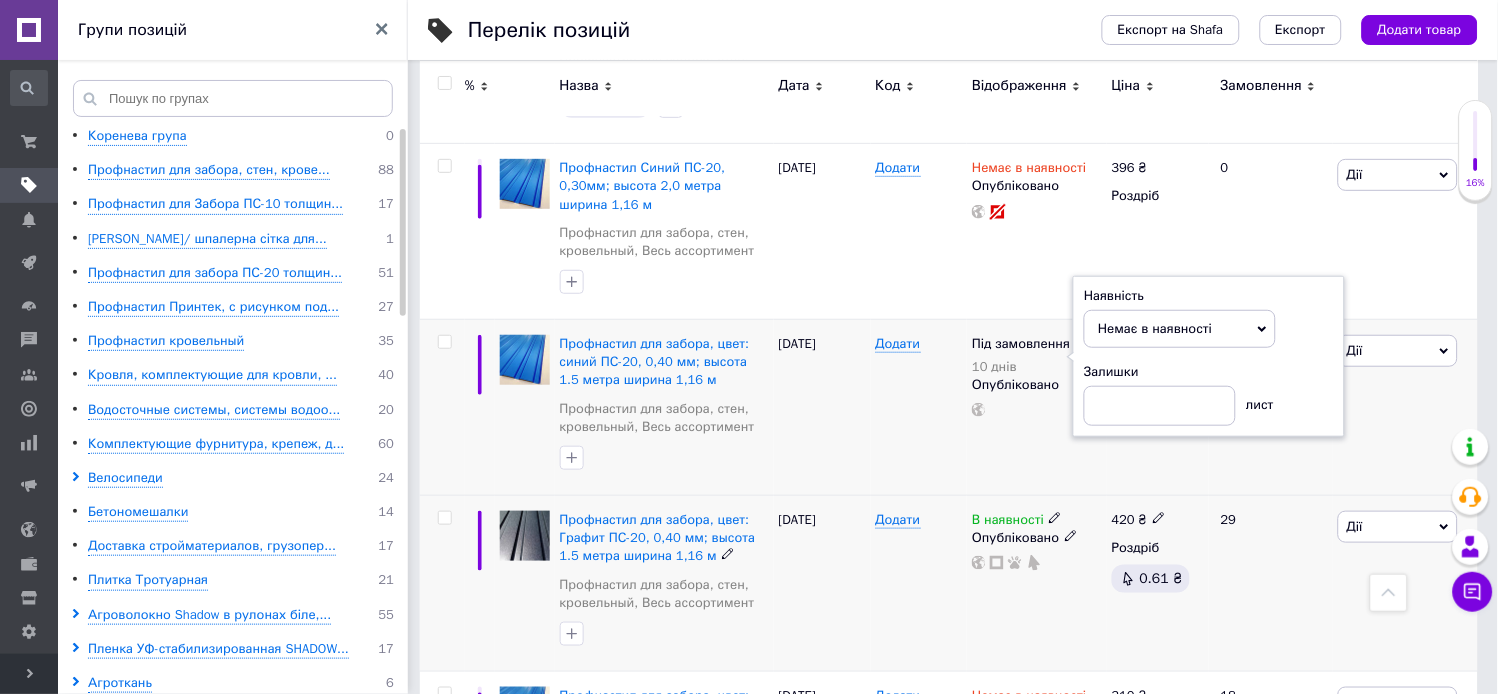 click 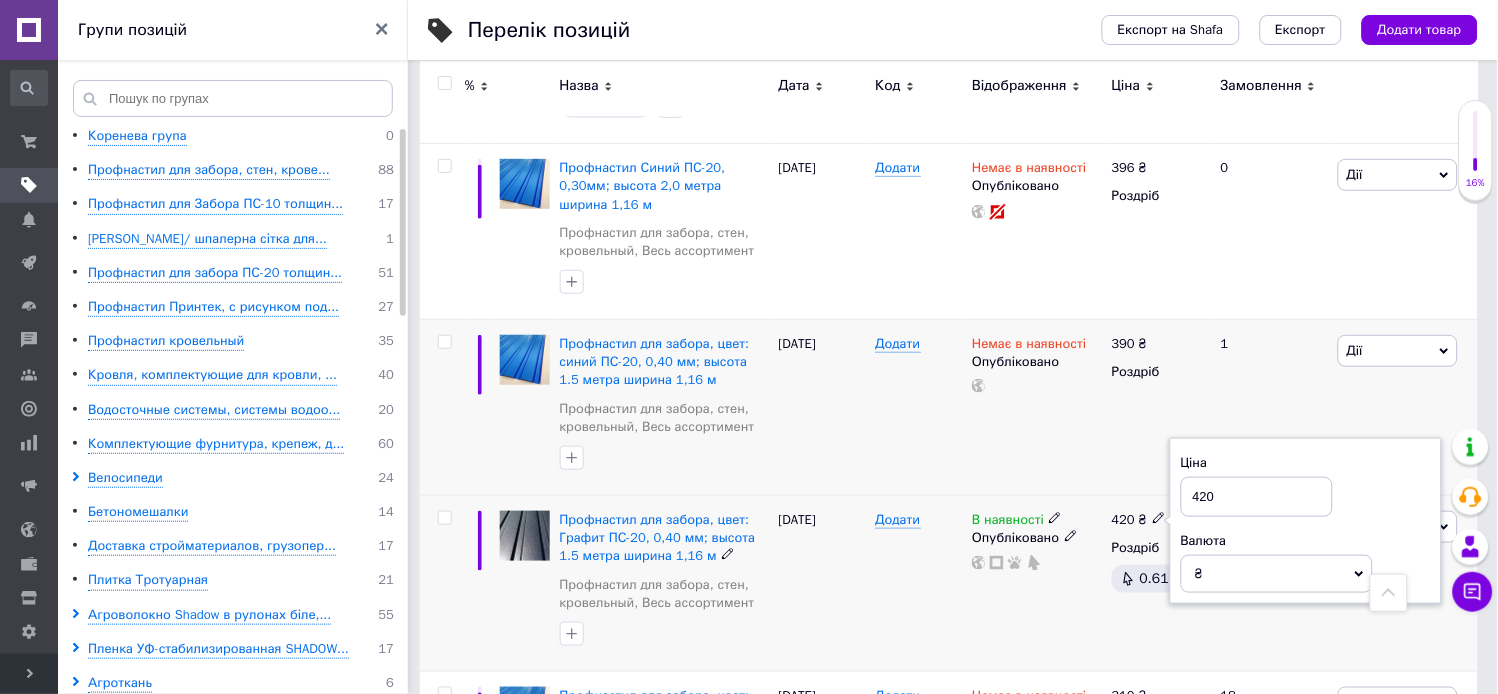 drag, startPoint x: 1222, startPoint y: 302, endPoint x: 1195, endPoint y: 303, distance: 27.018513 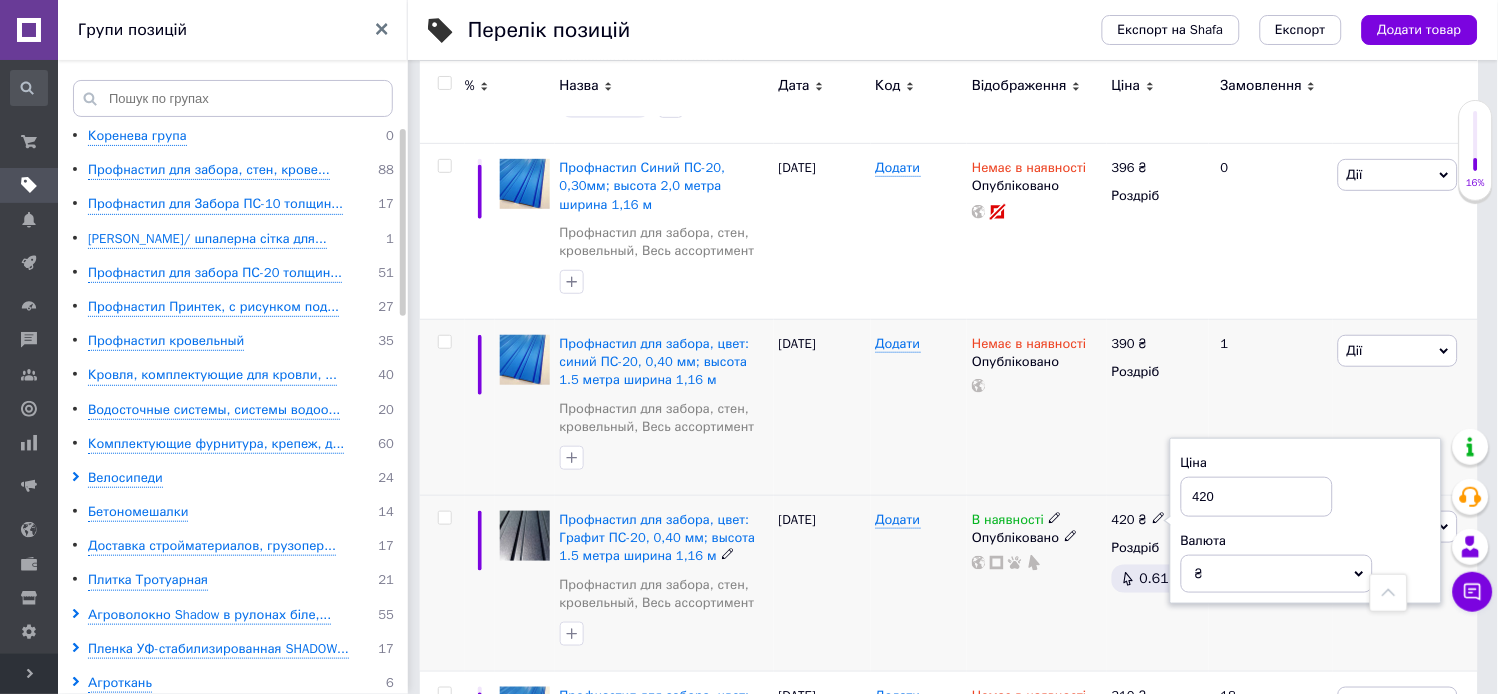 drag, startPoint x: 1223, startPoint y: 305, endPoint x: 1203, endPoint y: 308, distance: 20.22375 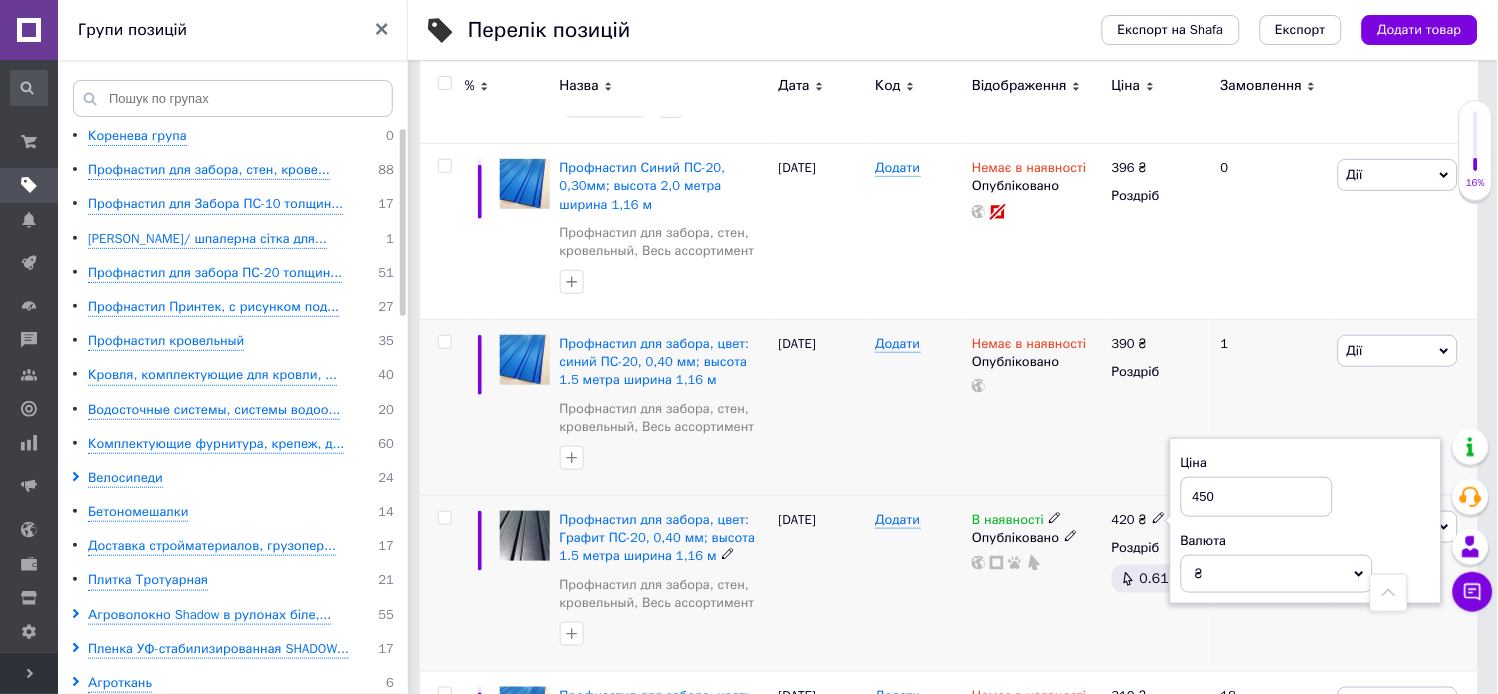 type on "450" 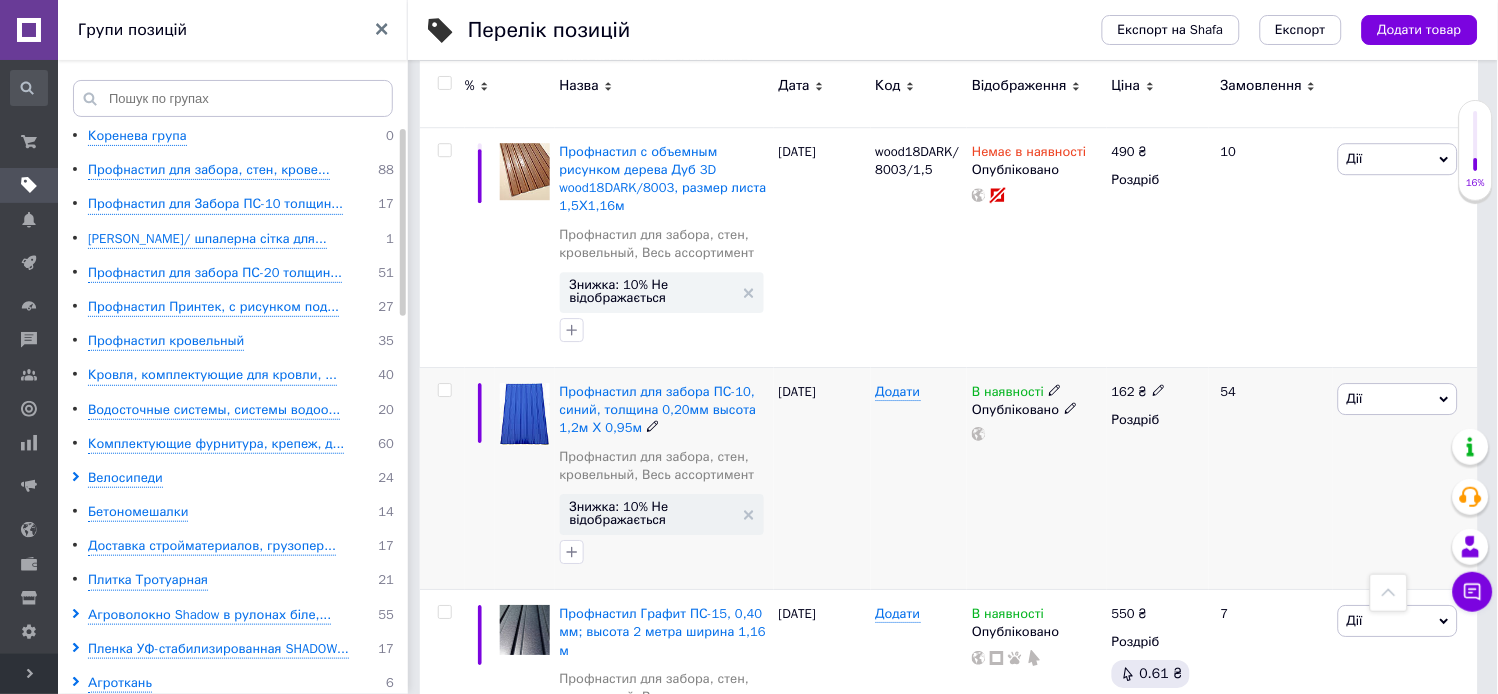 scroll, scrollTop: 9666, scrollLeft: 0, axis: vertical 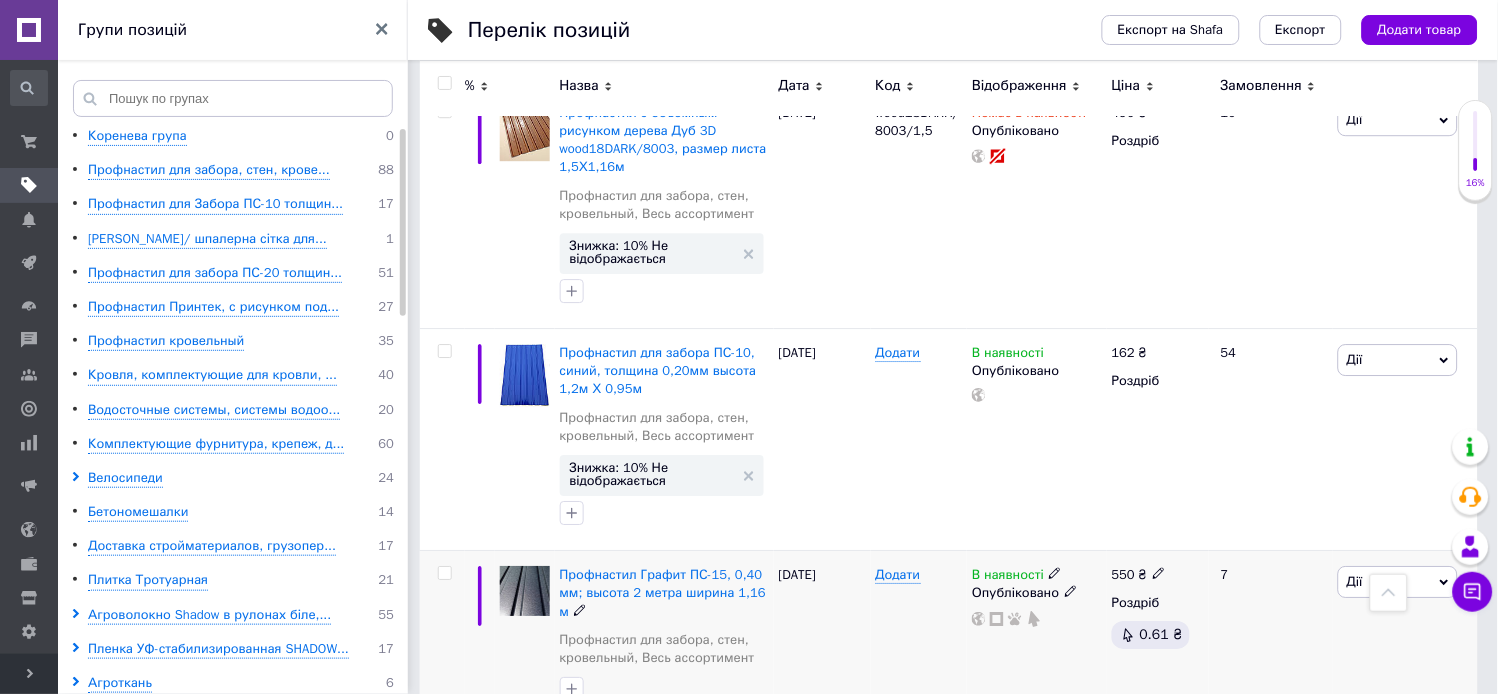 click 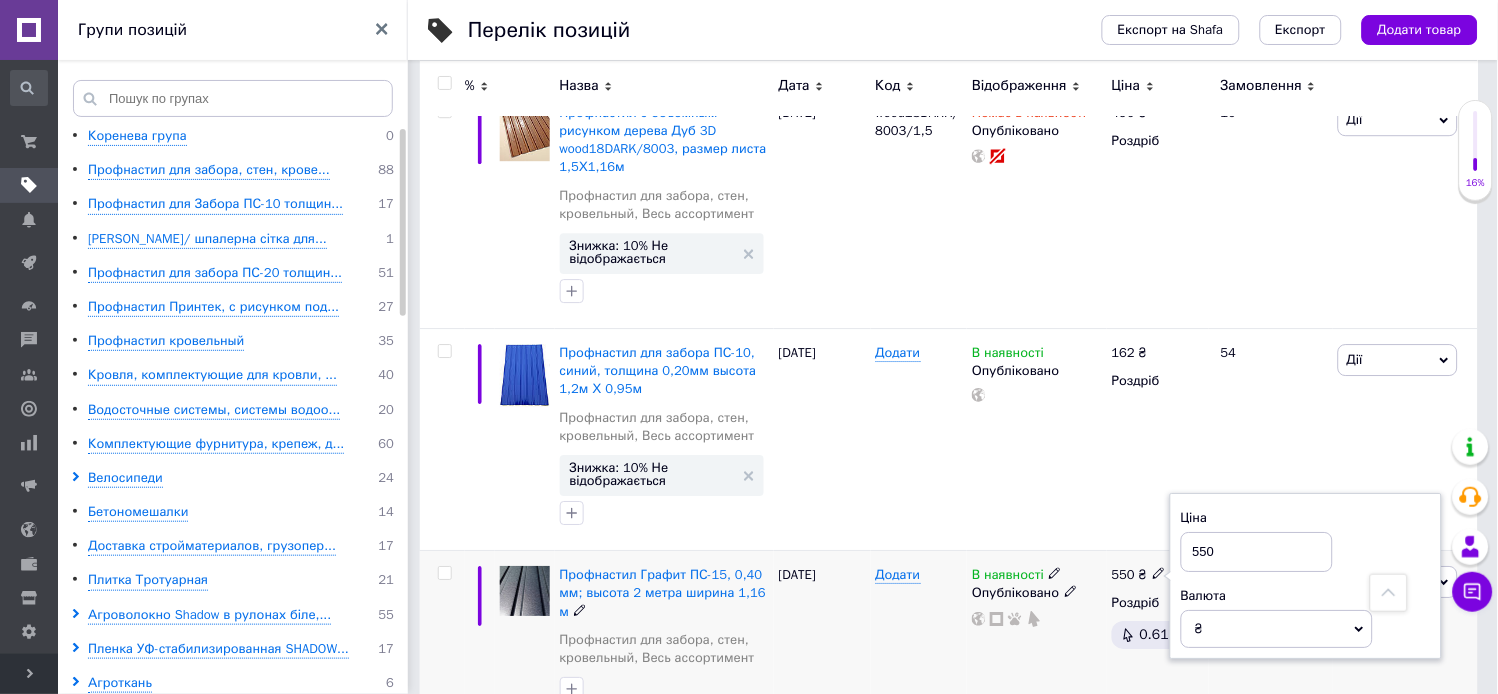drag, startPoint x: 1221, startPoint y: 307, endPoint x: 1194, endPoint y: 314, distance: 27.89265 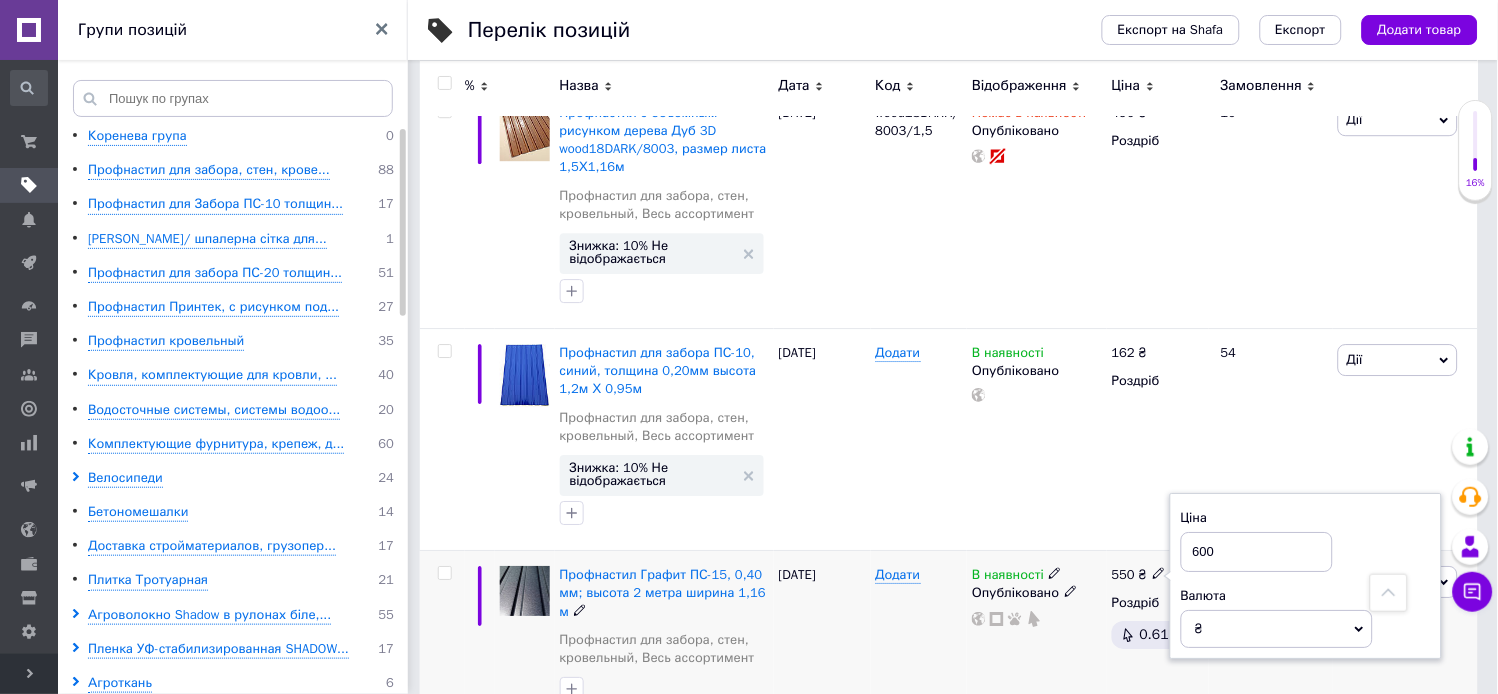 type on "600" 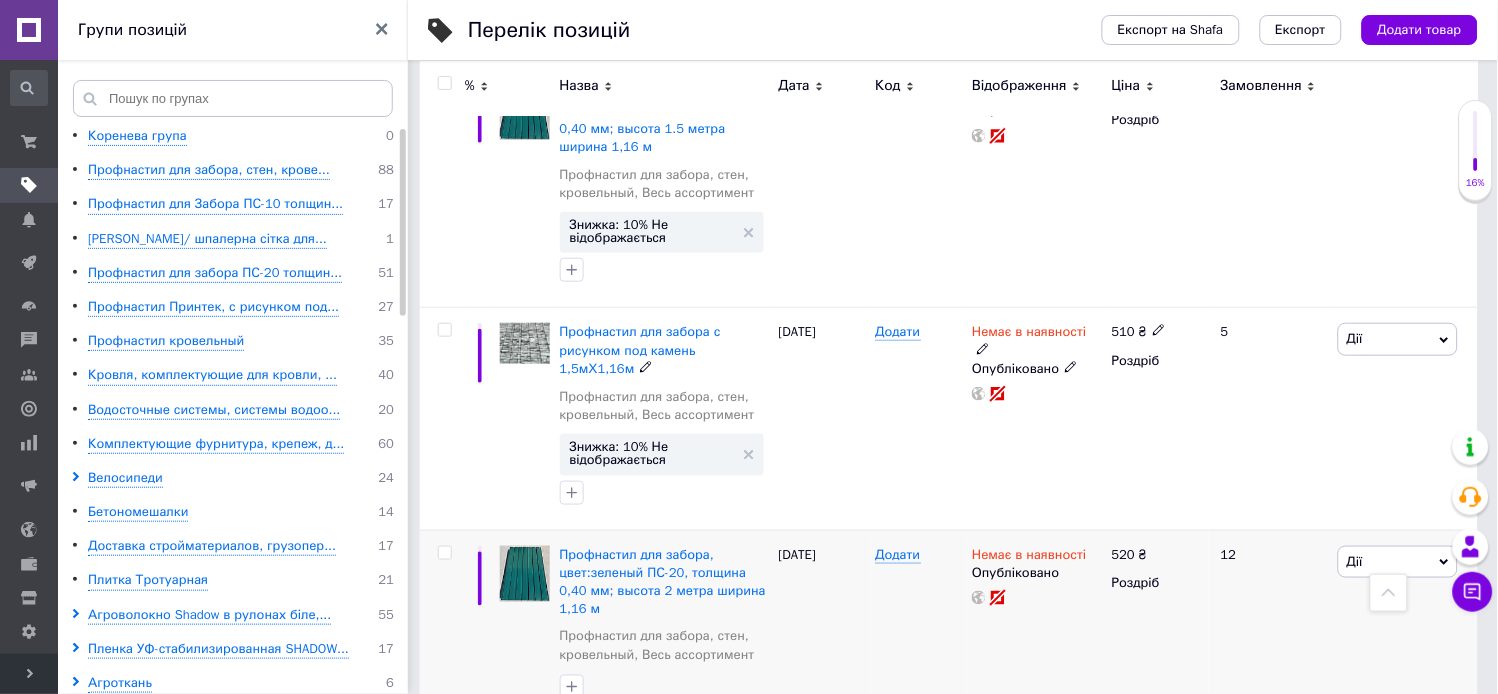 scroll, scrollTop: 10333, scrollLeft: 0, axis: vertical 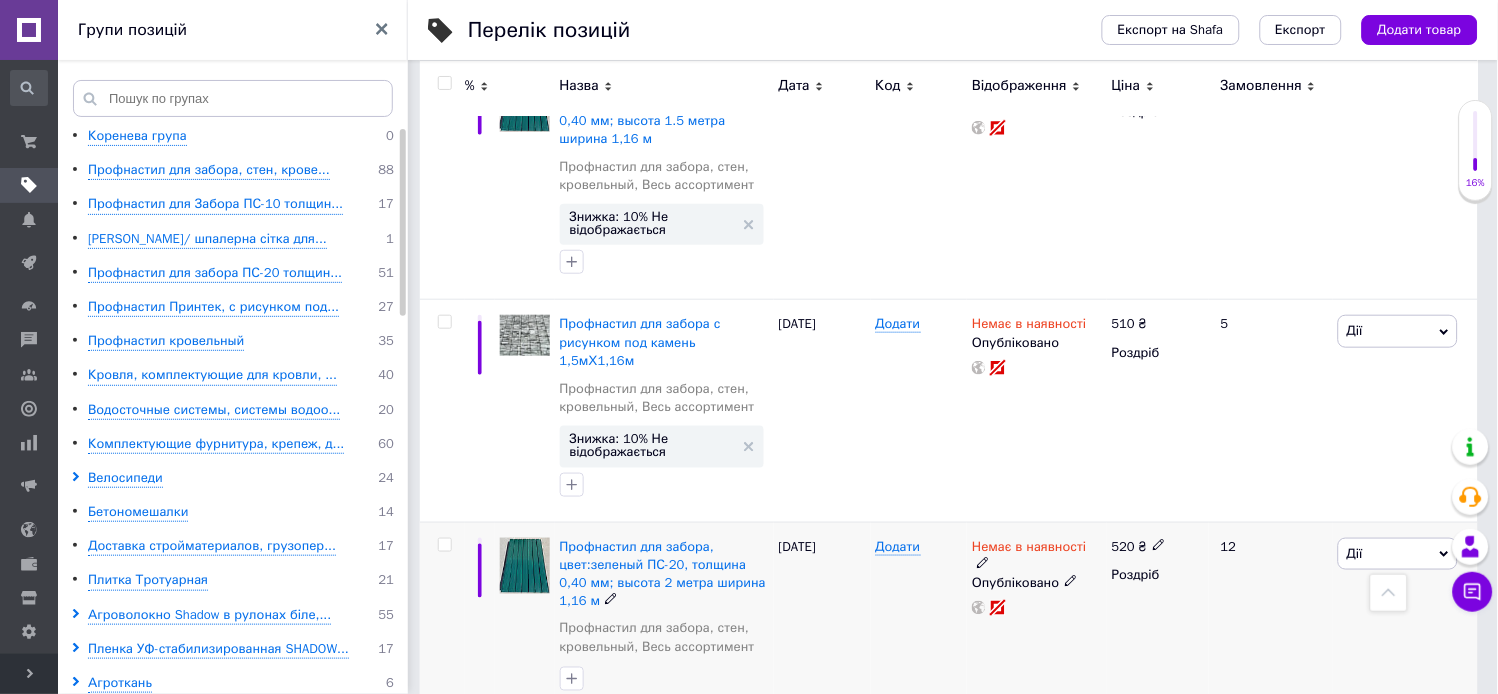 click 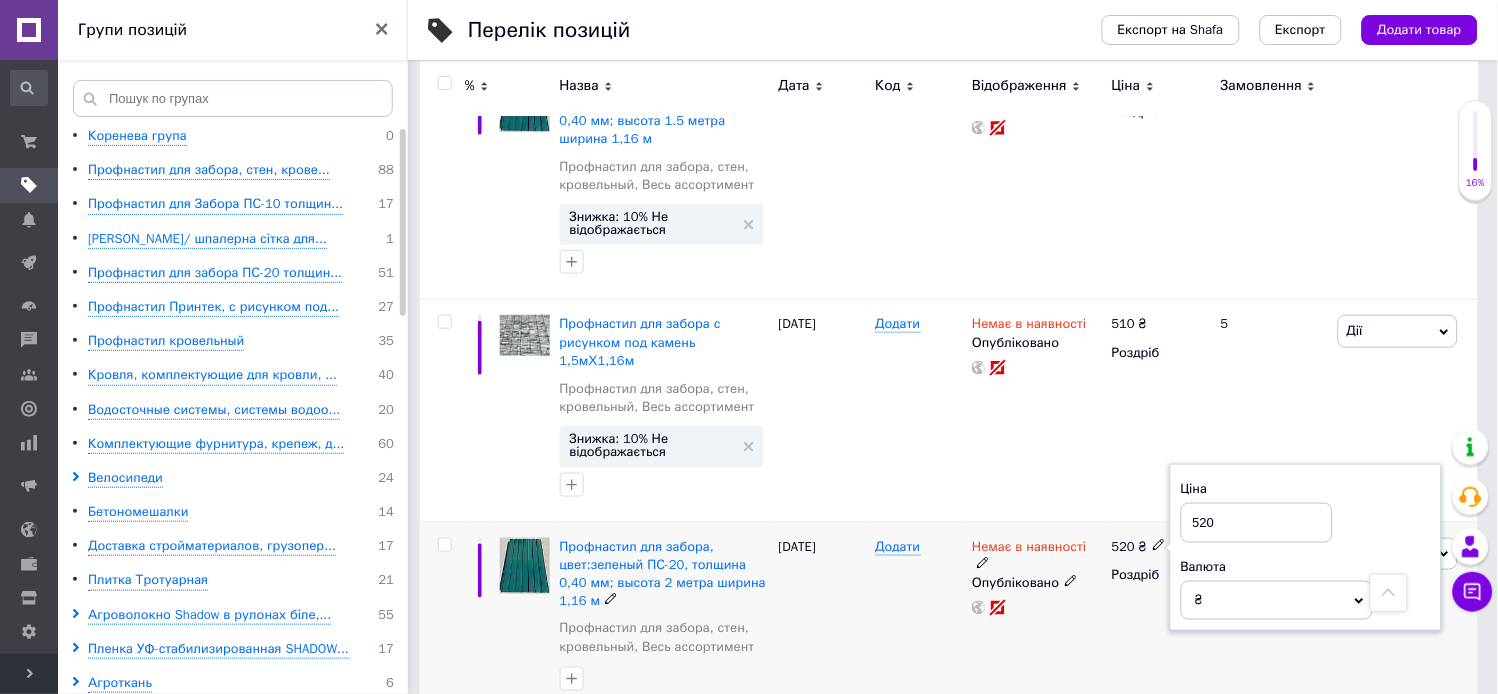 drag, startPoint x: 1220, startPoint y: 247, endPoint x: 1194, endPoint y: 247, distance: 26 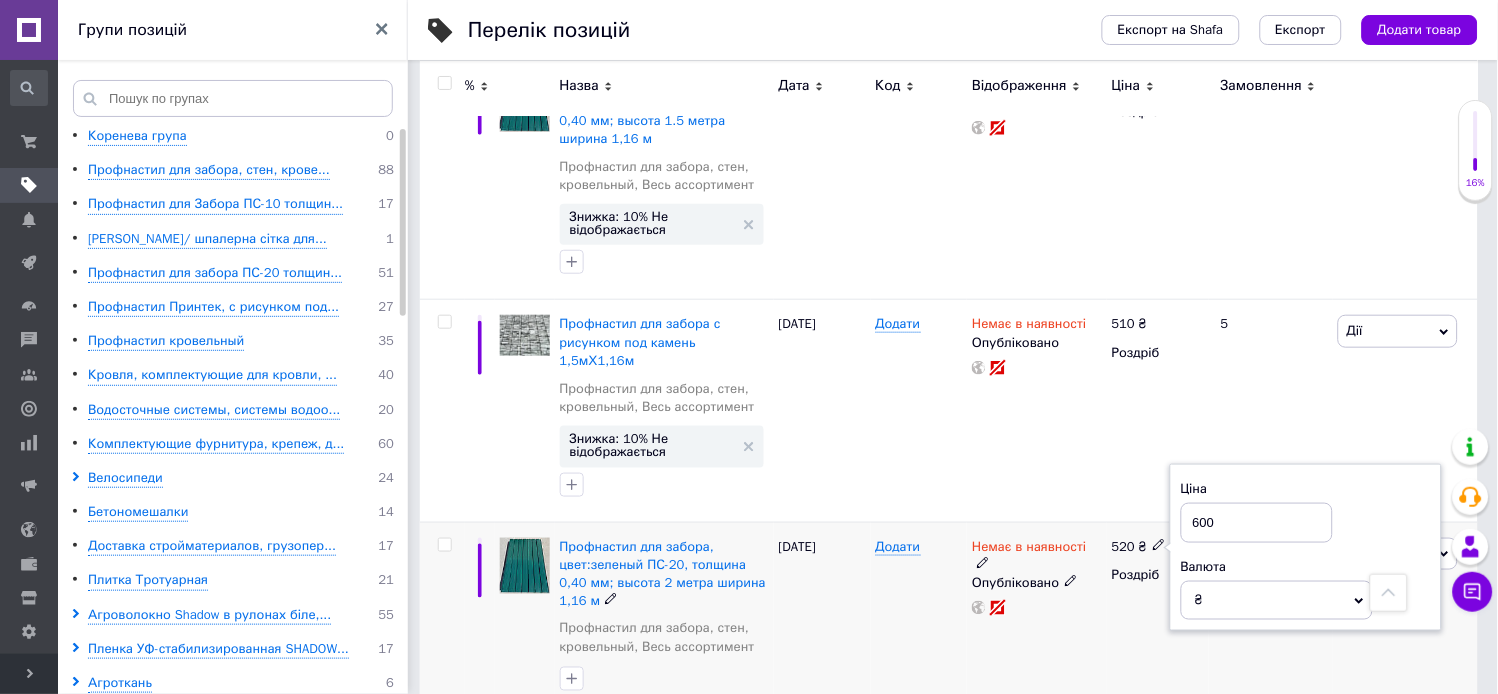 type on "600" 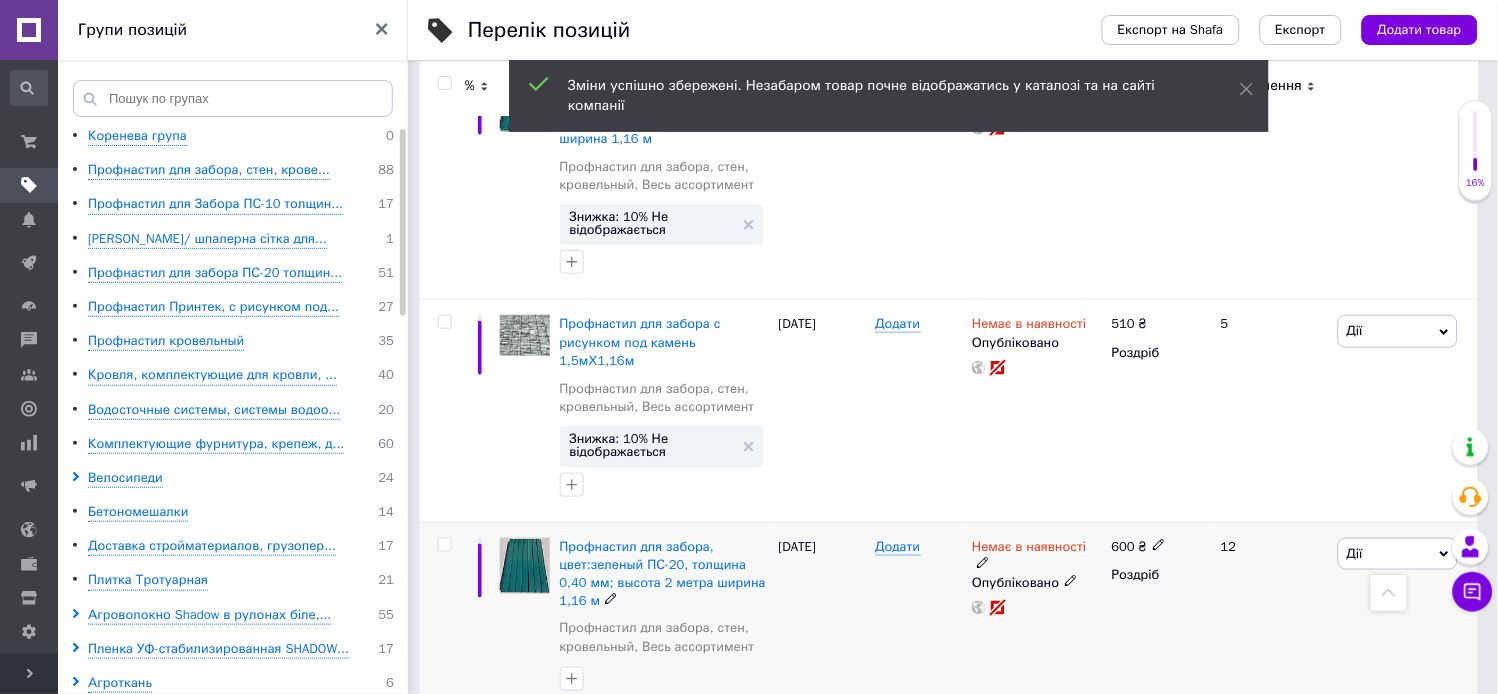click 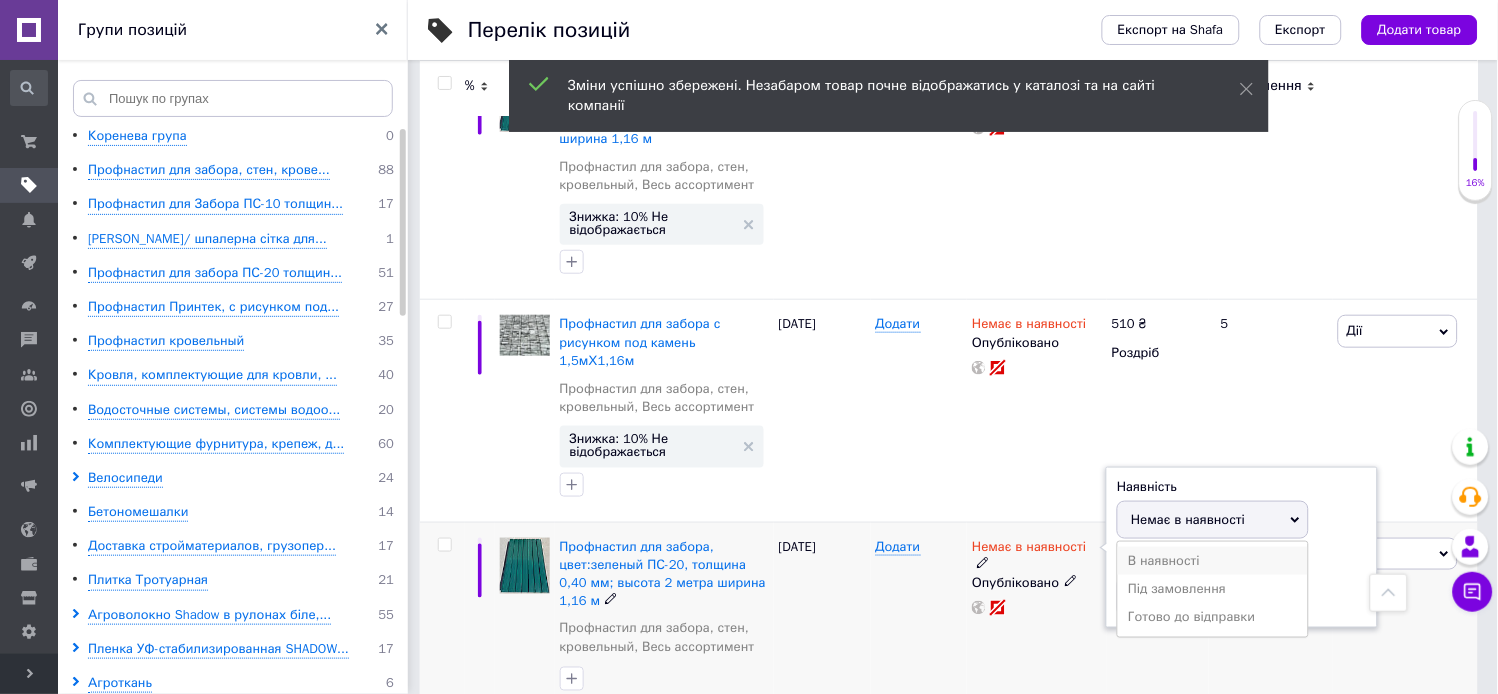 click on "В наявності" at bounding box center [1213, 561] 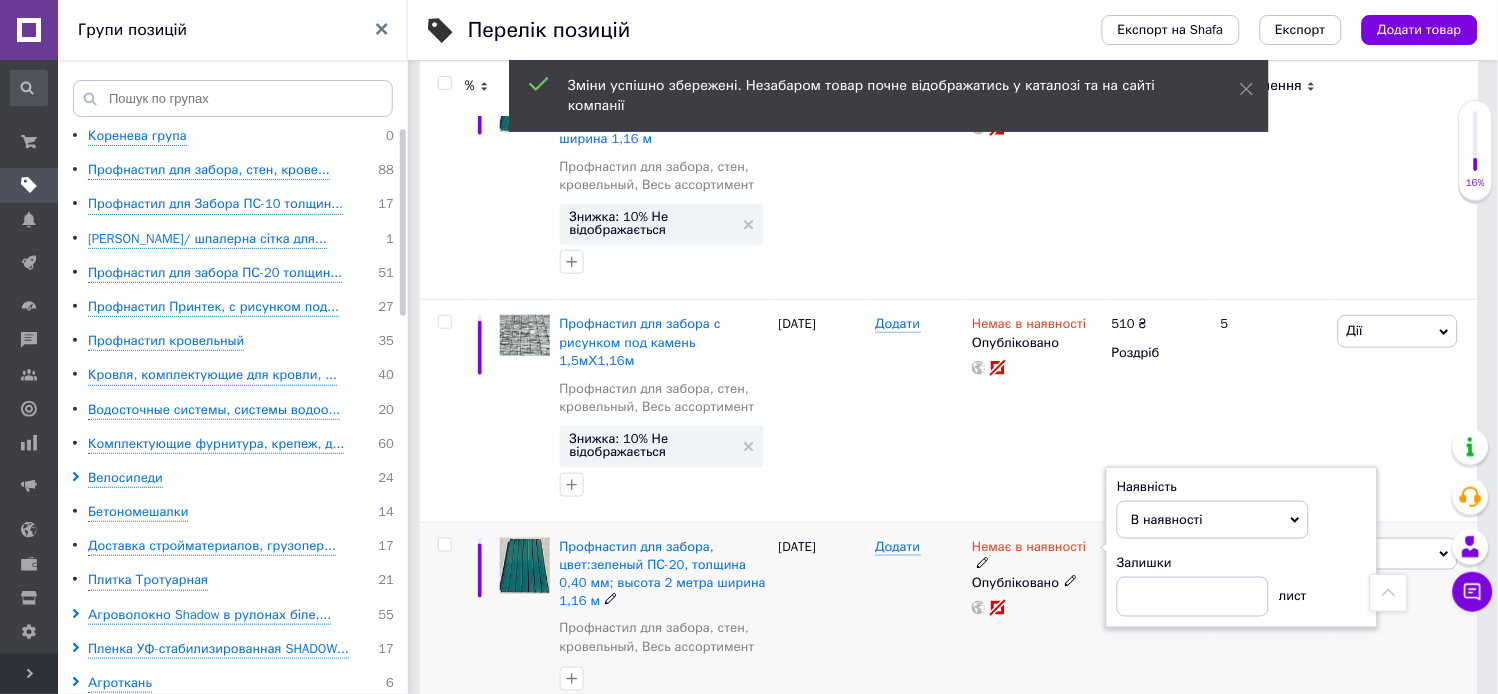 click on "Немає в наявності Наявність В наявності Немає в наявності Під замовлення Готово до відправки Залишки лист Опубліковано" at bounding box center [1036, 619] 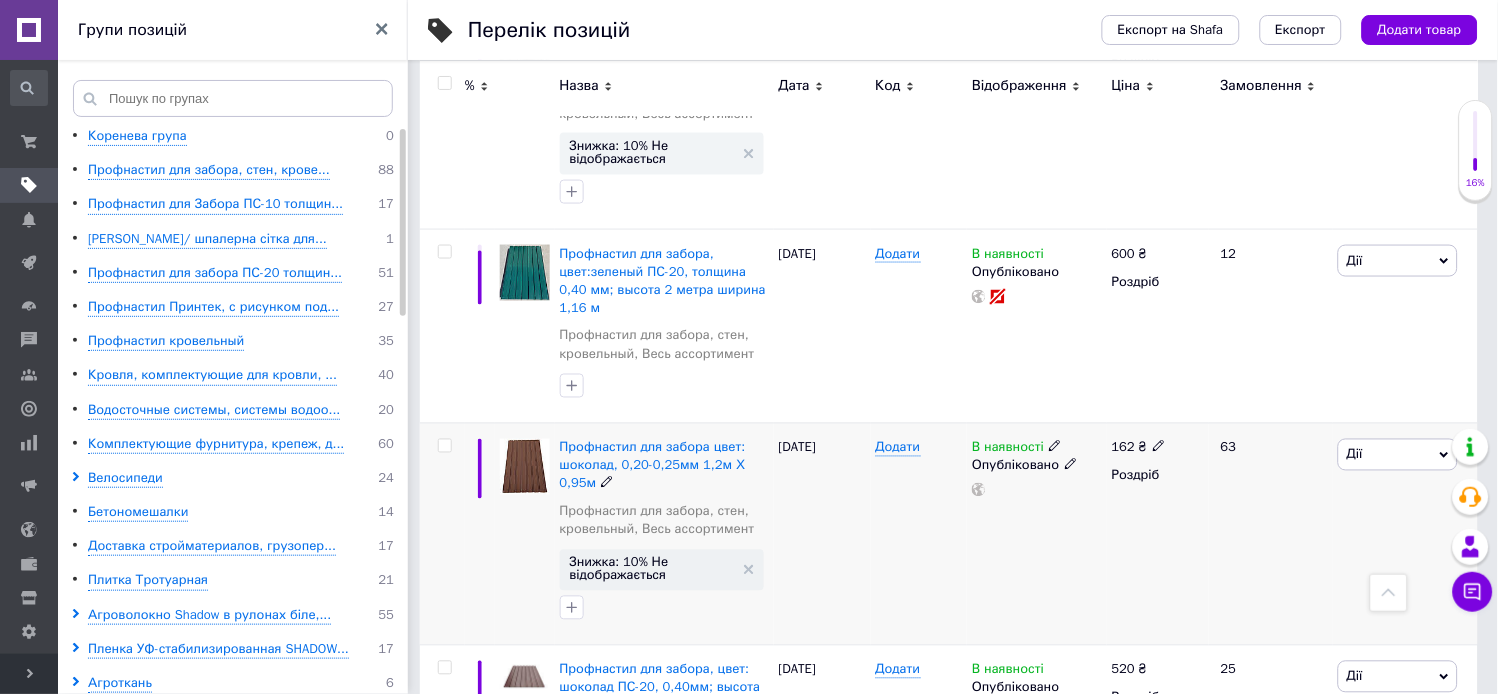 scroll, scrollTop: 10666, scrollLeft: 0, axis: vertical 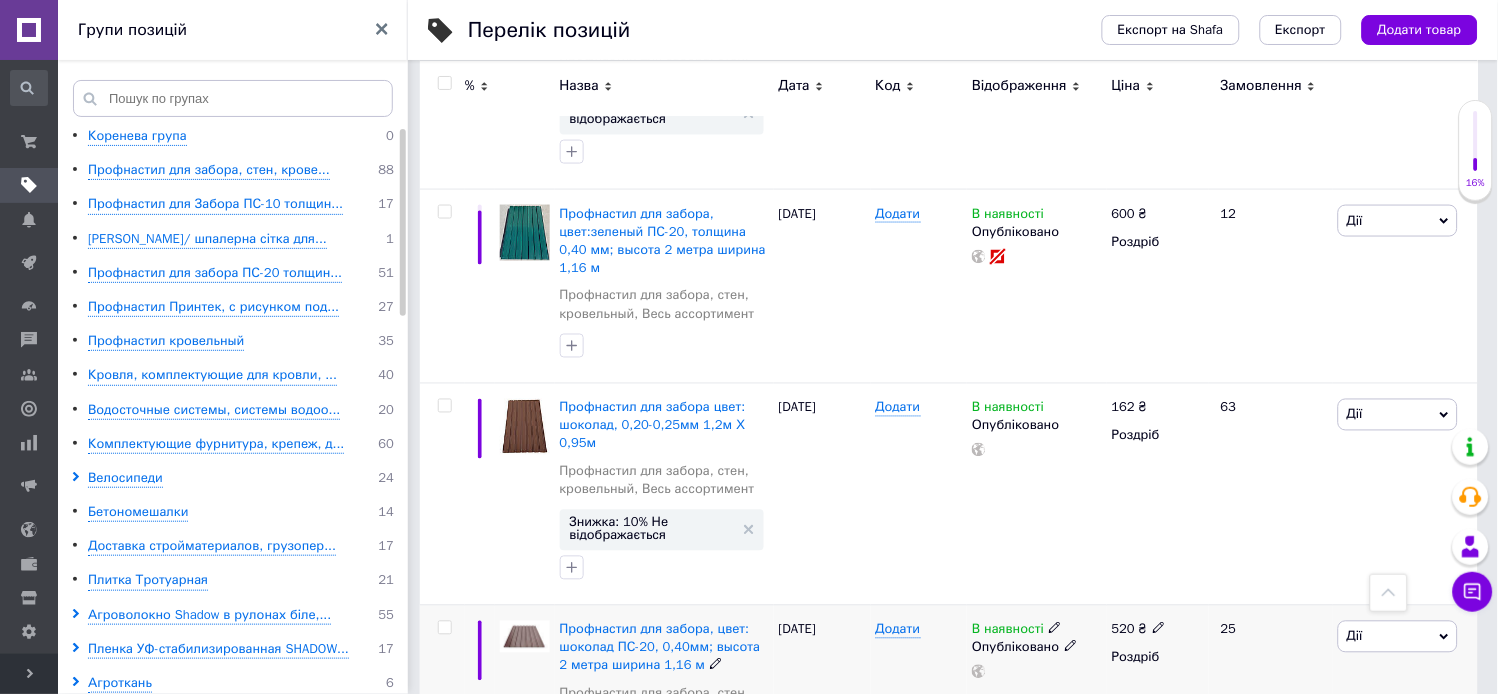 click 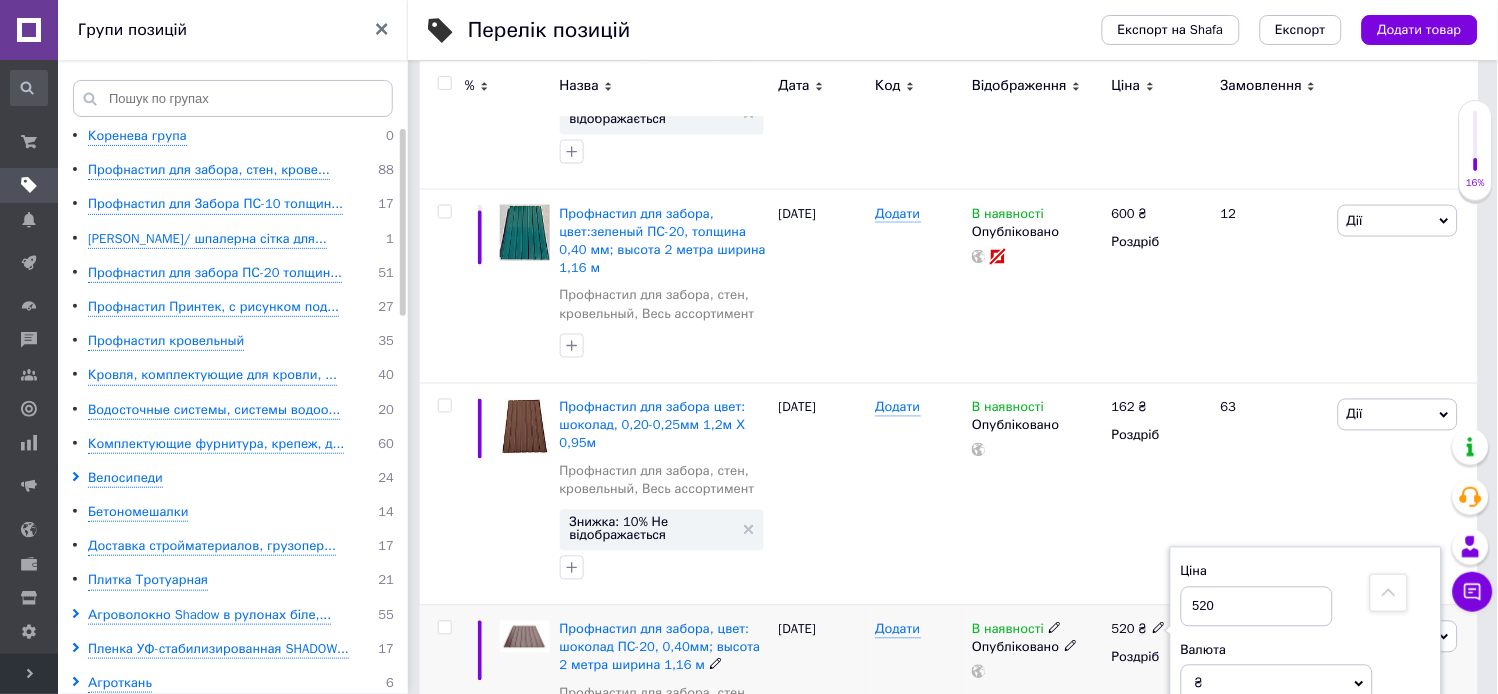 drag, startPoint x: 1222, startPoint y: 288, endPoint x: 1188, endPoint y: 290, distance: 34.058773 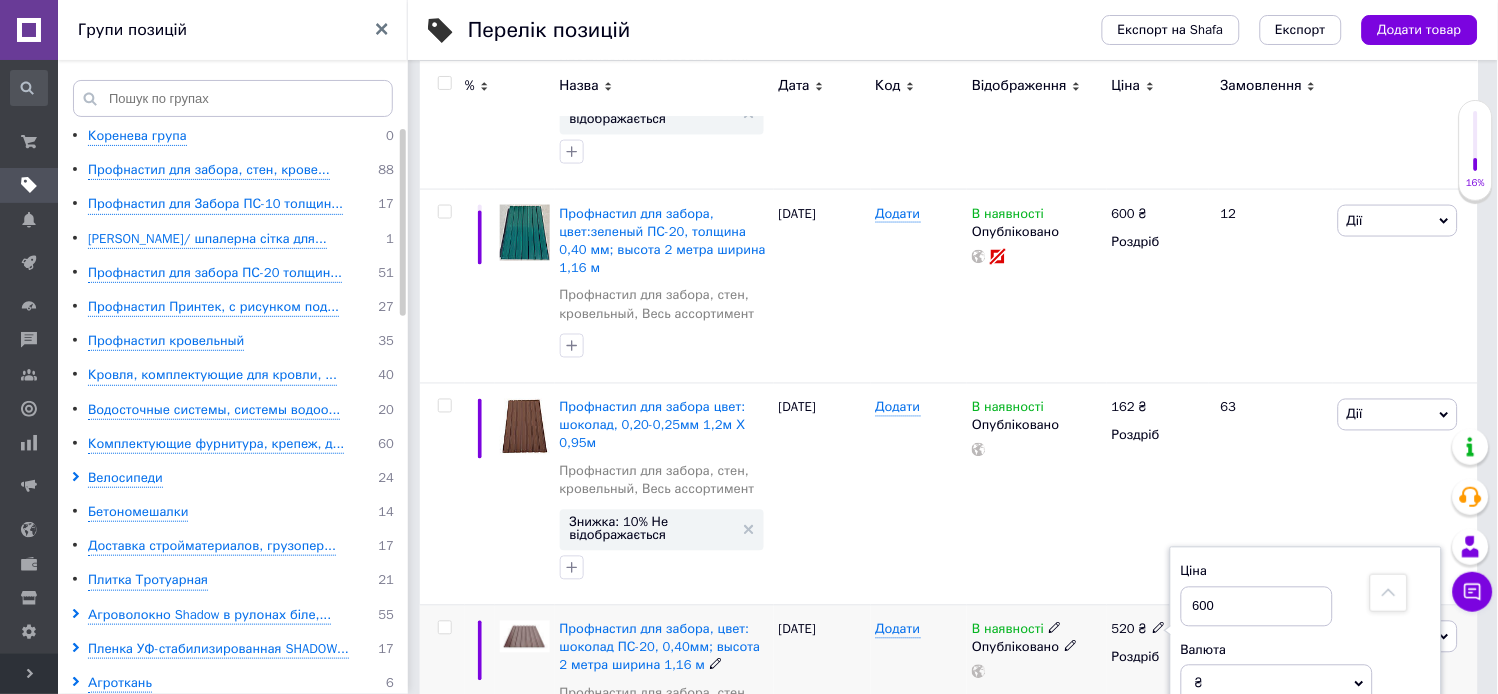 type on "600" 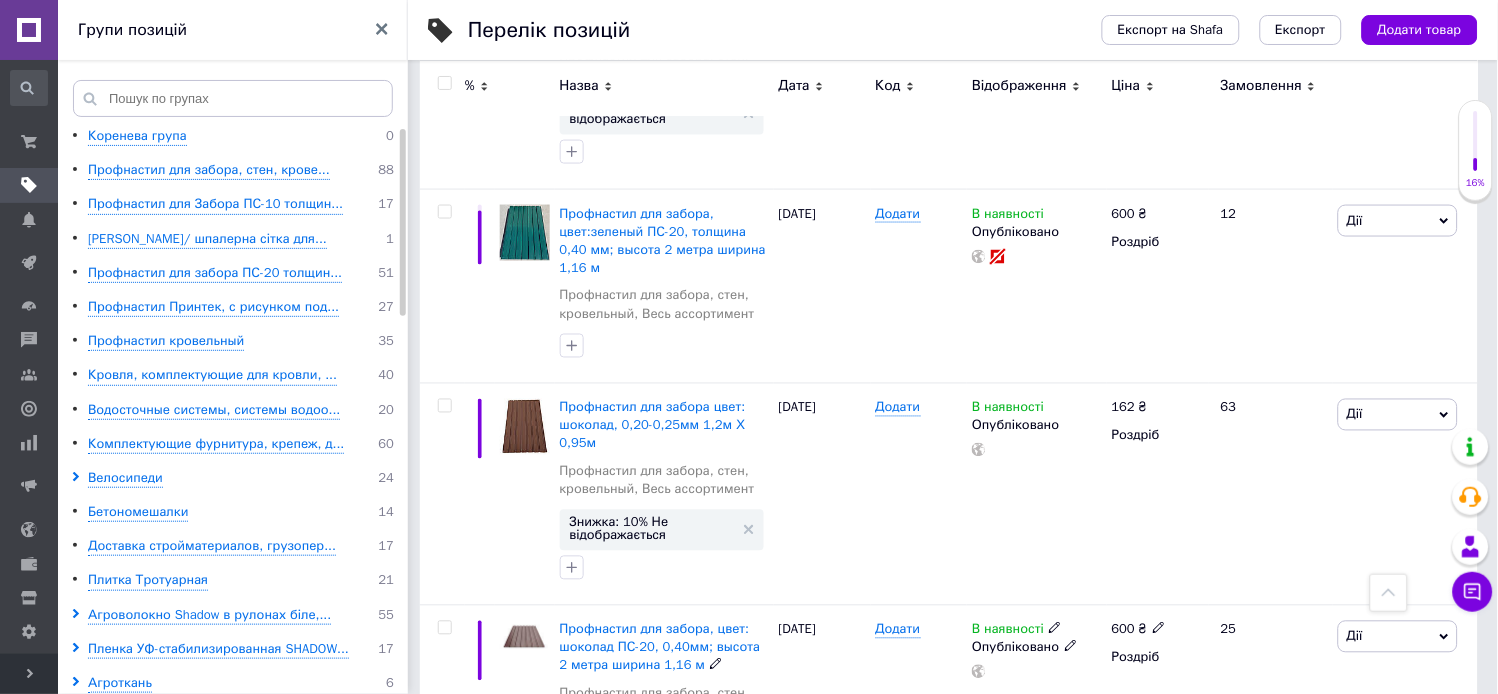 scroll, scrollTop: 10555, scrollLeft: 0, axis: vertical 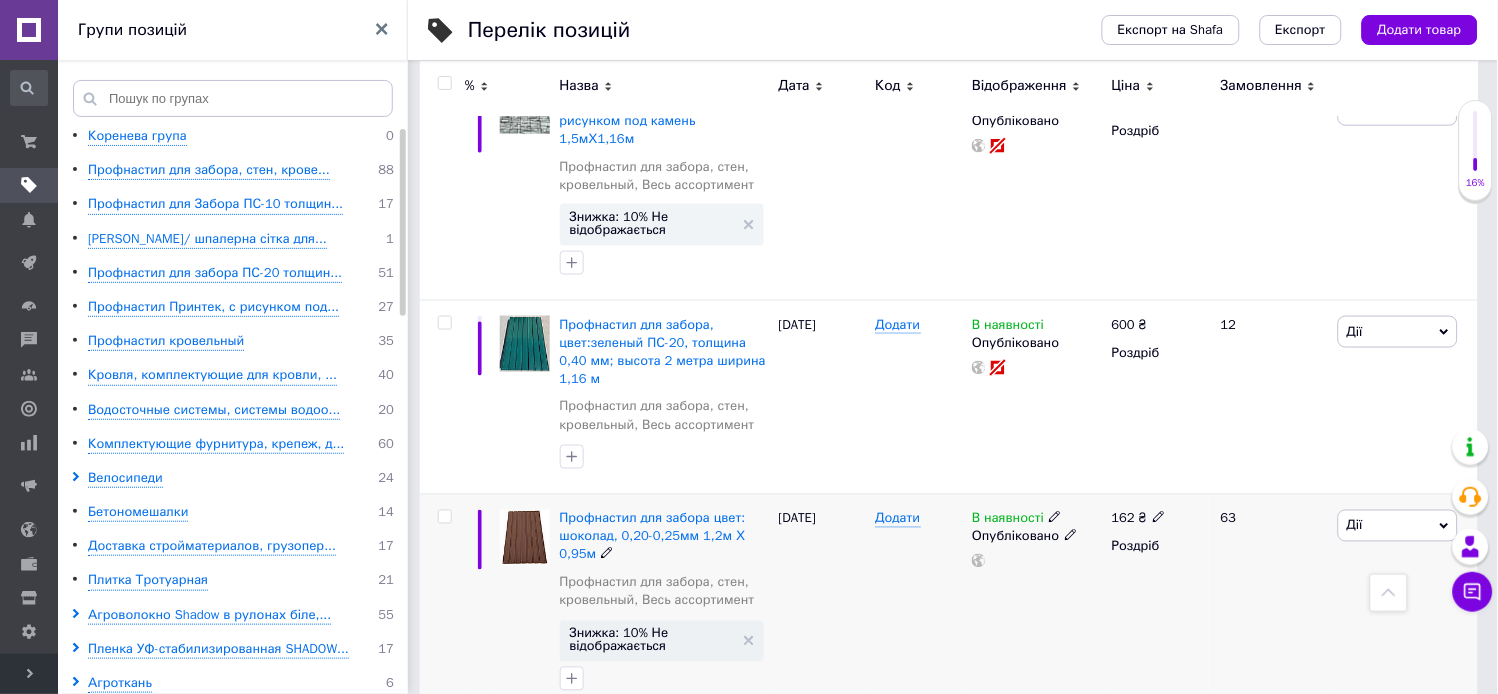 click on "Дії" at bounding box center [1398, 526] 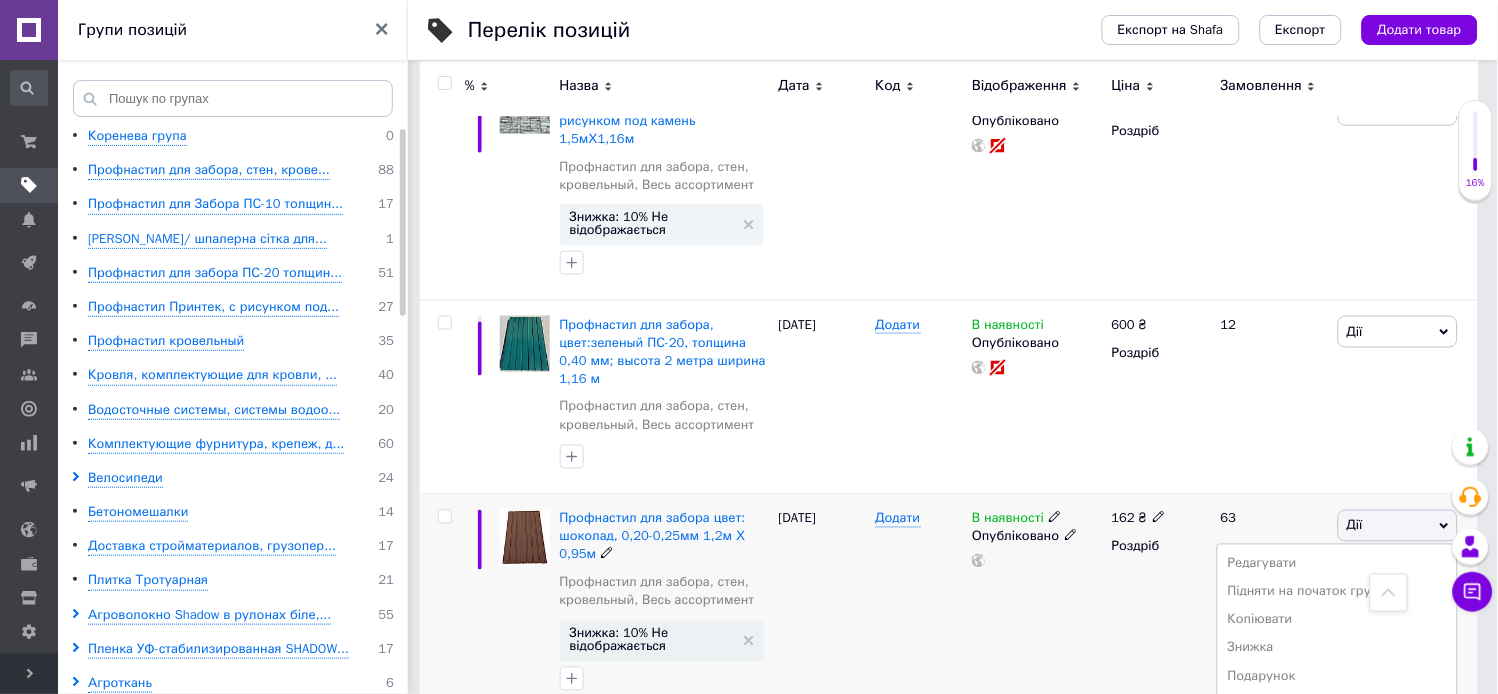 click on "Видалити" at bounding box center [1337, 846] 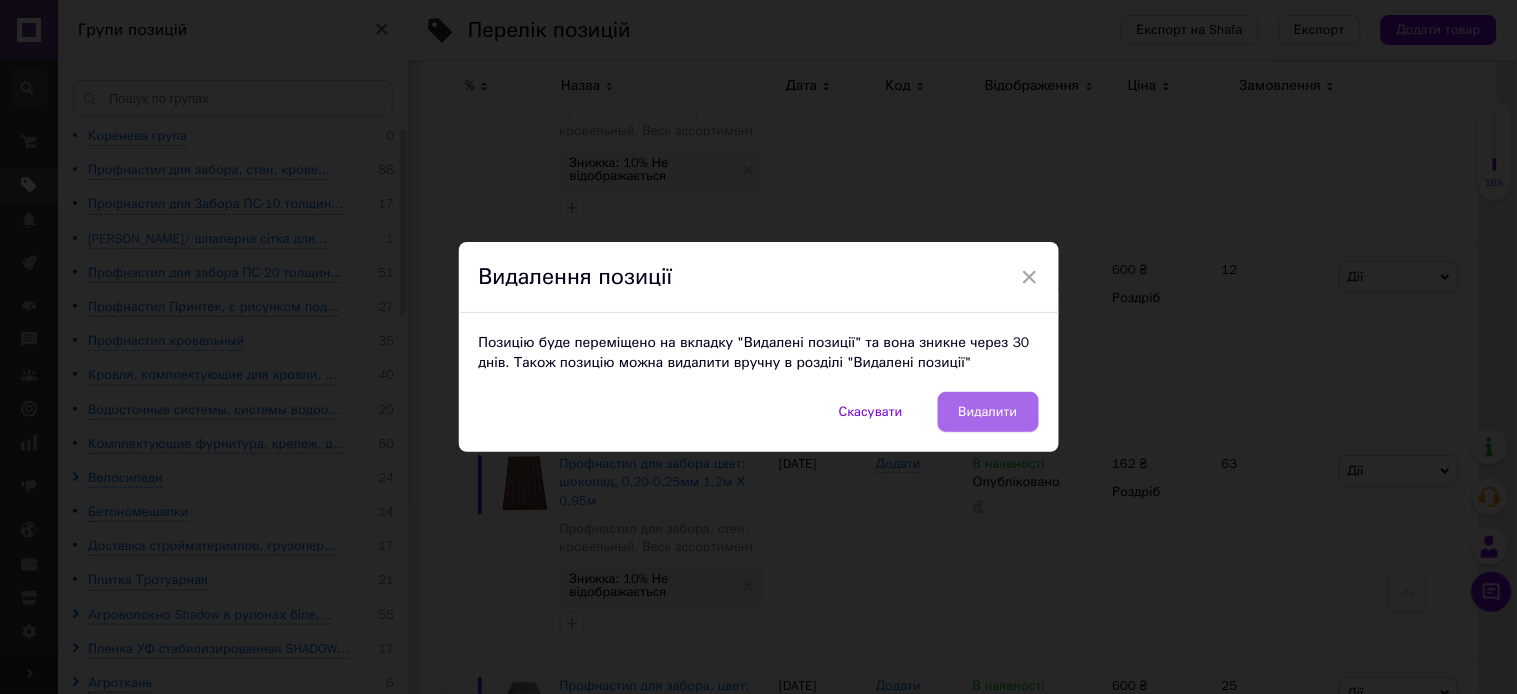 click on "Видалити" at bounding box center [988, 412] 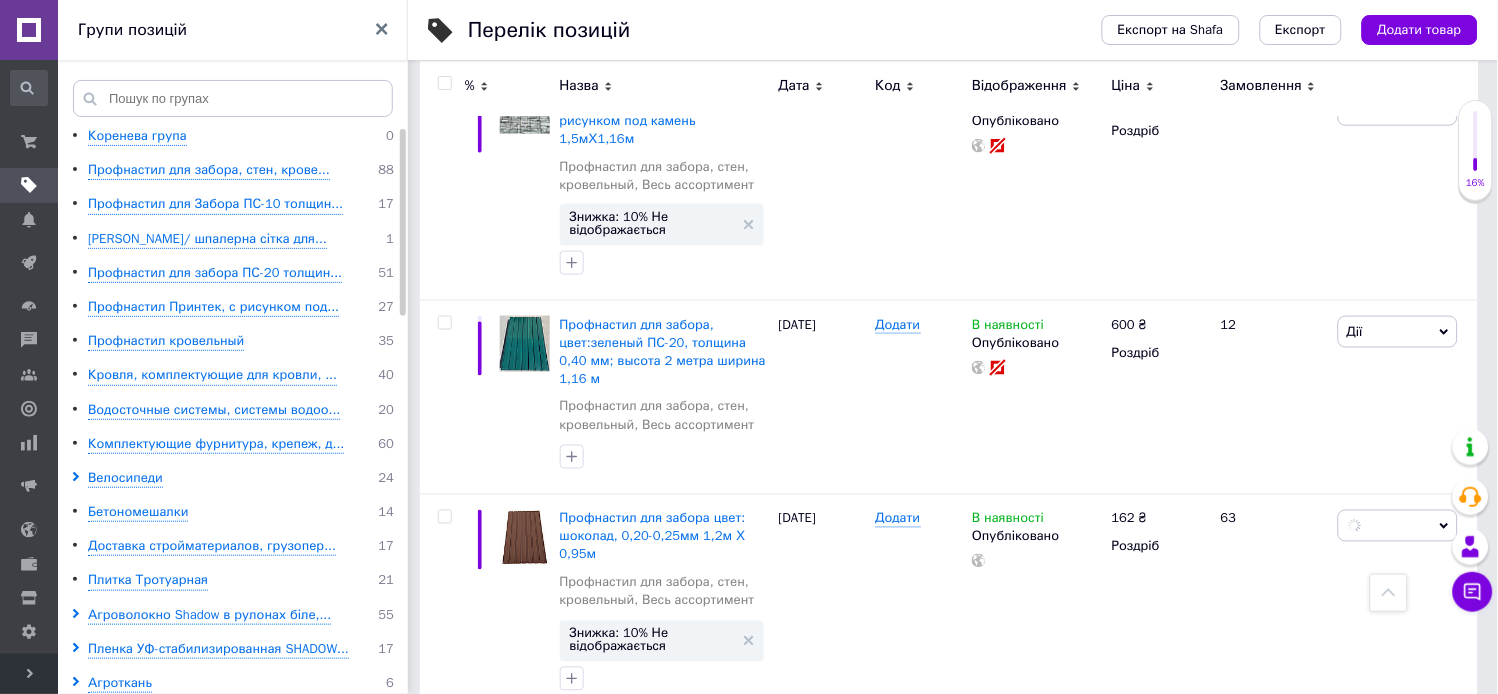 scroll, scrollTop: 0, scrollLeft: 105, axis: horizontal 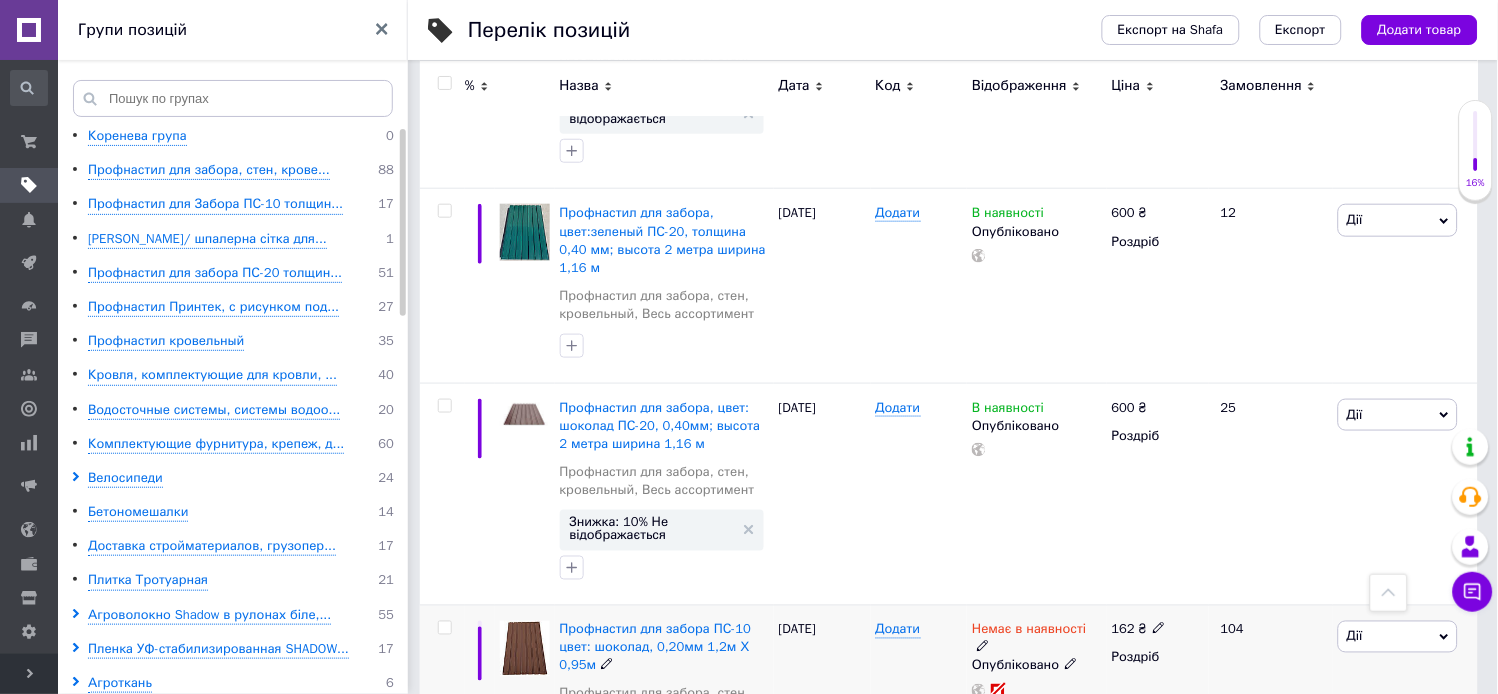 click 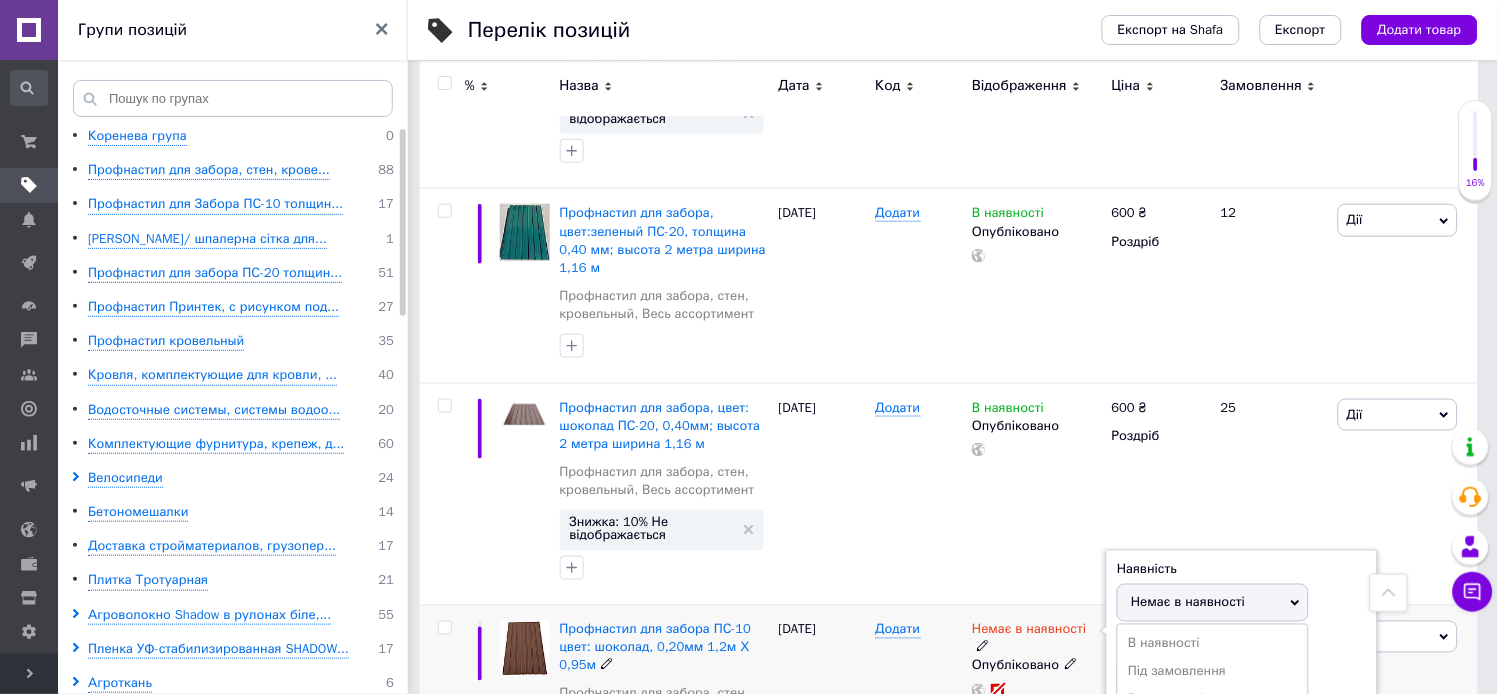 click on "Немає в наявності Наявність Немає в наявності В наявності Під замовлення Готово до відправки Залишки лист Опубліковано" at bounding box center [1036, 716] 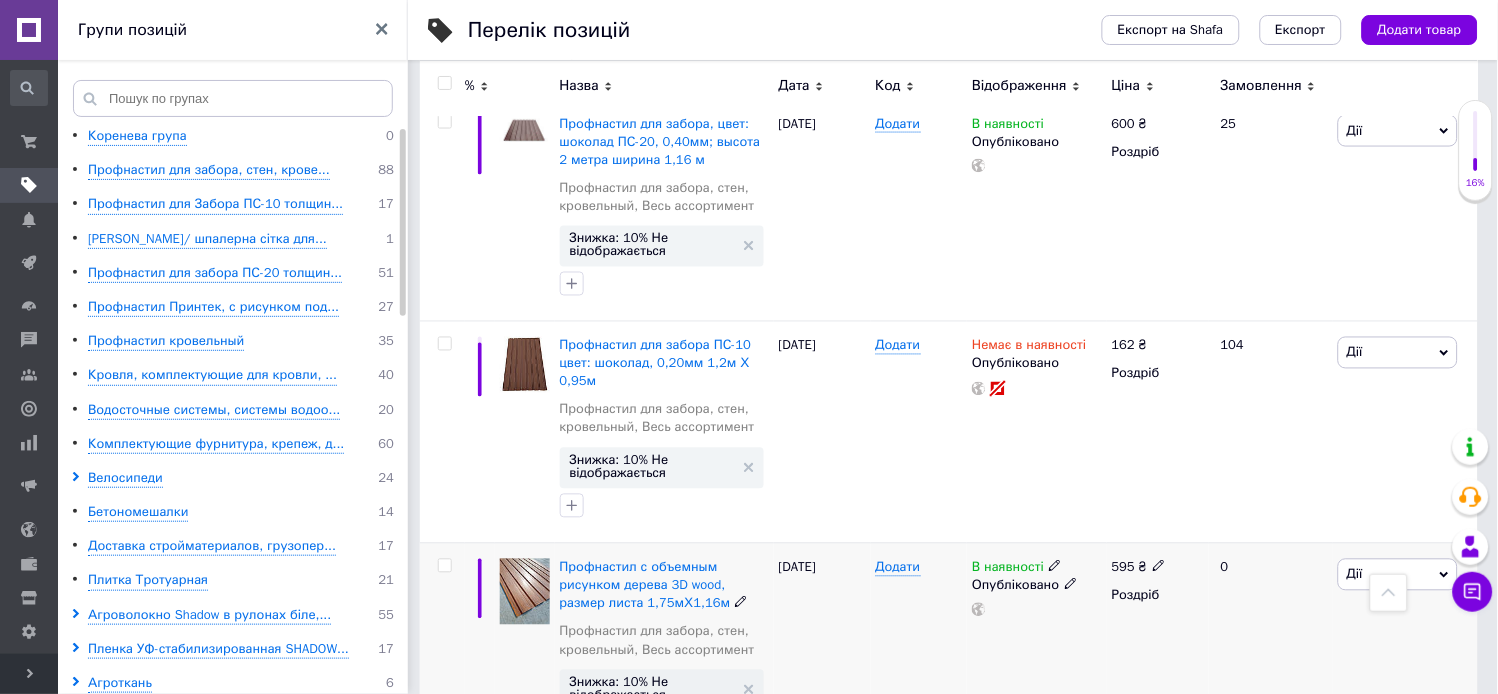 scroll, scrollTop: 10777, scrollLeft: 0, axis: vertical 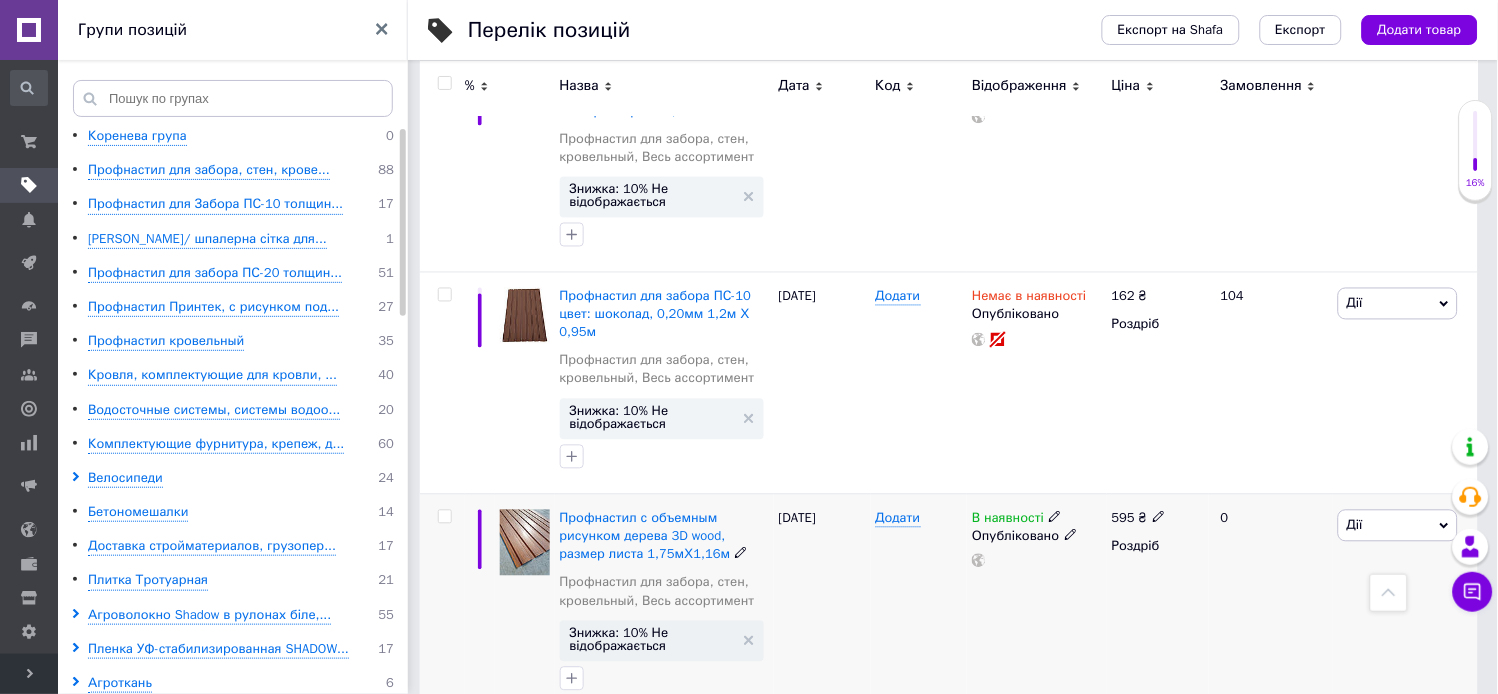 click 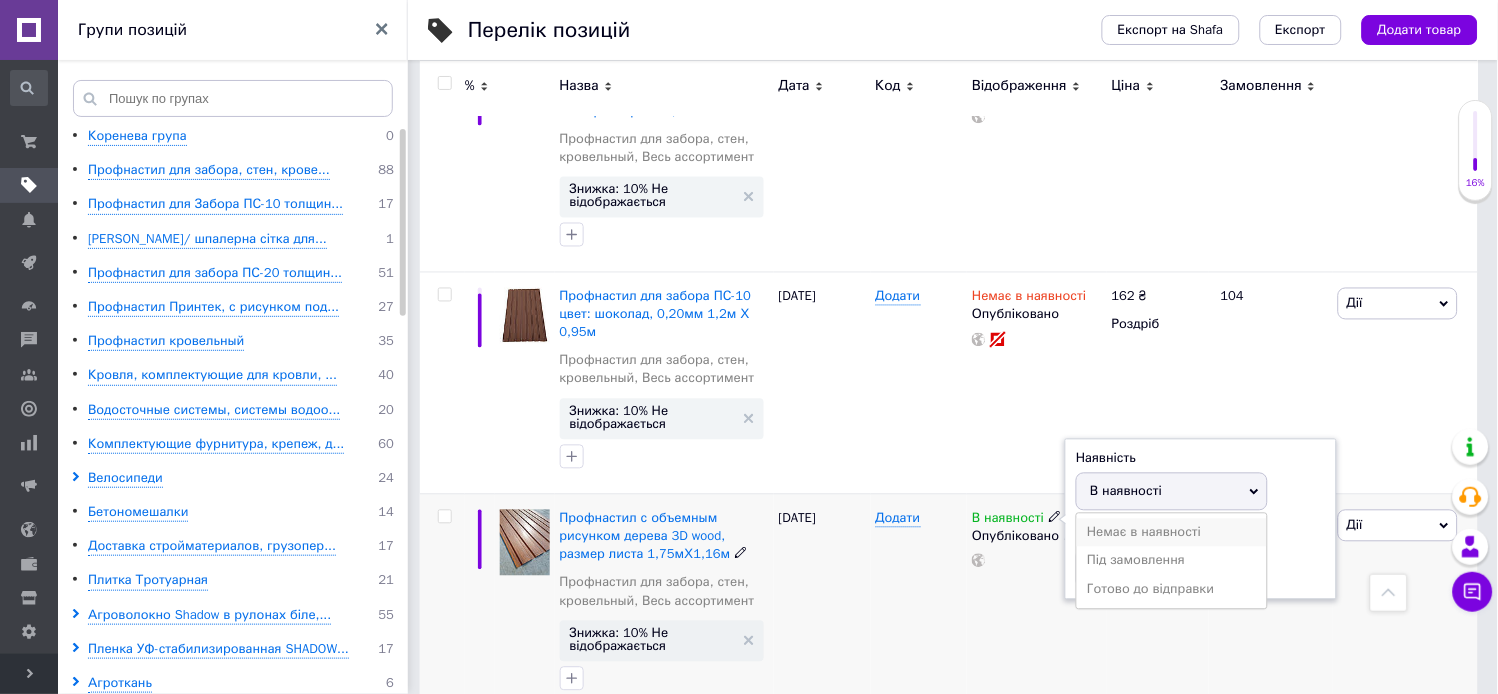 click on "Немає в наявності" at bounding box center [1172, 533] 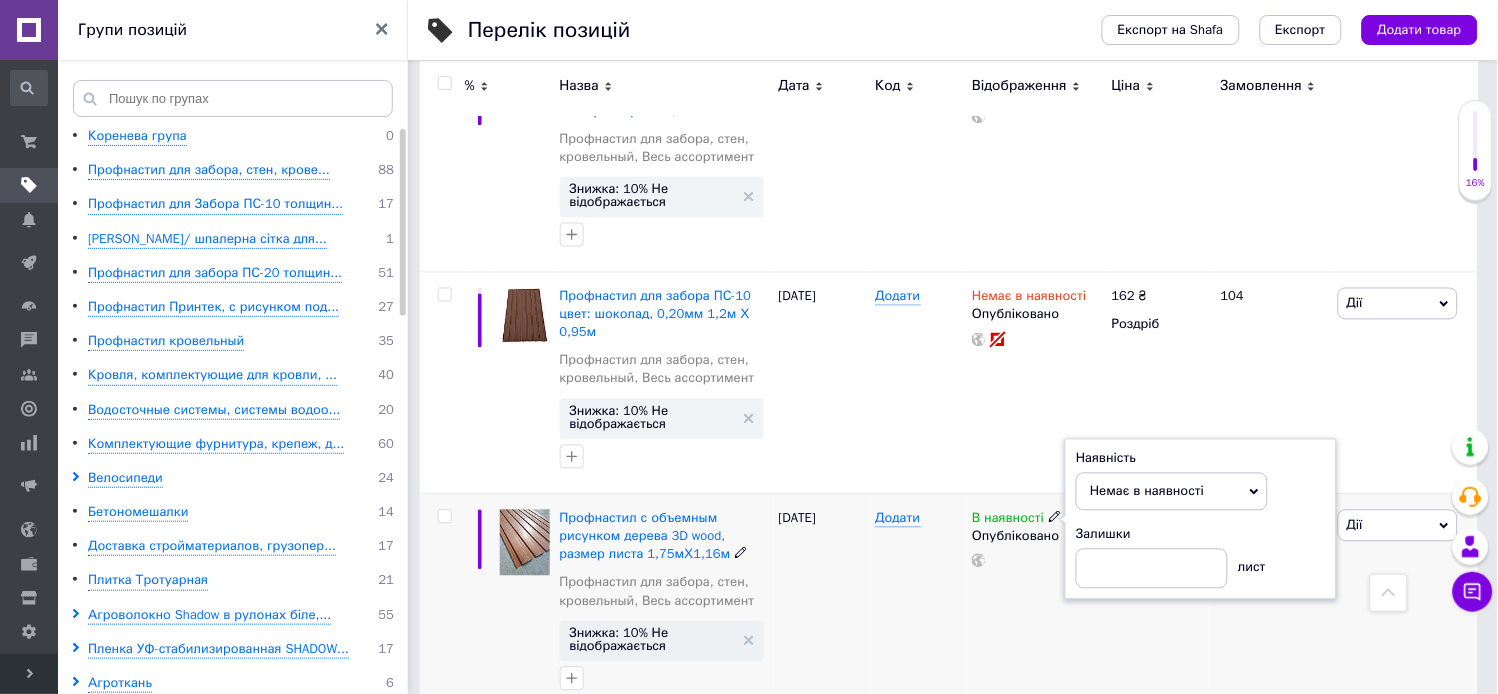 click on "В наявності Наявність Немає в наявності В наявності Під замовлення Готово до відправки Залишки лист Опубліковано" at bounding box center (1036, 605) 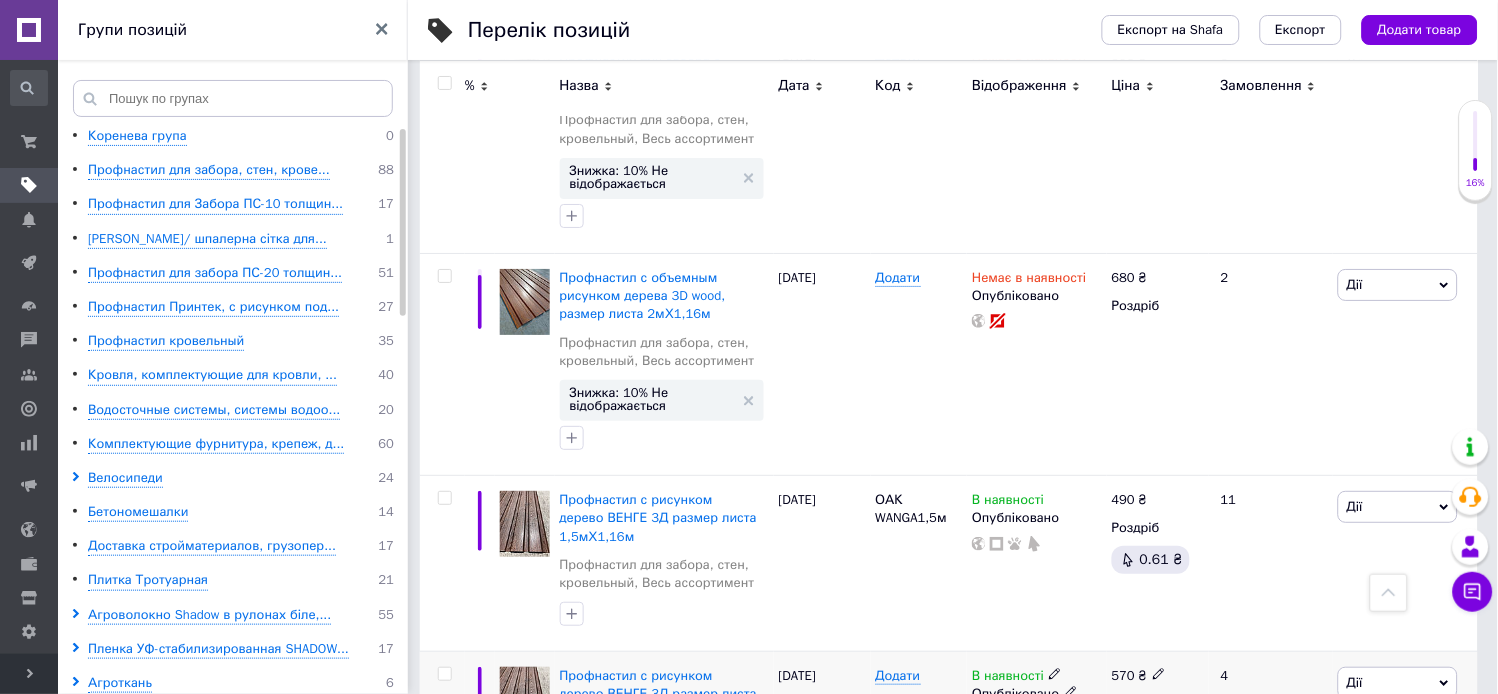 scroll, scrollTop: 11777, scrollLeft: 0, axis: vertical 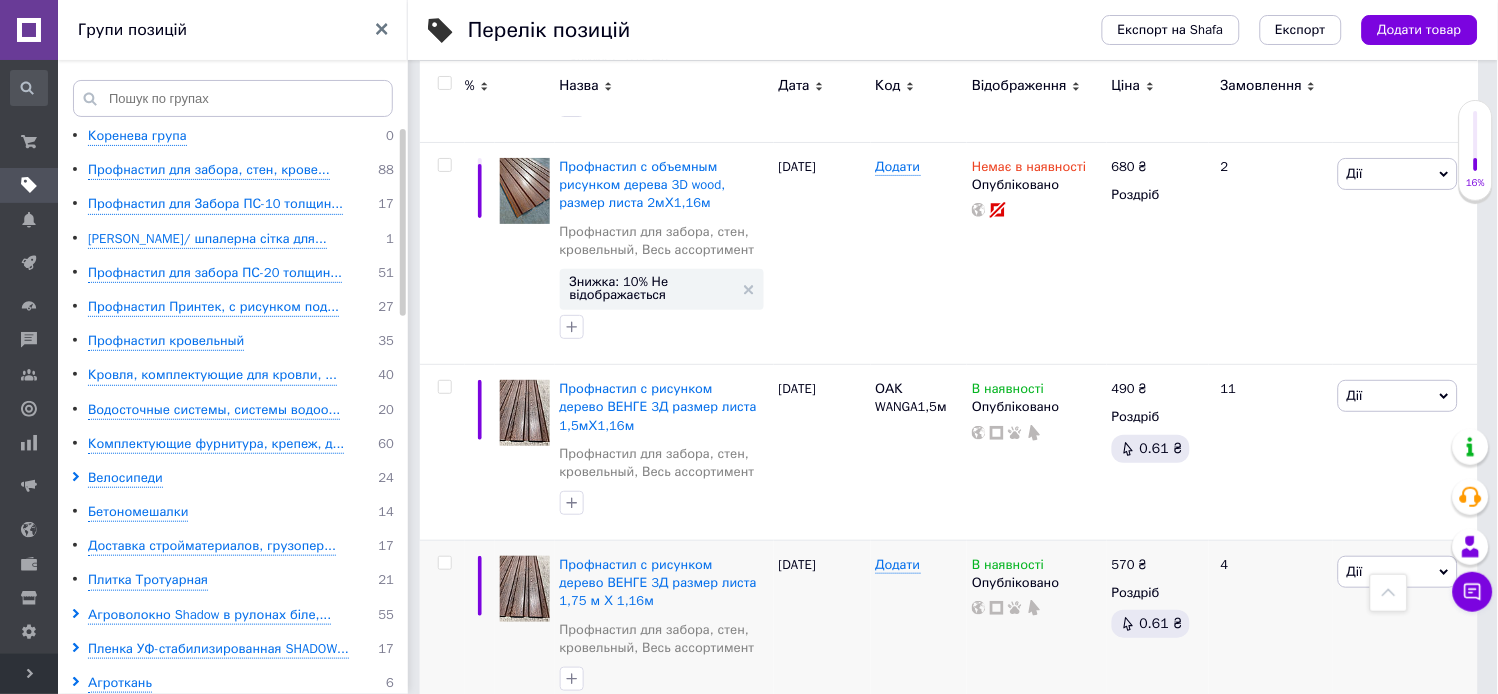 click 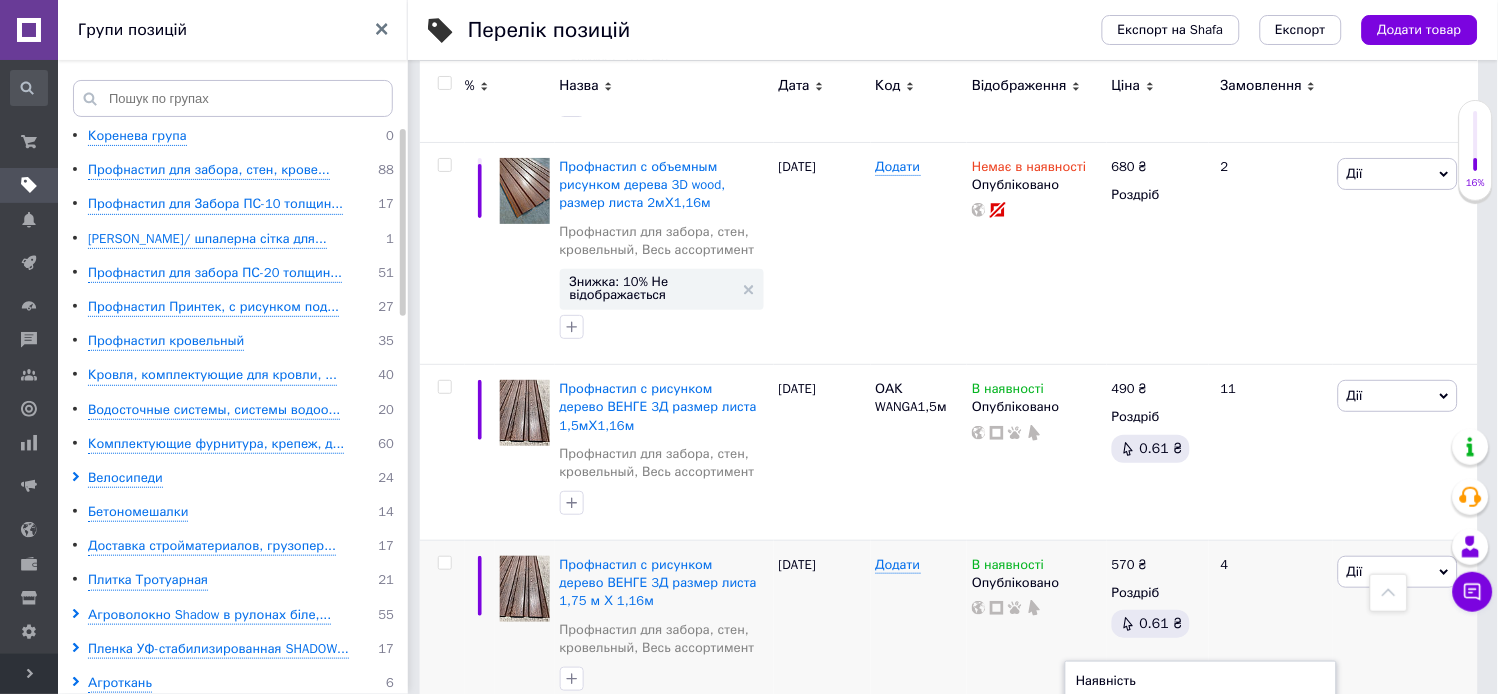 click on "Немає в наявності" at bounding box center [1172, 755] 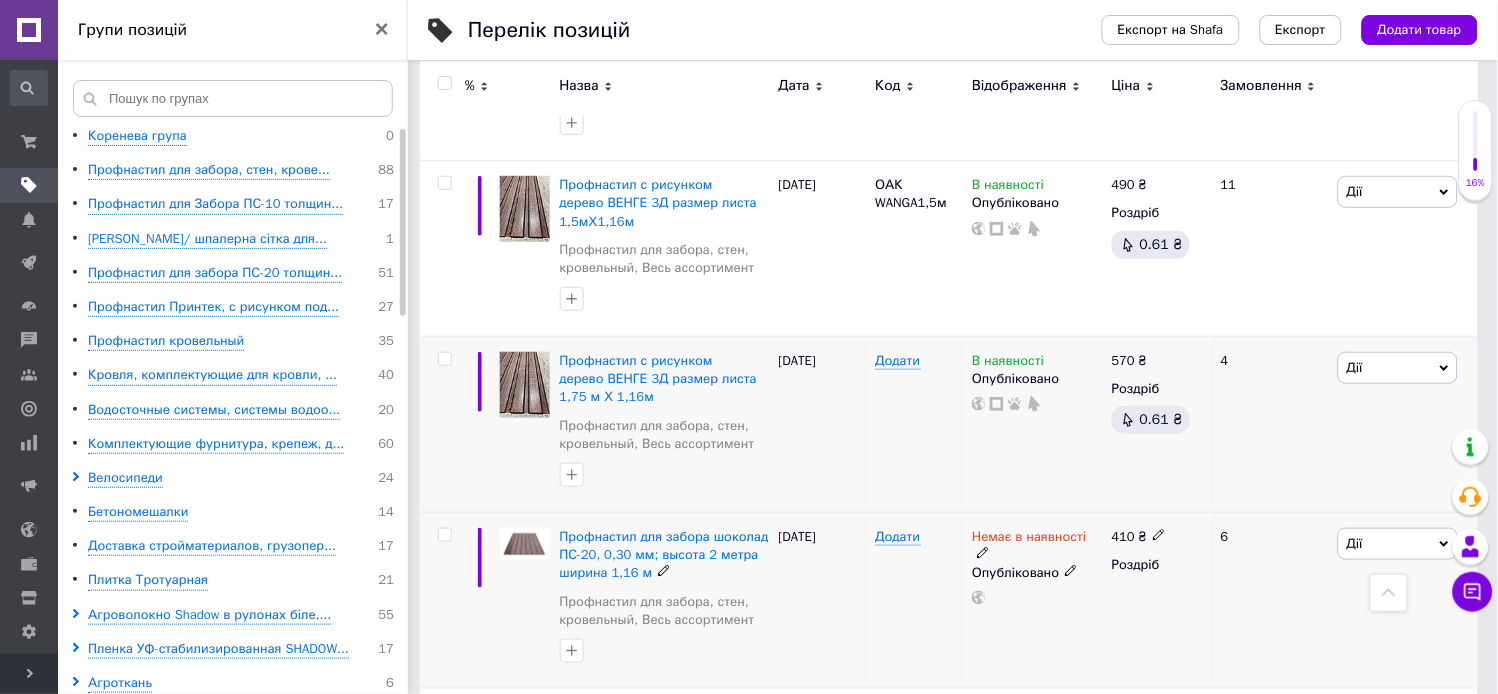 scroll, scrollTop: 12000, scrollLeft: 0, axis: vertical 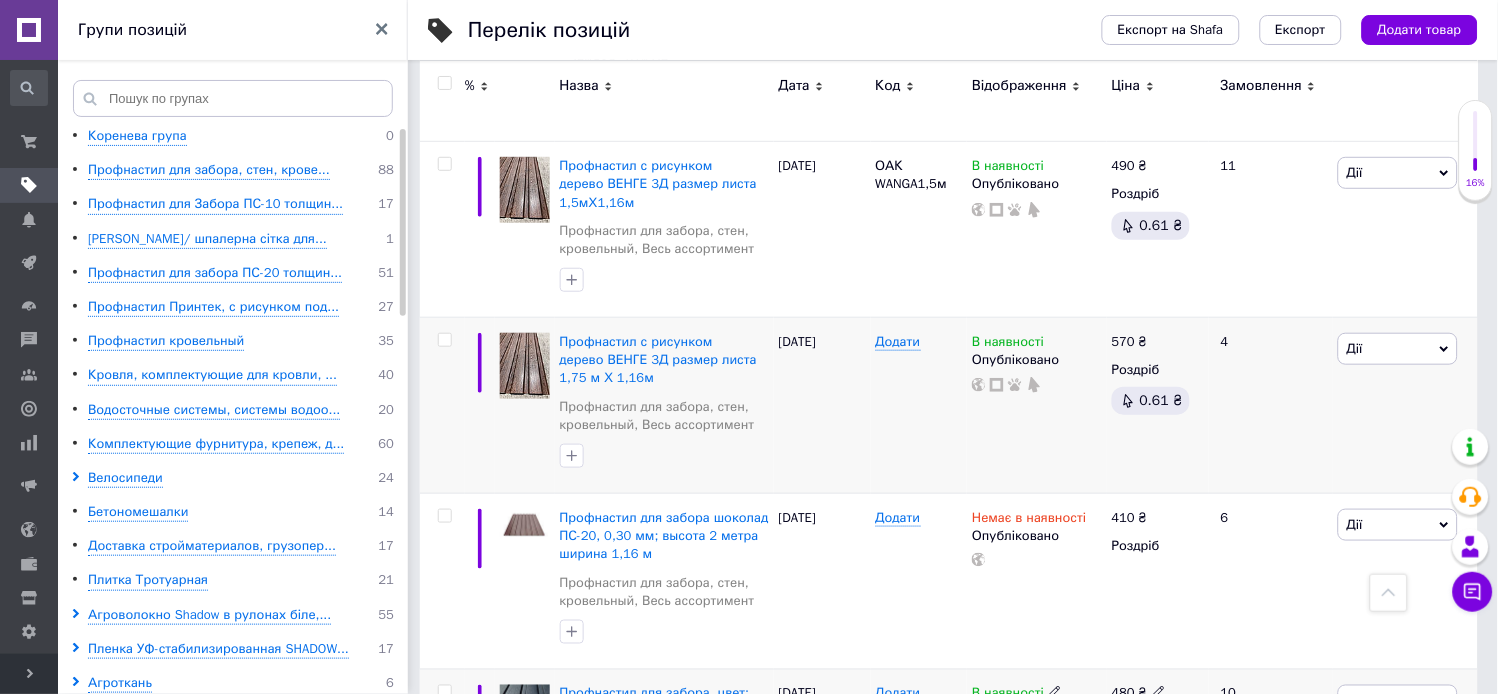 click 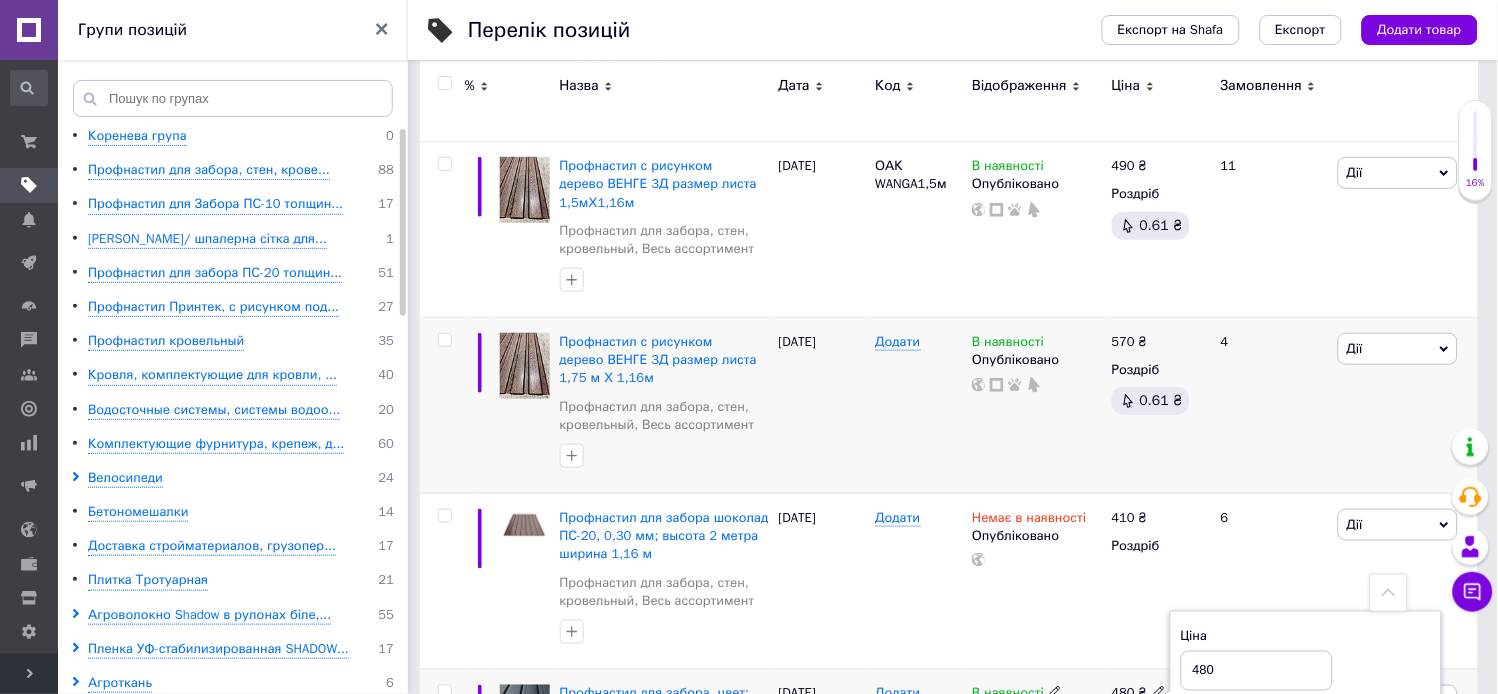 drag, startPoint x: 1225, startPoint y: 353, endPoint x: 1192, endPoint y: 355, distance: 33.06055 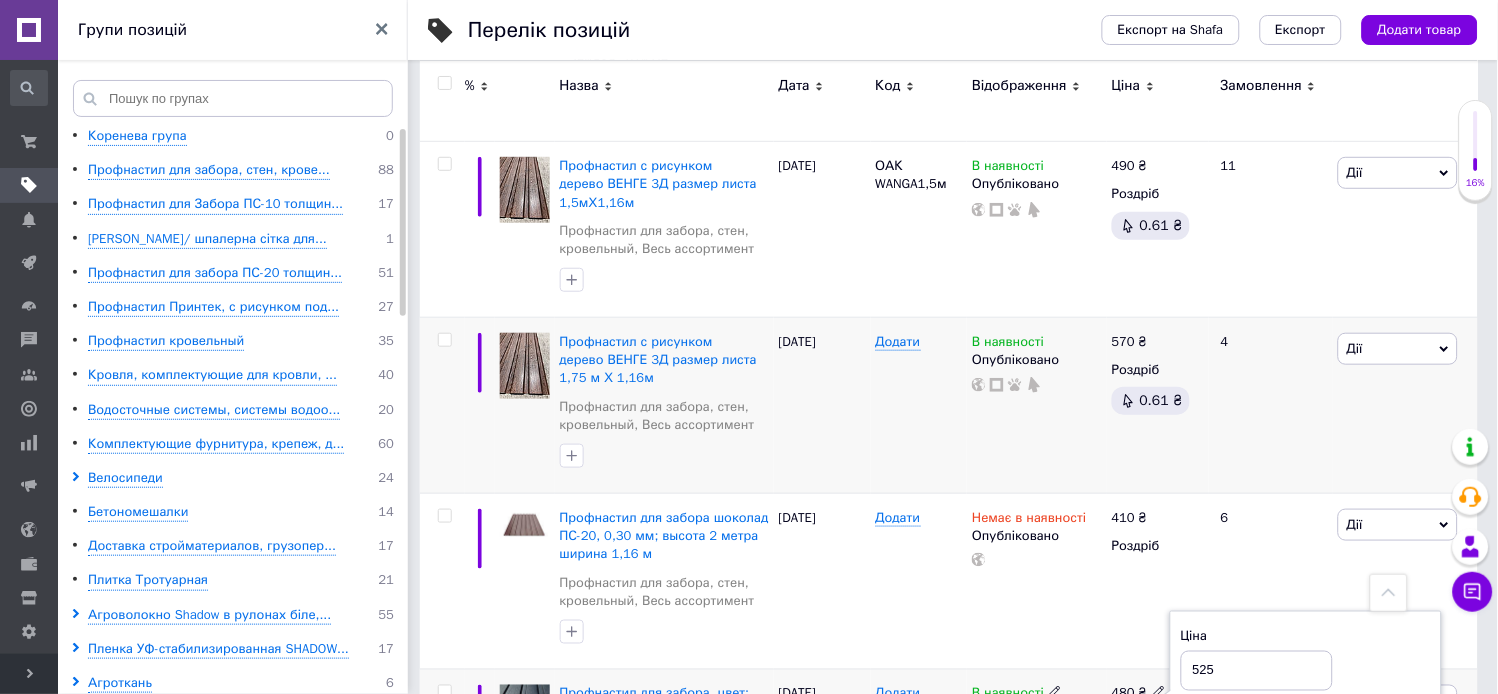 type on "525" 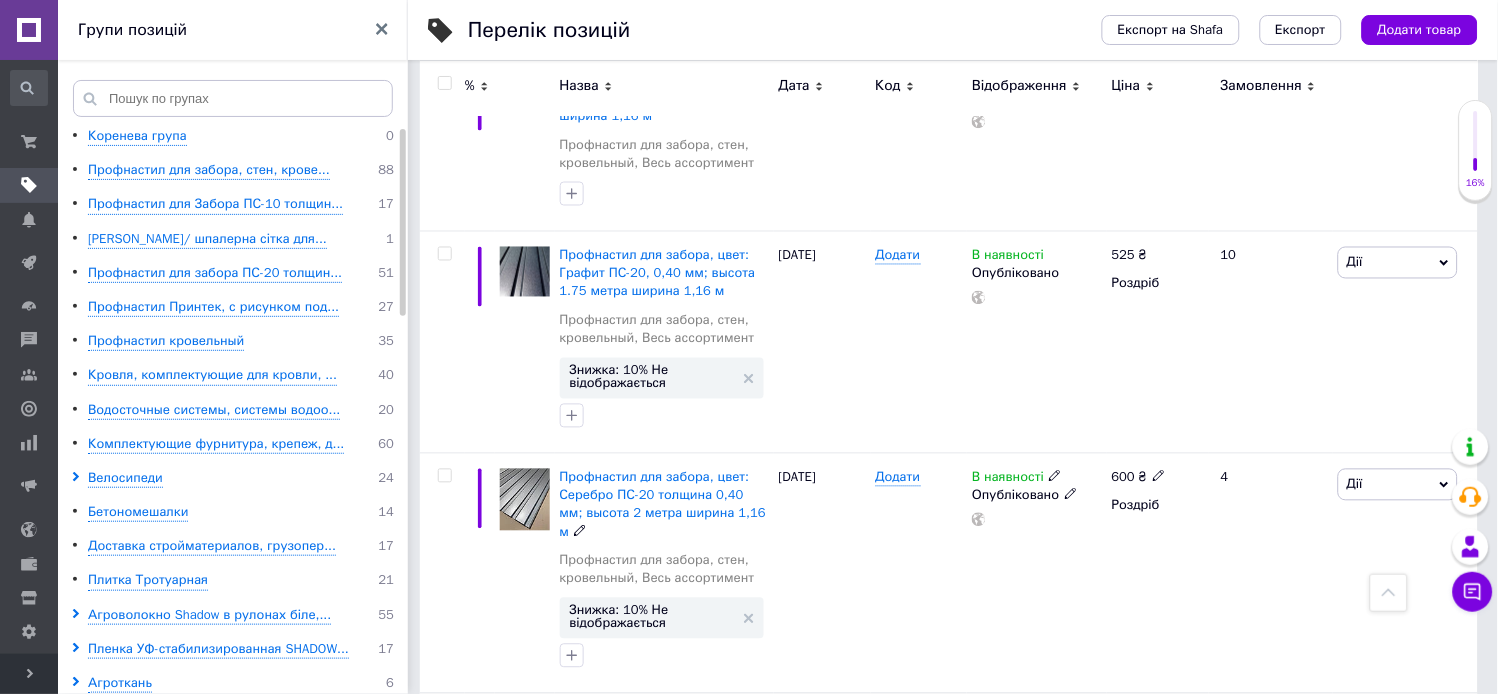 scroll, scrollTop: 12444, scrollLeft: 0, axis: vertical 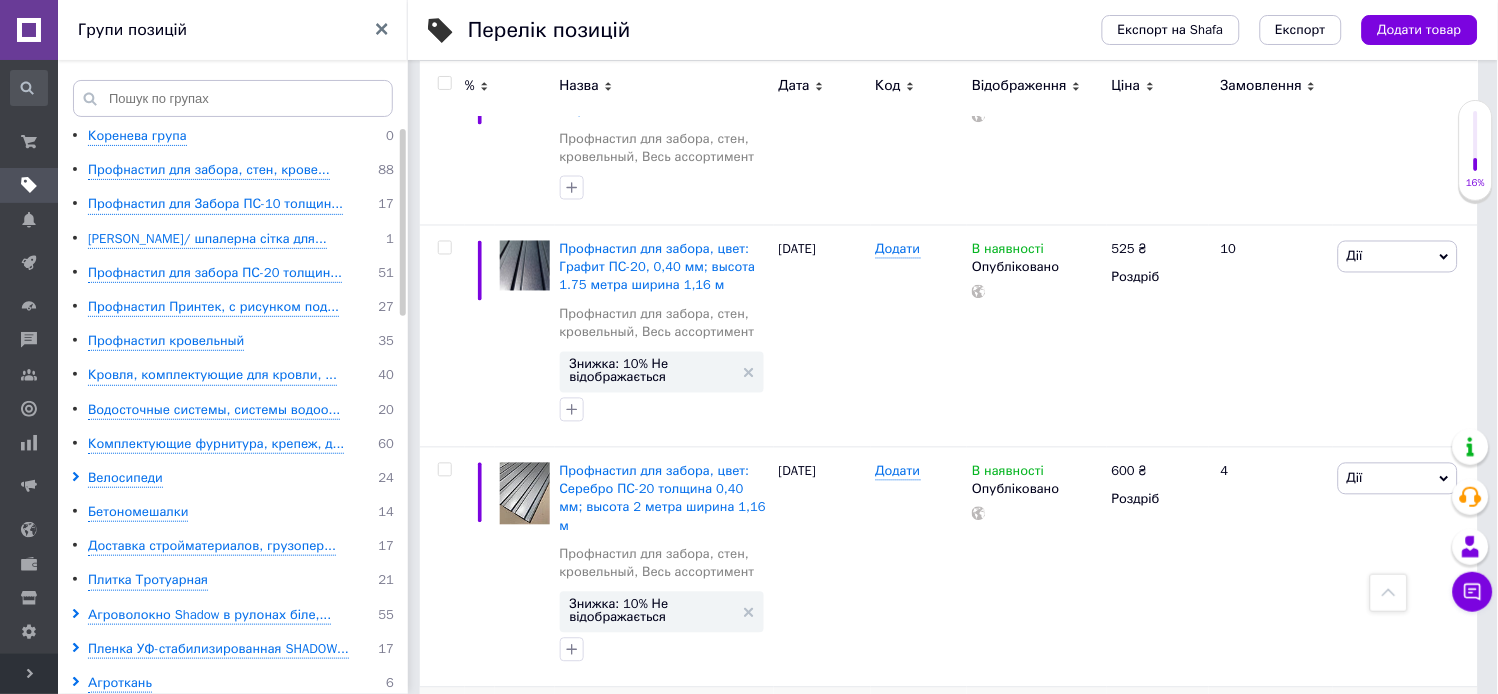 click 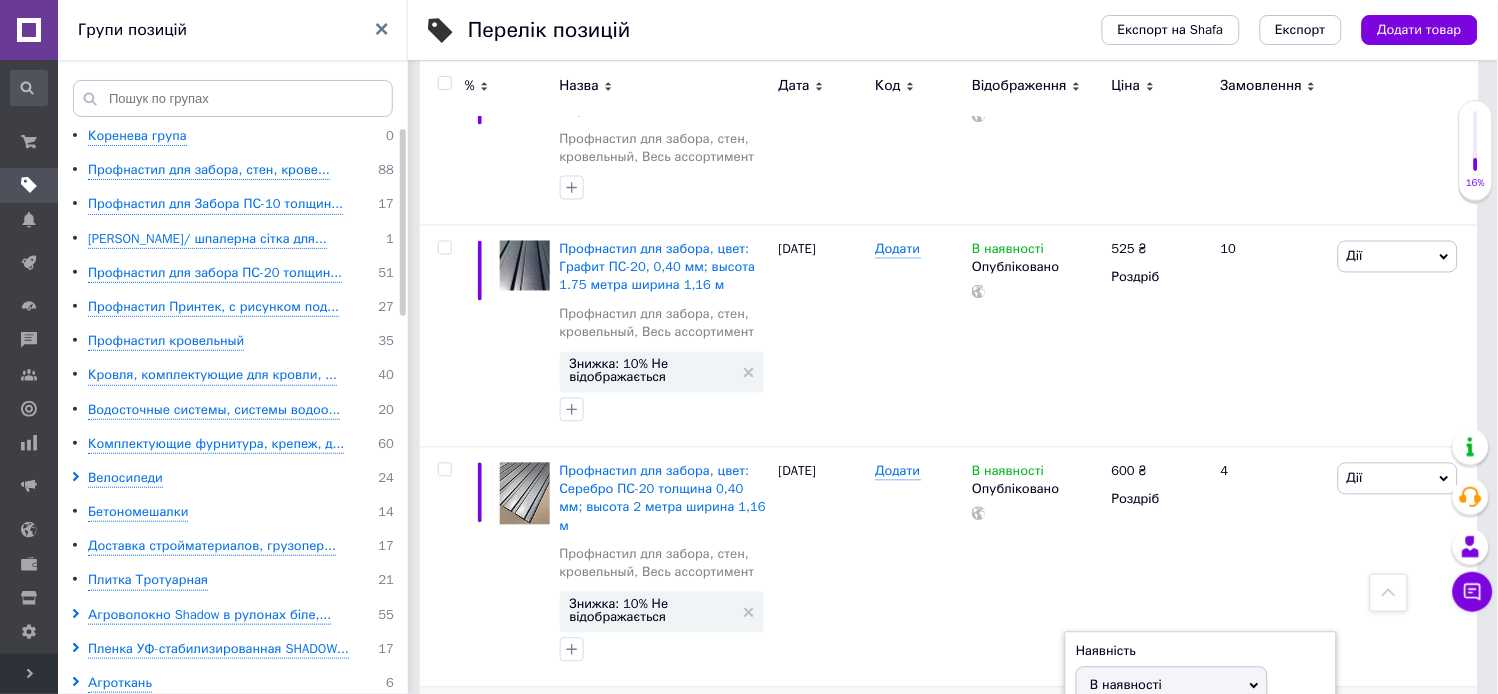 click on "Немає в наявності" at bounding box center [1172, 727] 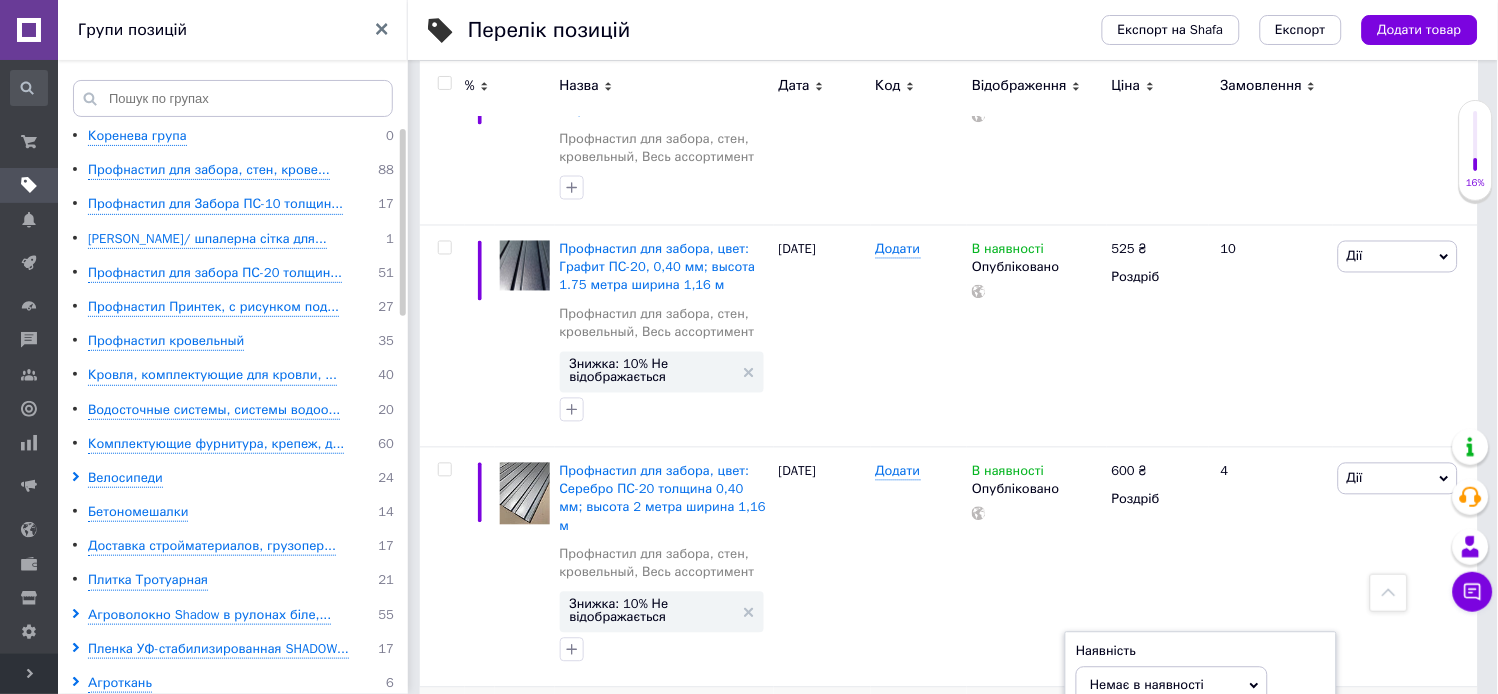 click on "В наявності Наявність Немає в наявності В наявності Під замовлення Готово до відправки Залишки лист Опубліковано" at bounding box center (1036, 799) 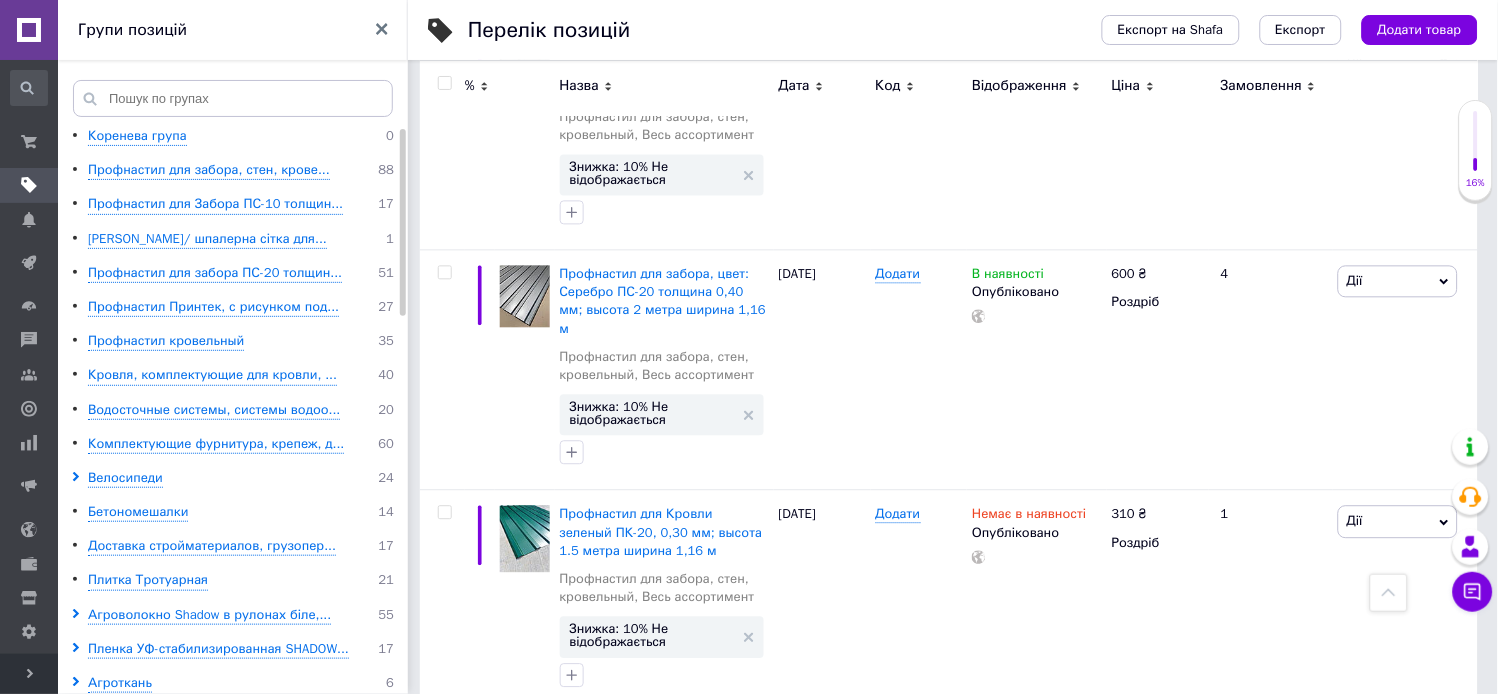scroll, scrollTop: 12666, scrollLeft: 0, axis: vertical 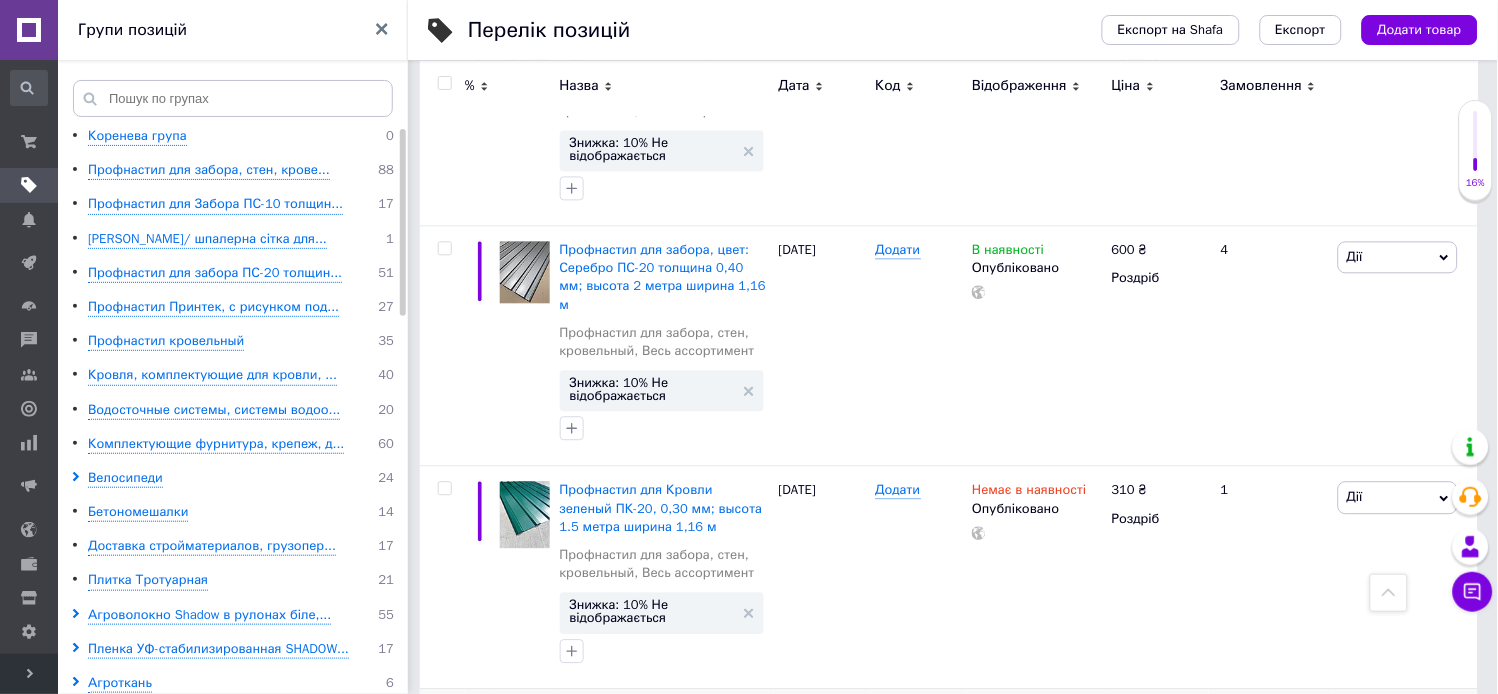 click 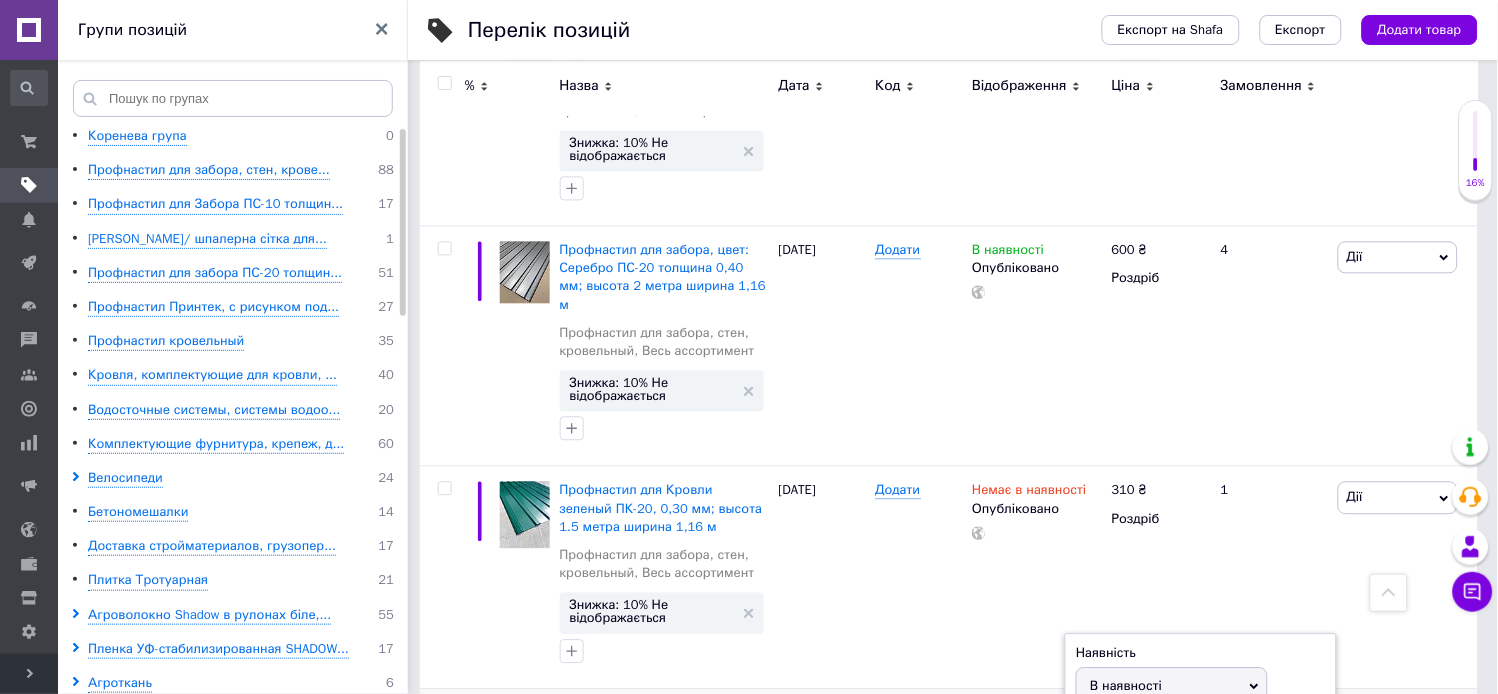 click on "Немає в наявності" at bounding box center [1172, 727] 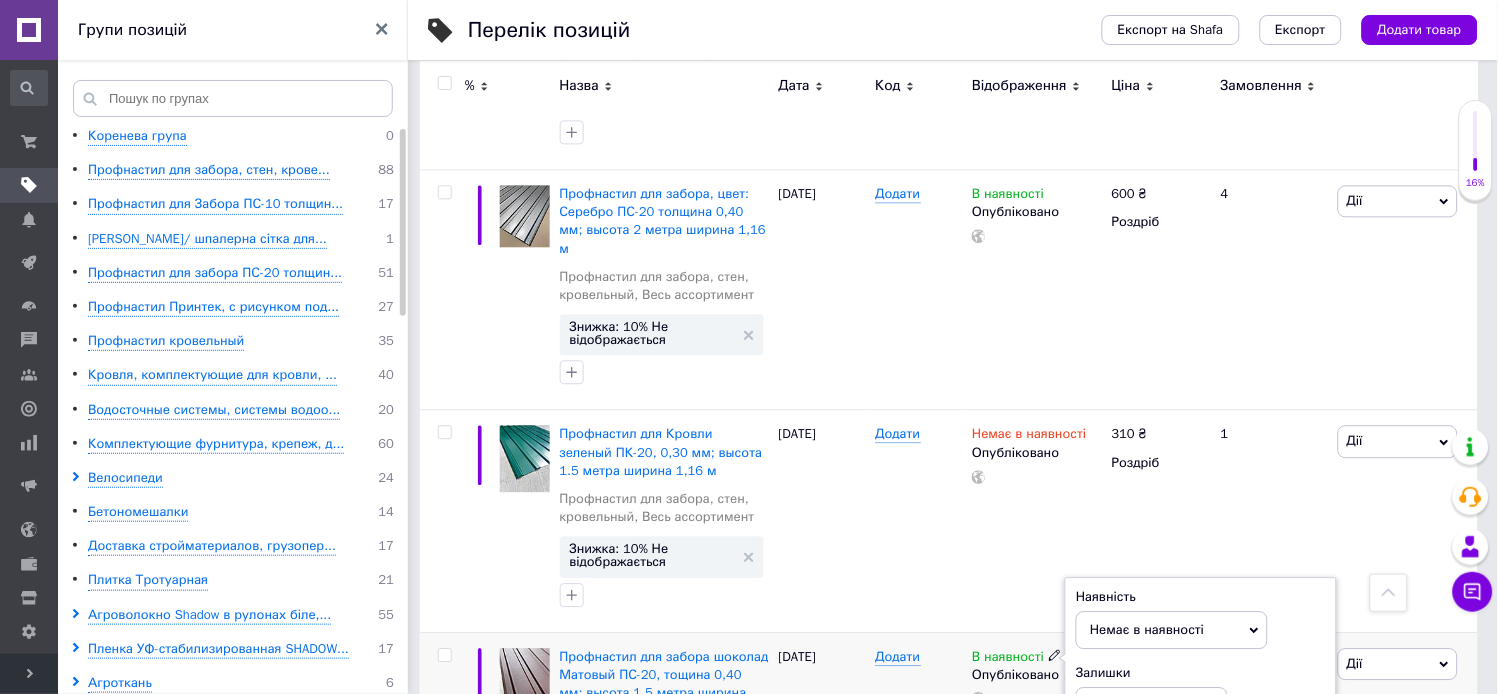 scroll, scrollTop: 12777, scrollLeft: 0, axis: vertical 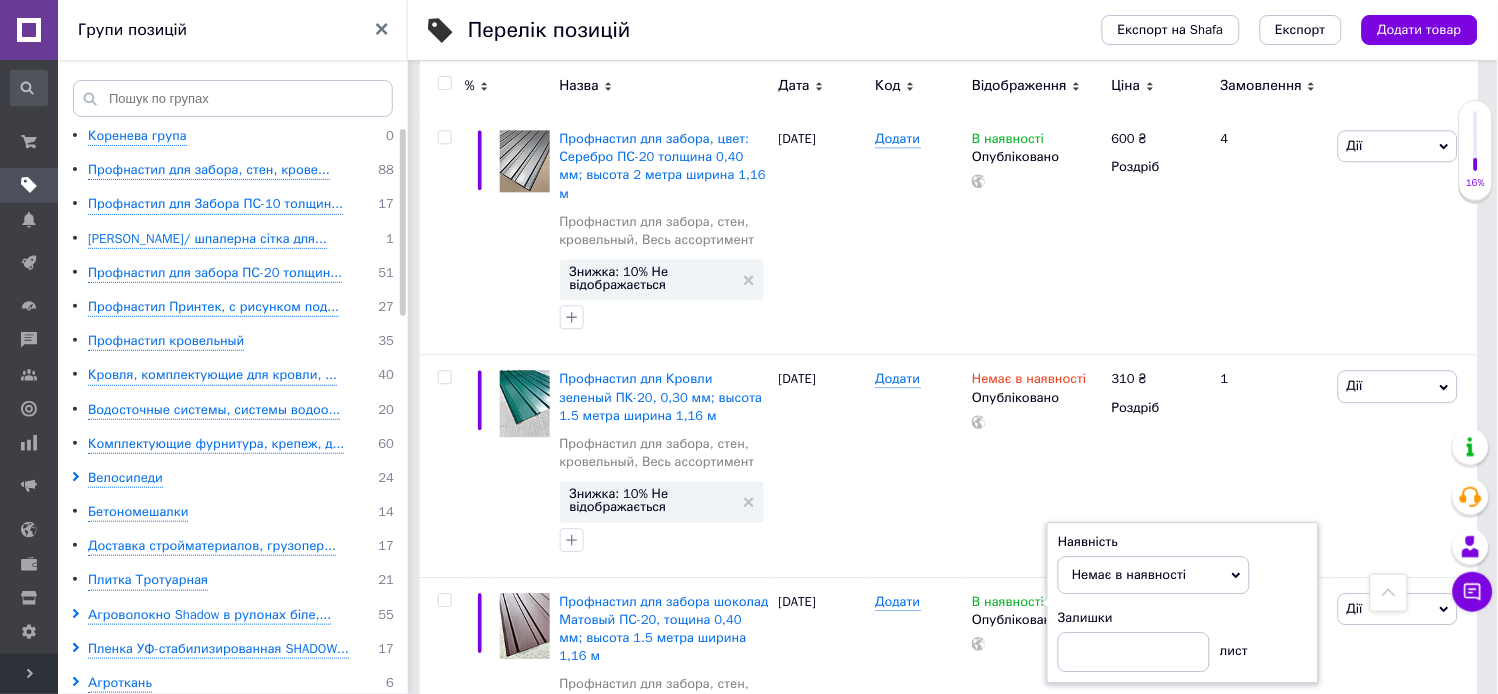 click 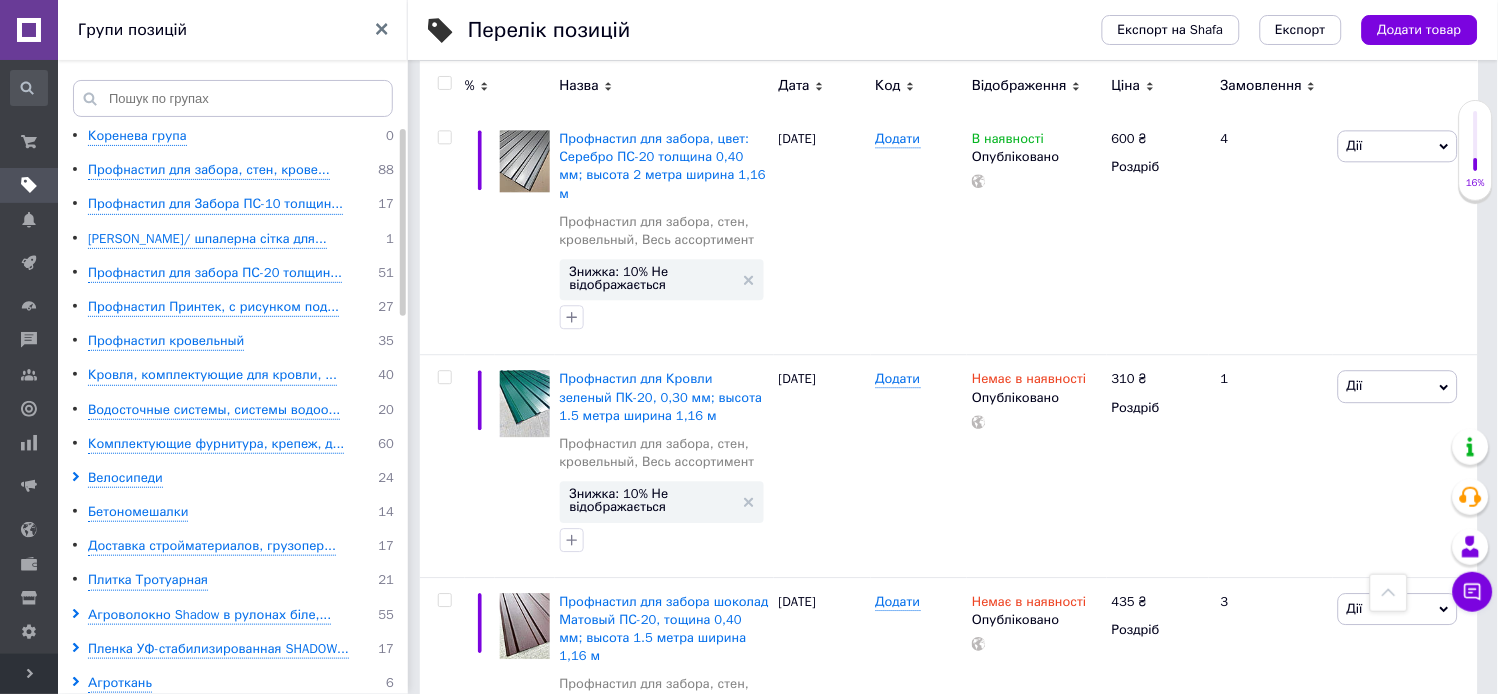 click on "Профнастил для забора шоколад ПС-20, 0,45 мм; высота 2 метра ширина 1,16 м" at bounding box center [657, 842] 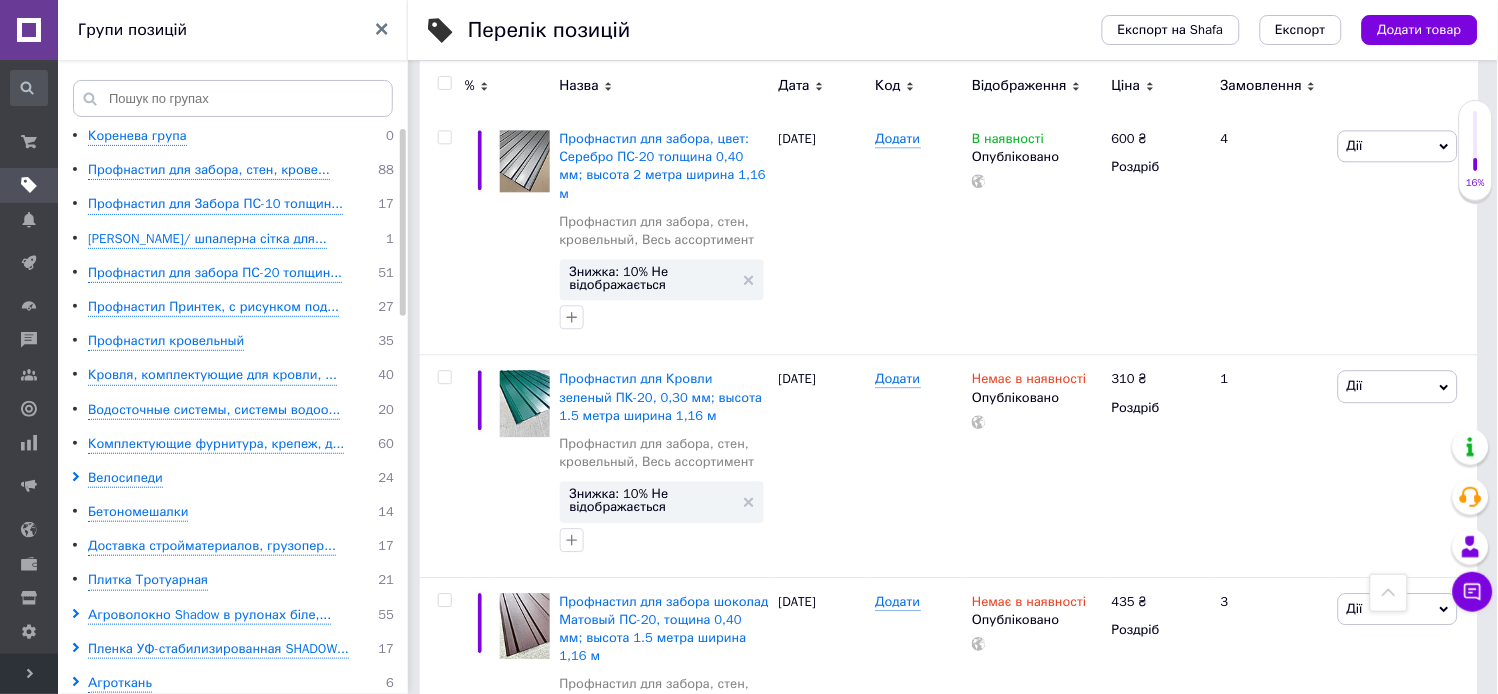 scroll, scrollTop: 0, scrollLeft: 150, axis: horizontal 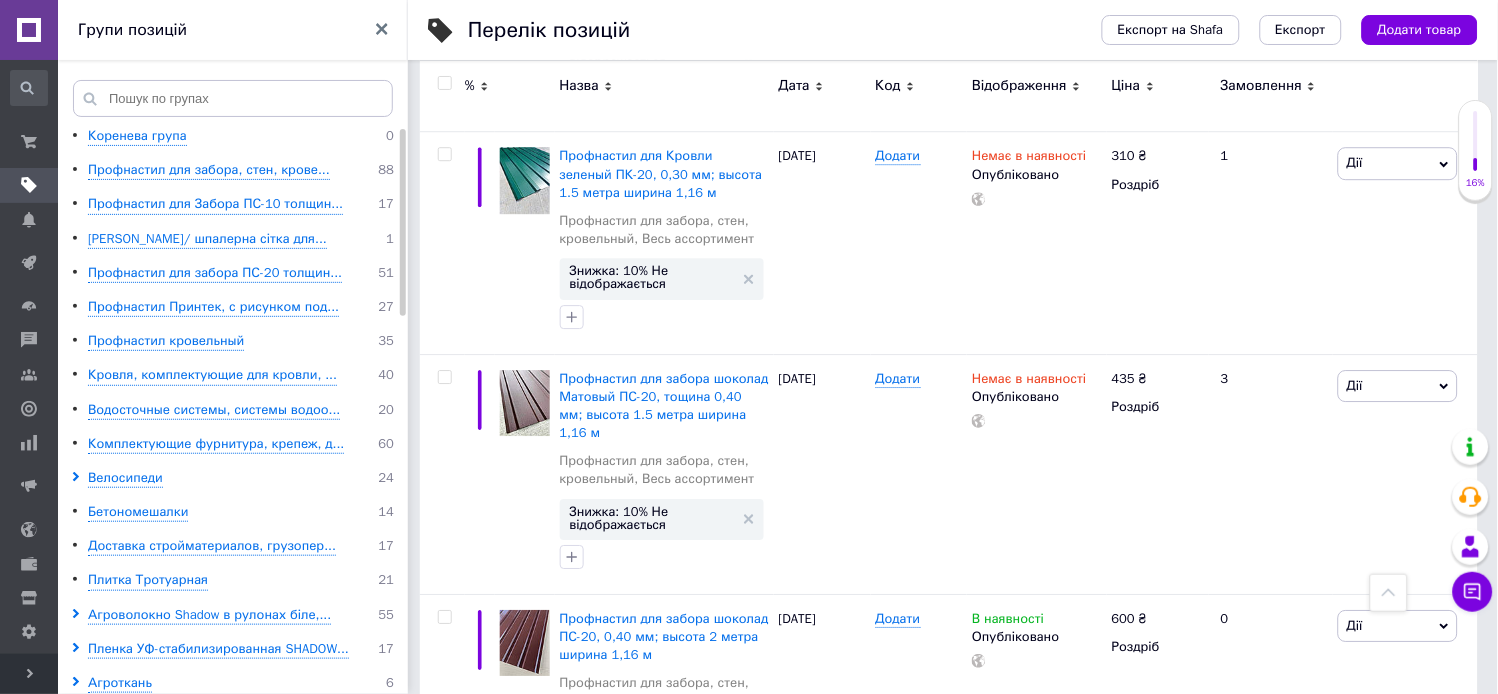 click 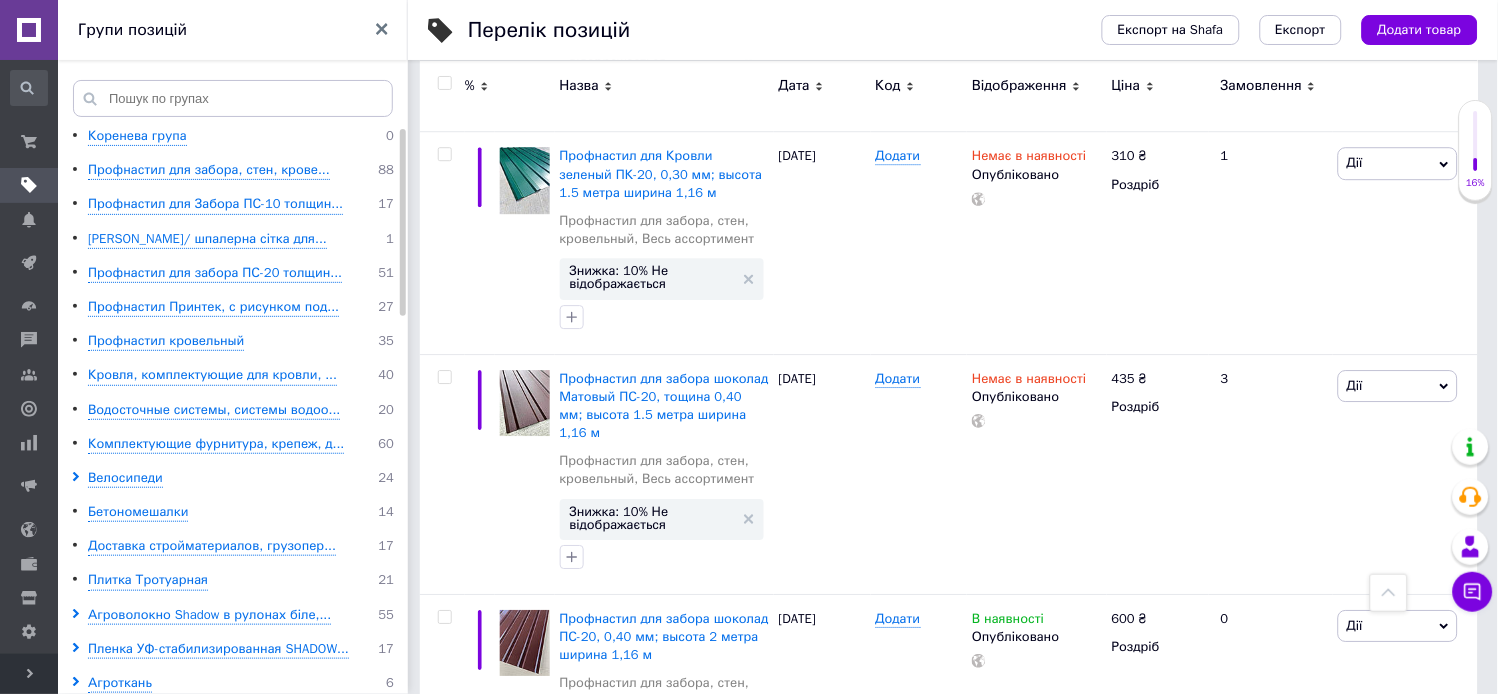drag, startPoint x: 1227, startPoint y: 418, endPoint x: 1195, endPoint y: 418, distance: 32 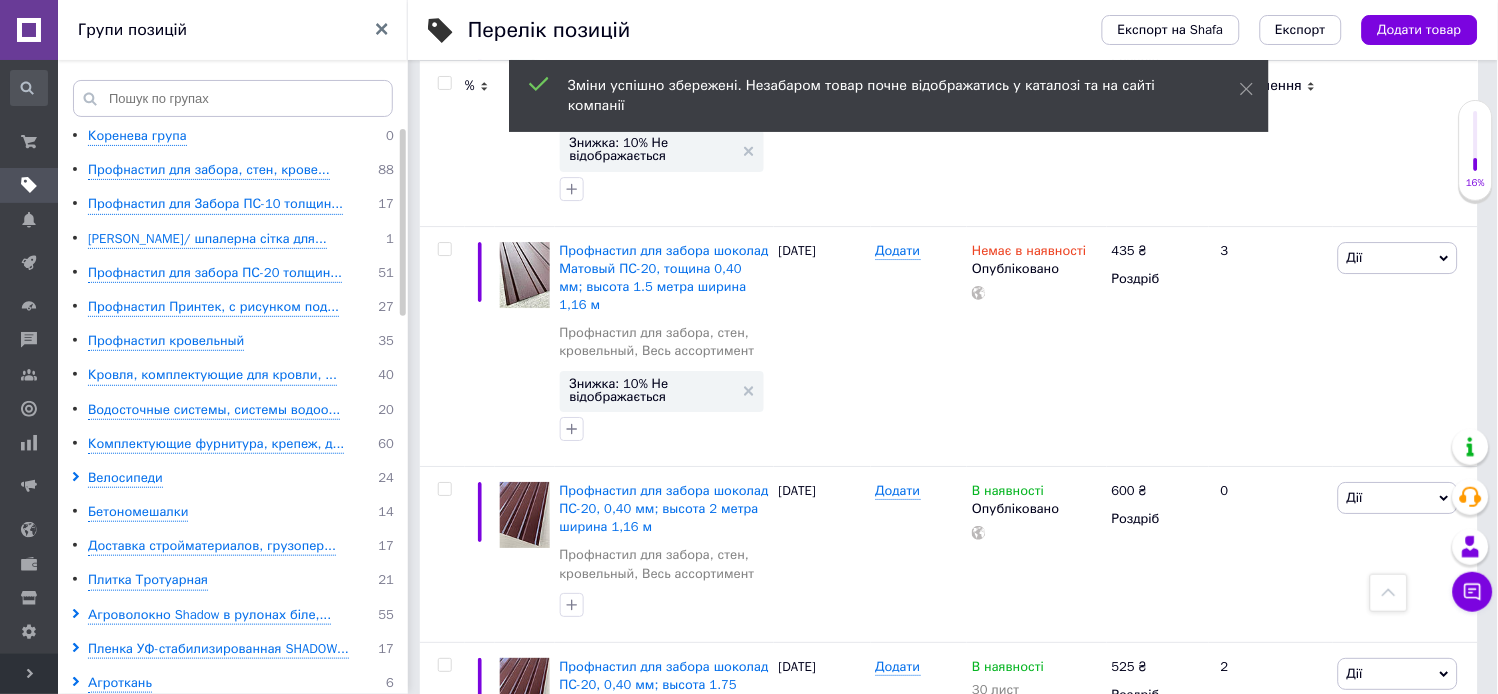 scroll, scrollTop: 13222, scrollLeft: 0, axis: vertical 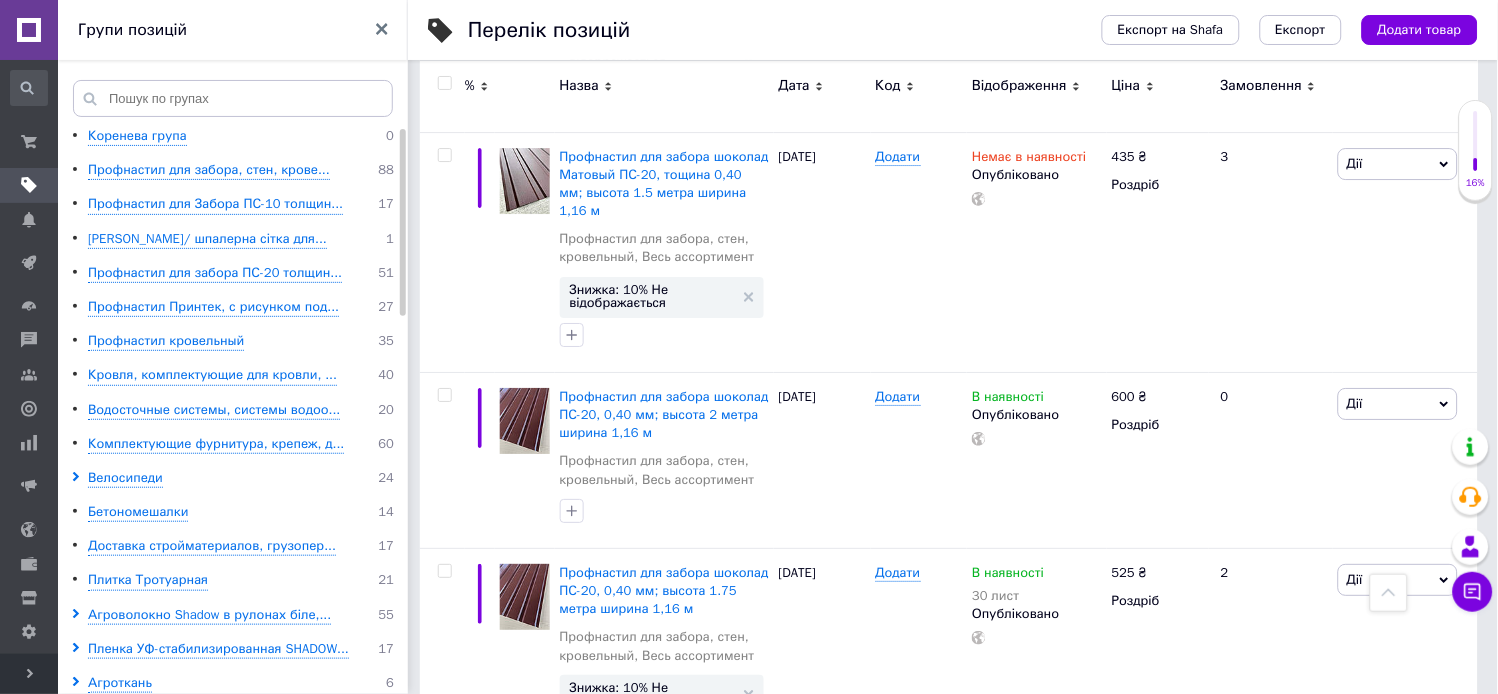 click 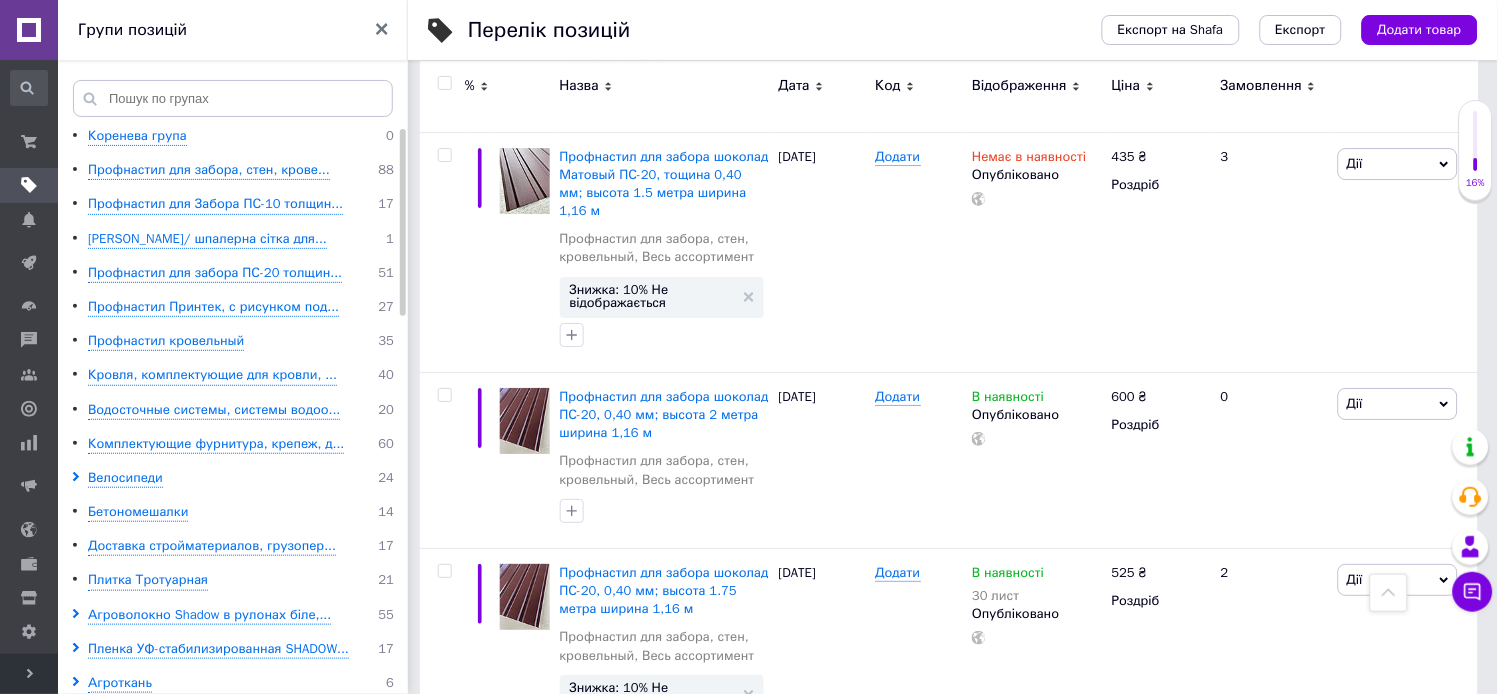 click on "Немає в наявності" at bounding box center (1172, 809) 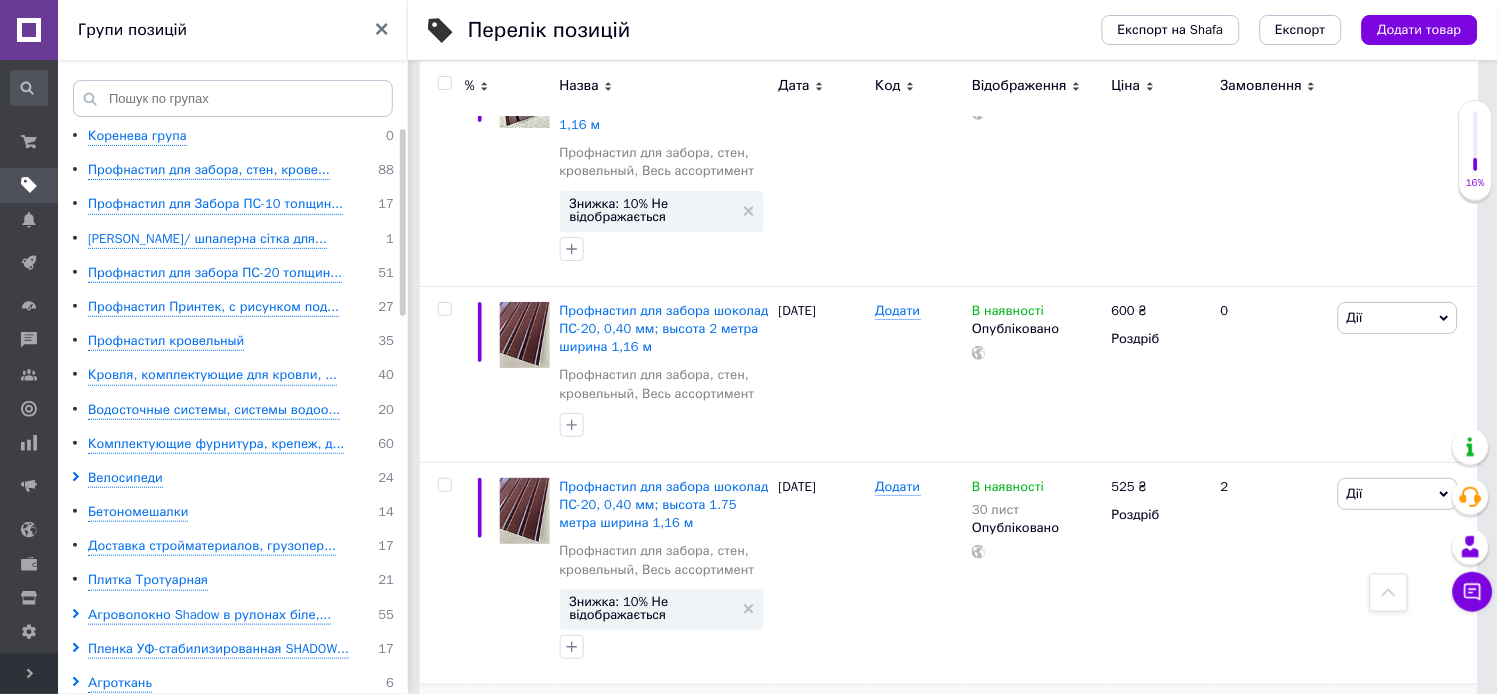 scroll, scrollTop: 13444, scrollLeft: 0, axis: vertical 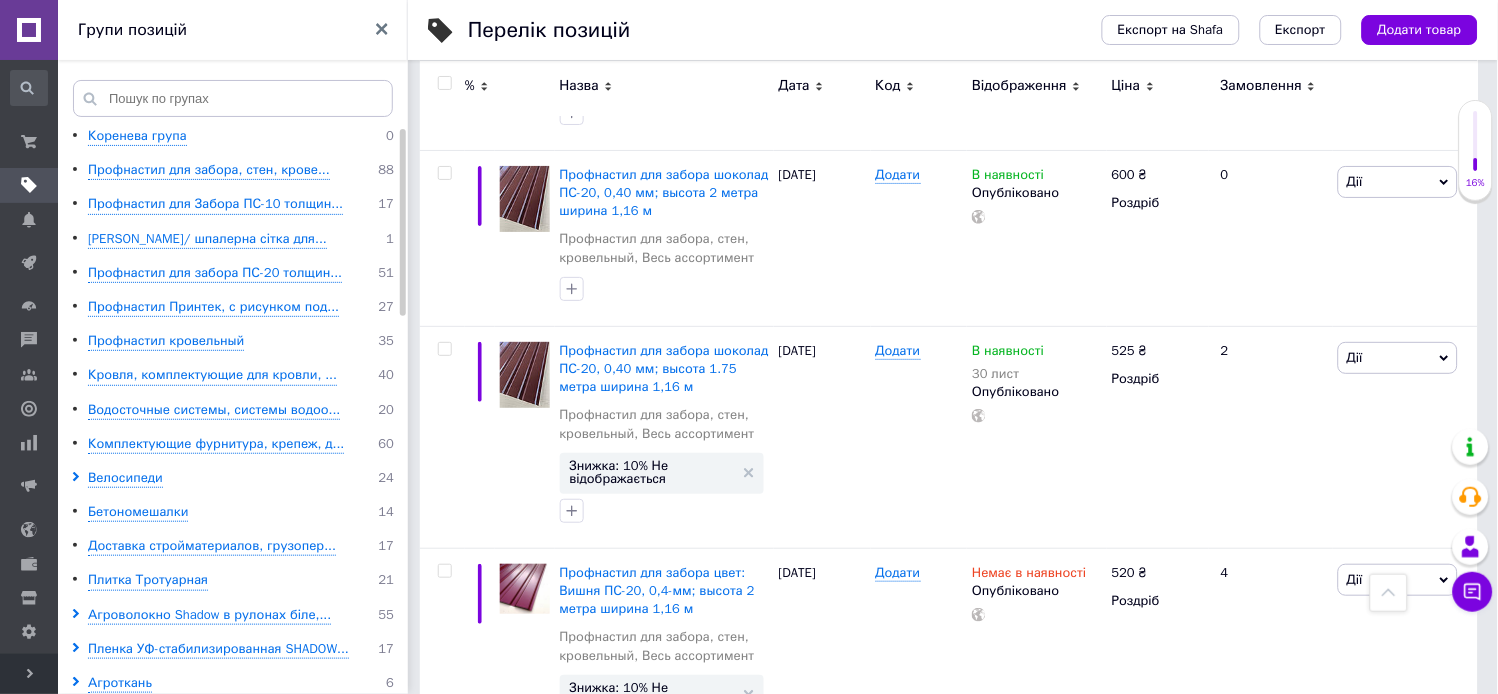 click 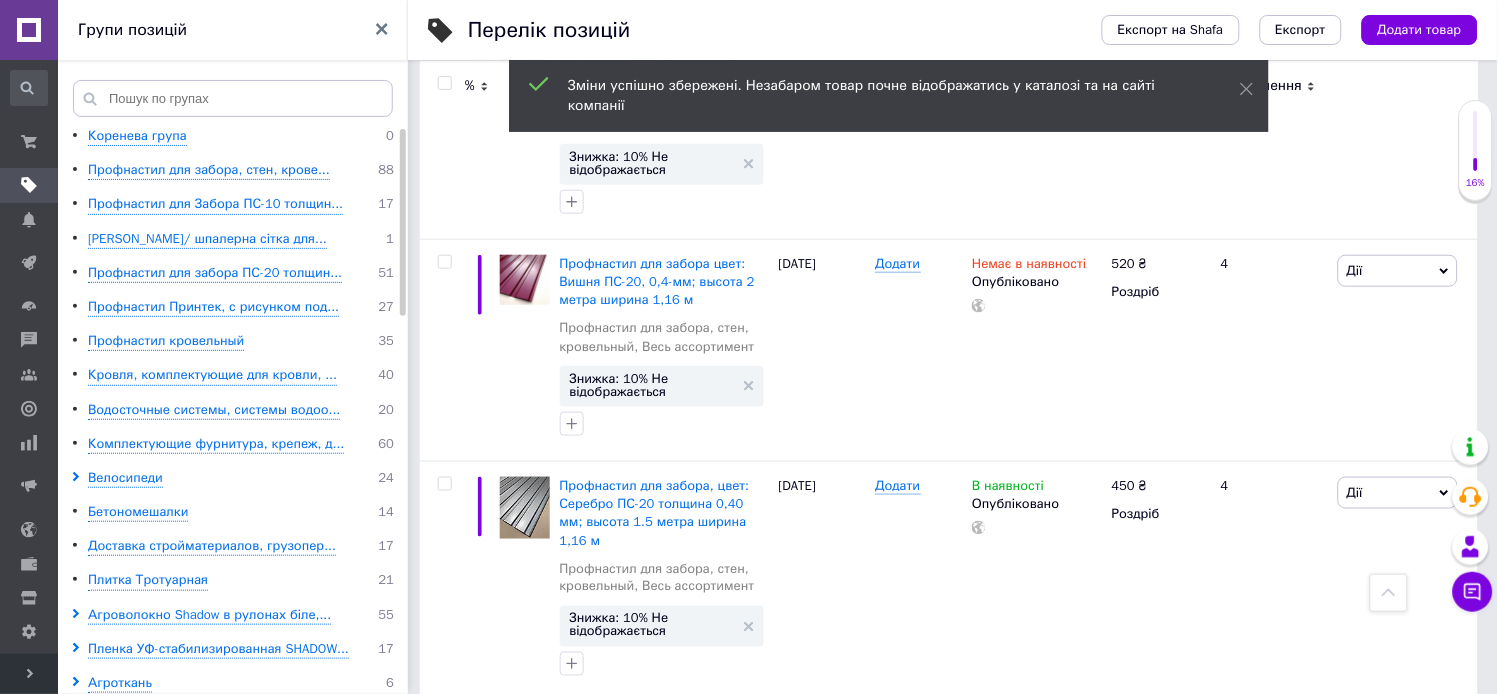 scroll, scrollTop: 13888, scrollLeft: 0, axis: vertical 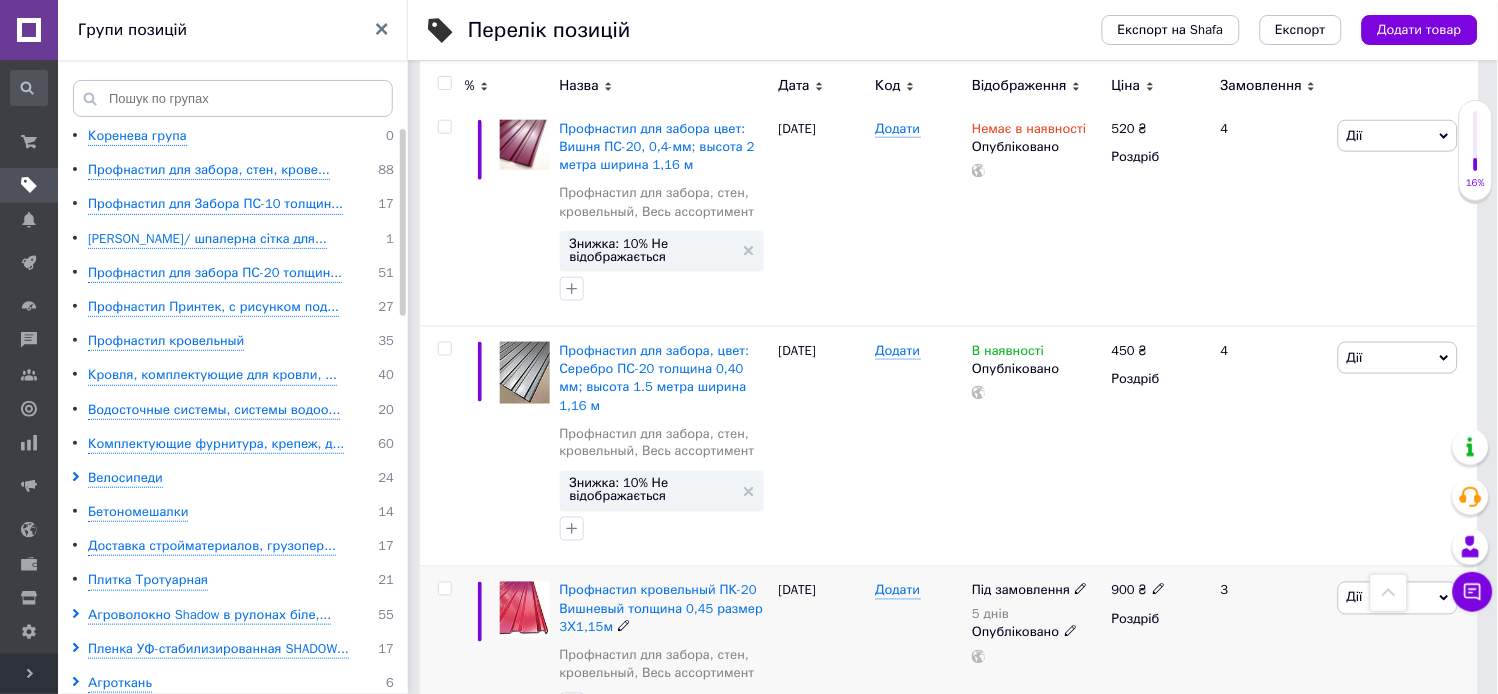 click 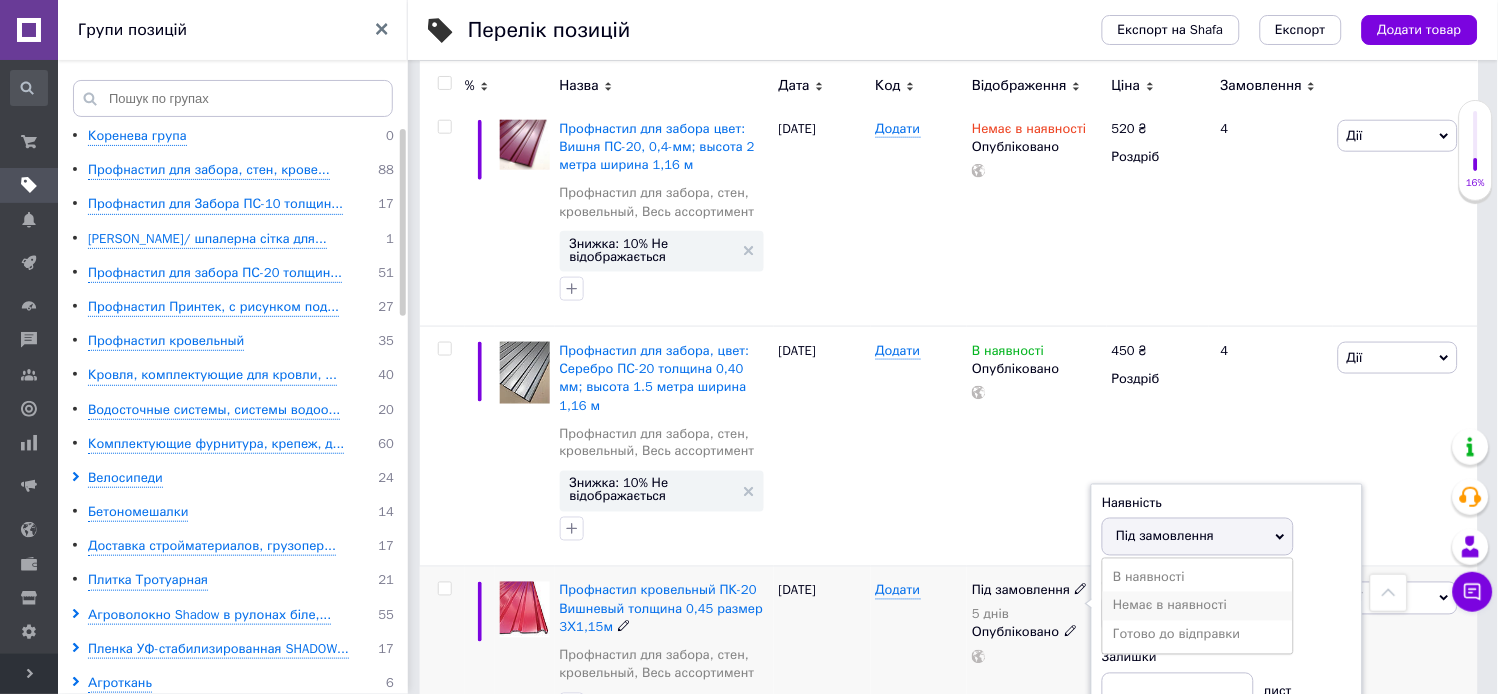 click on "Немає в наявності" at bounding box center [1198, 606] 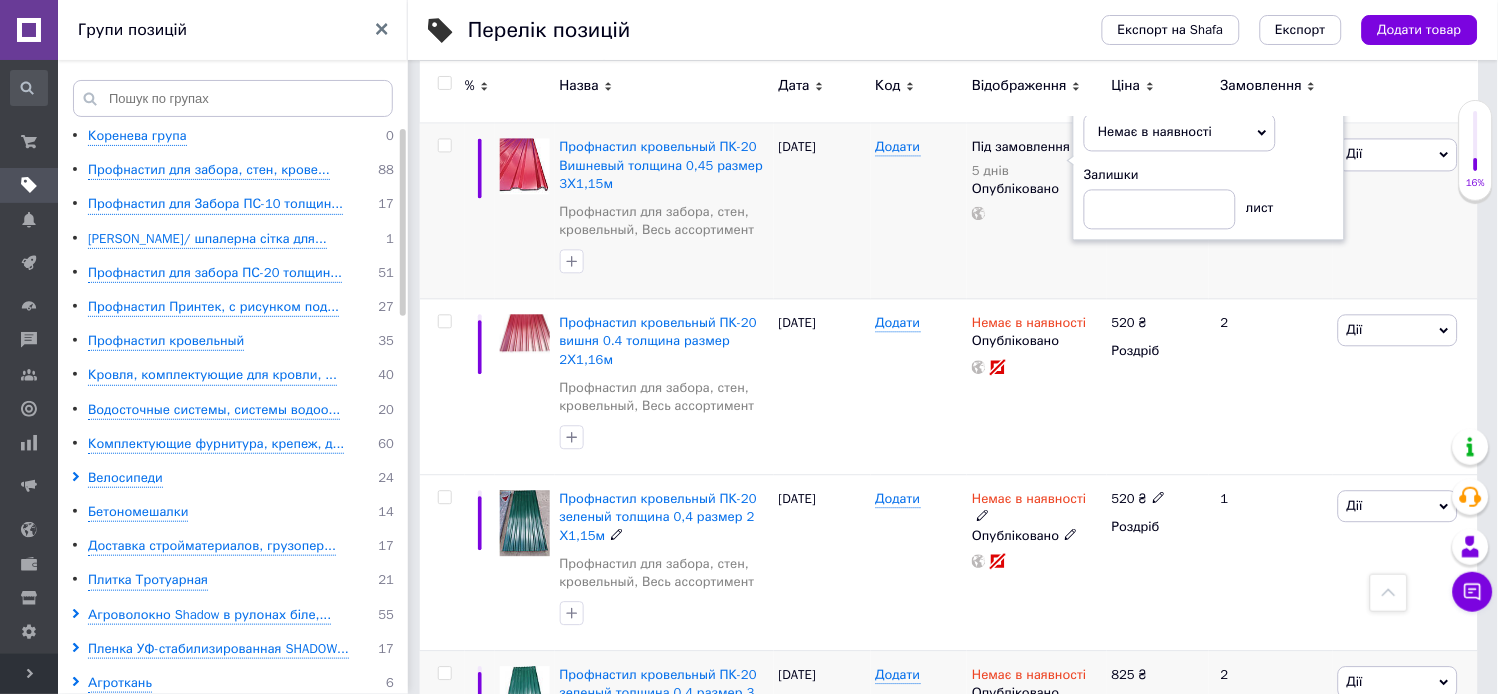 scroll, scrollTop: 14333, scrollLeft: 0, axis: vertical 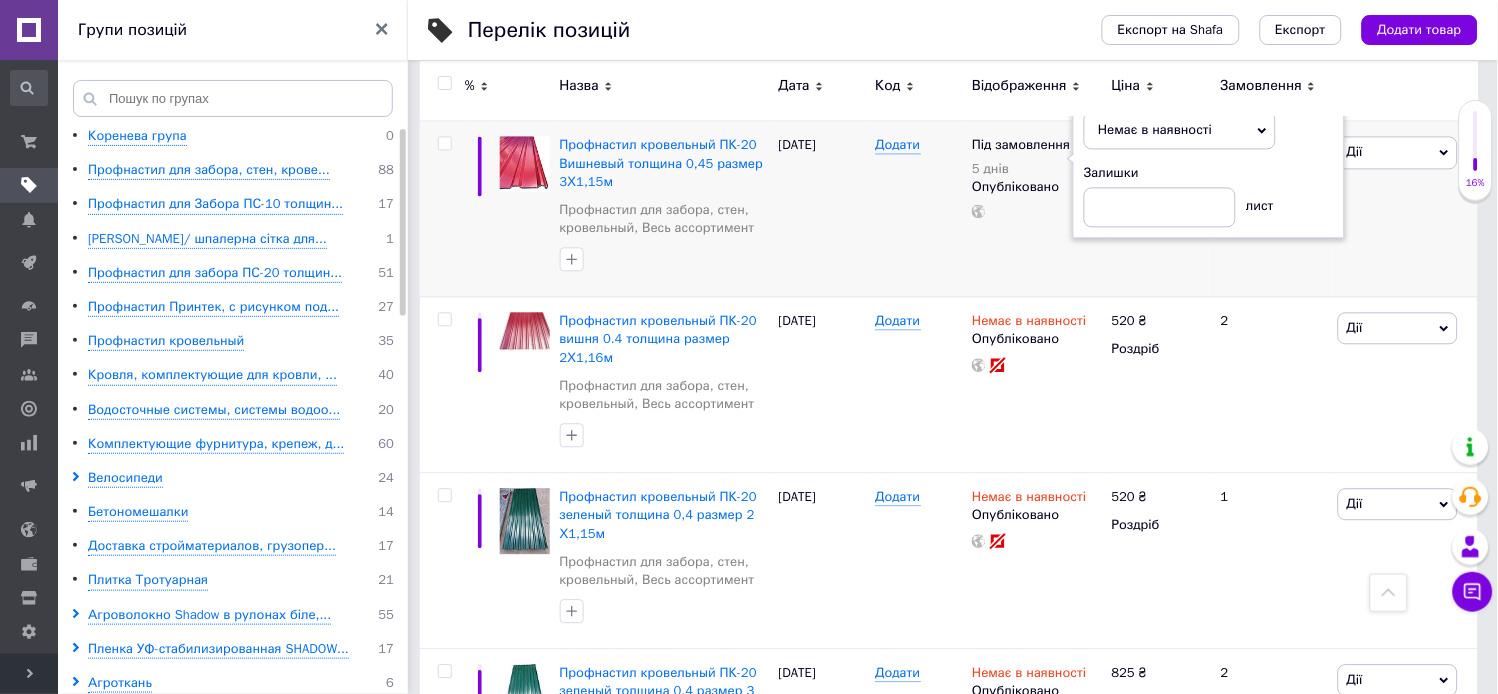 click 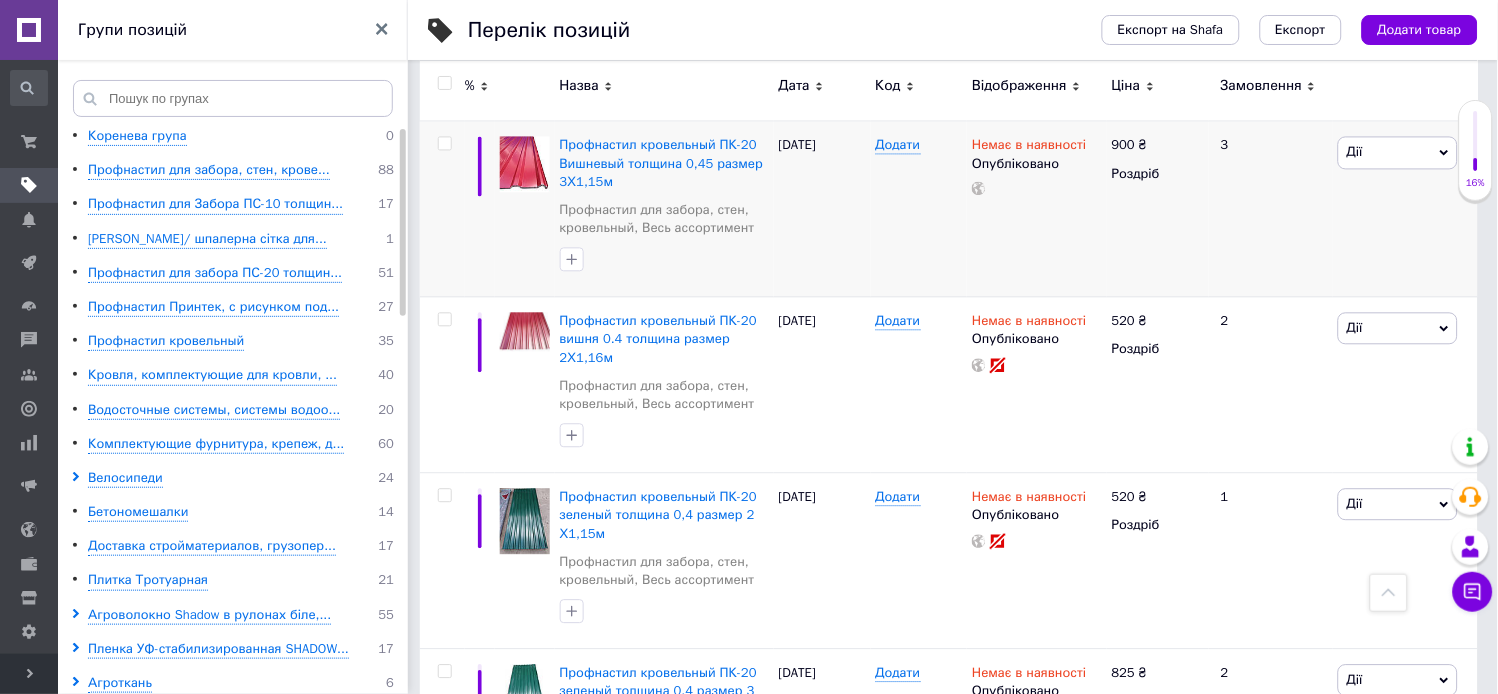 click on "Немає в наявності" at bounding box center [1172, 864] 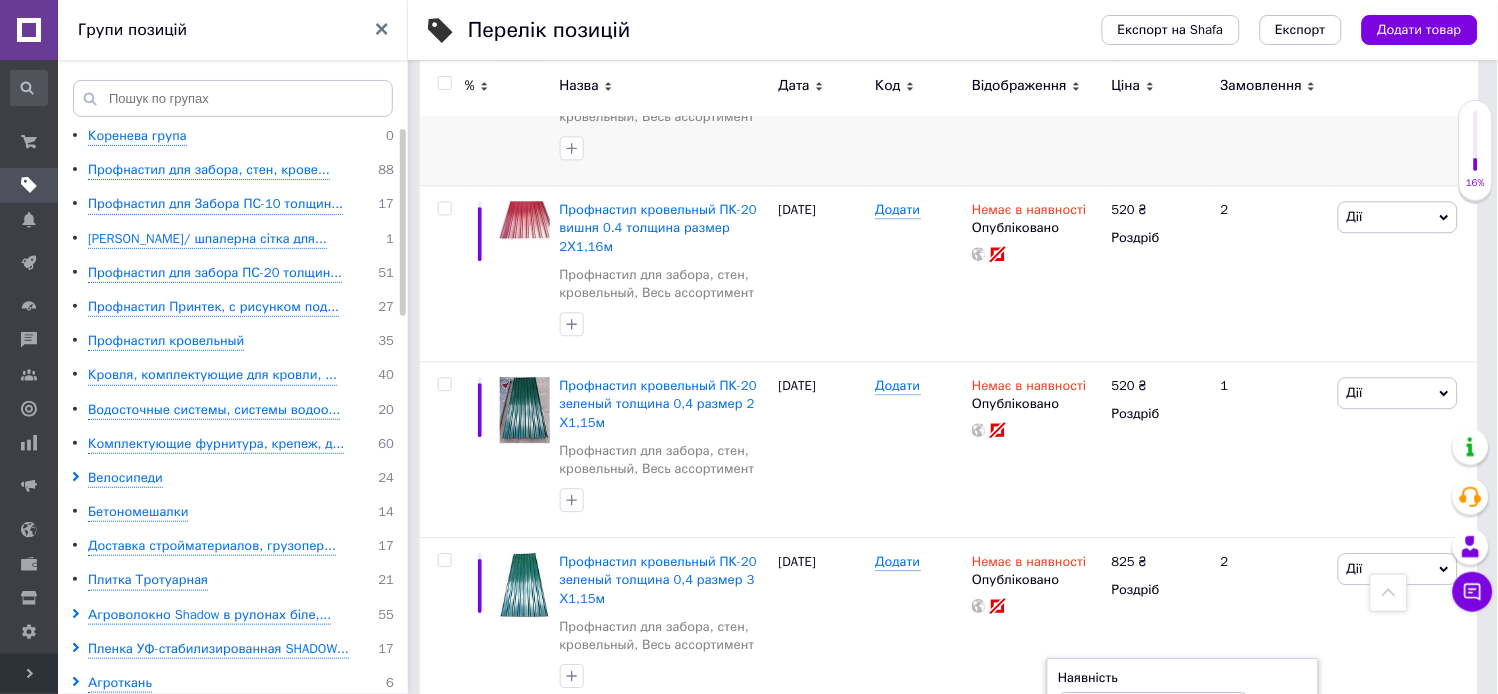 scroll, scrollTop: 14444, scrollLeft: 0, axis: vertical 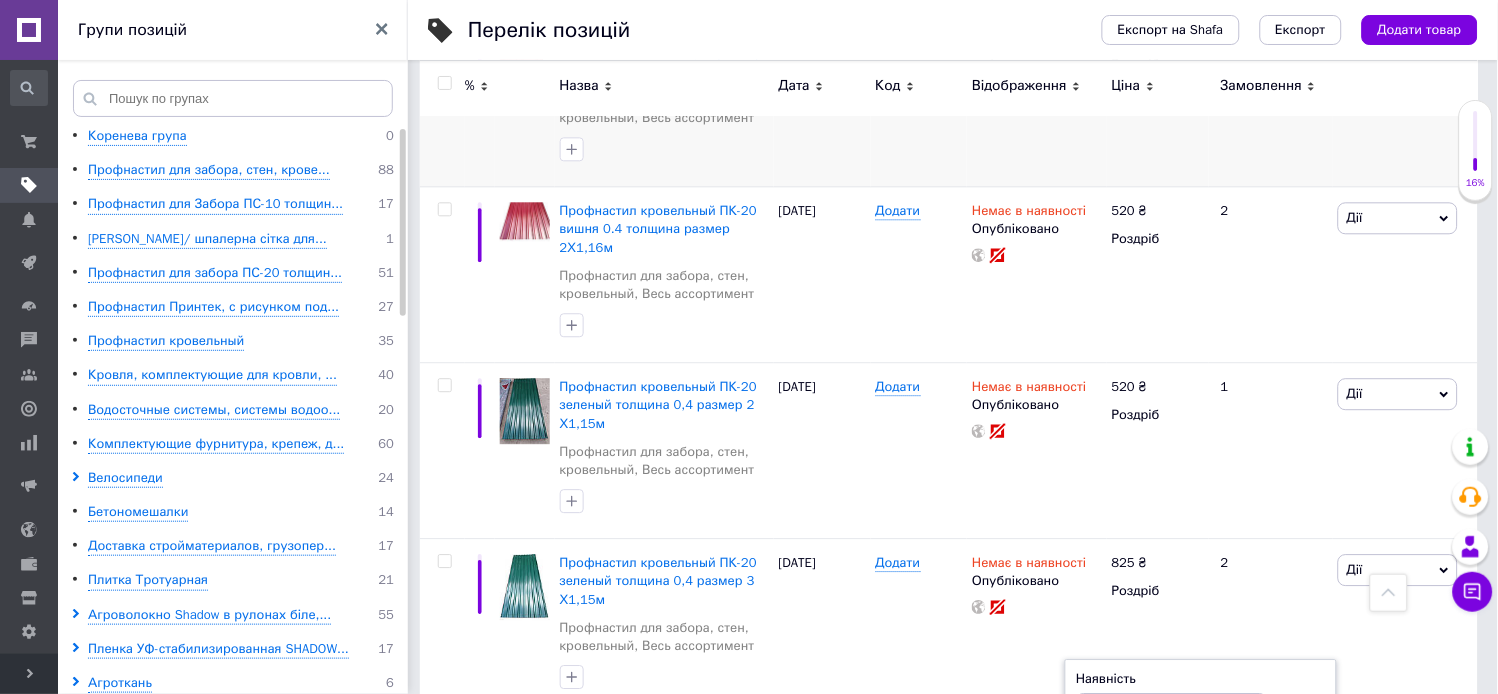 click on "В наявності Наявність Немає в наявності В наявності Під замовлення Готово до відправки Залишки лист Опубліковано" at bounding box center (1036, 826) 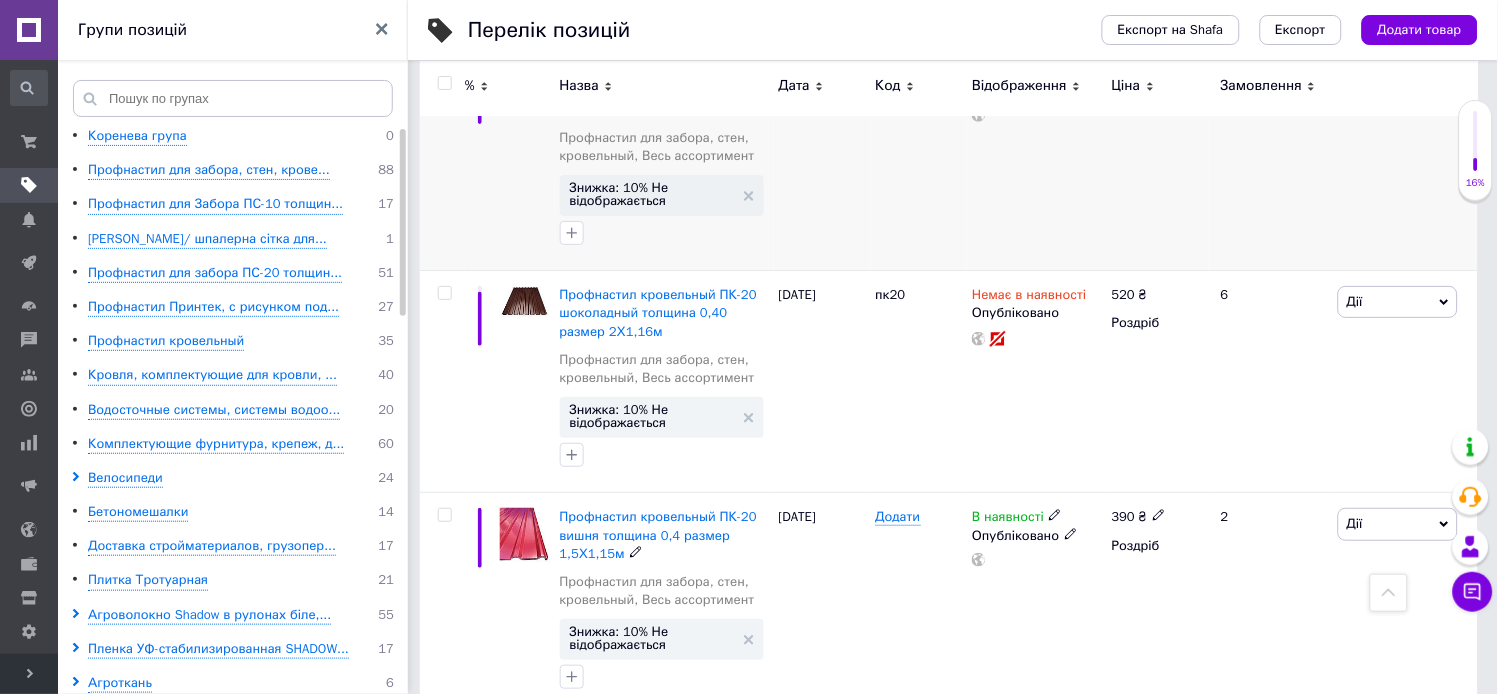 scroll, scrollTop: 15111, scrollLeft: 0, axis: vertical 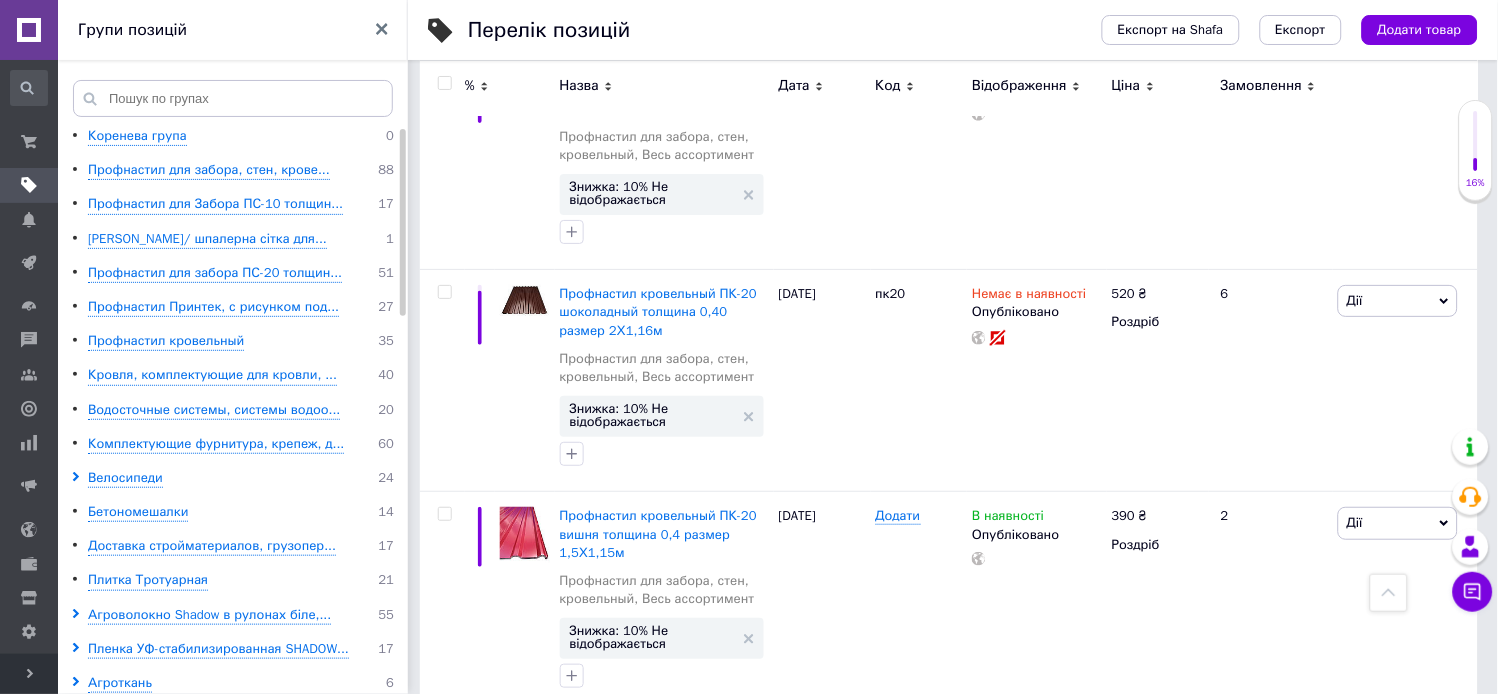 click 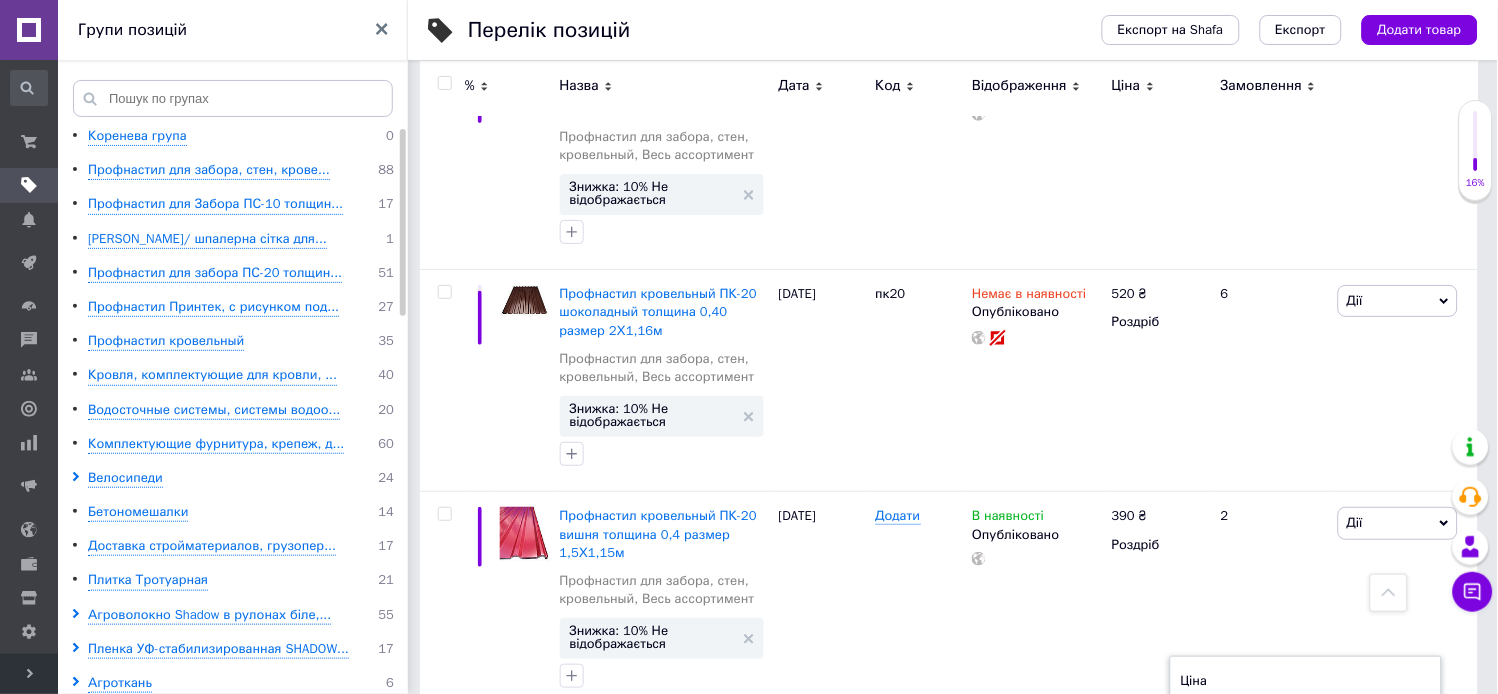 drag, startPoint x: 1231, startPoint y: 322, endPoint x: 1195, endPoint y: 334, distance: 37.94733 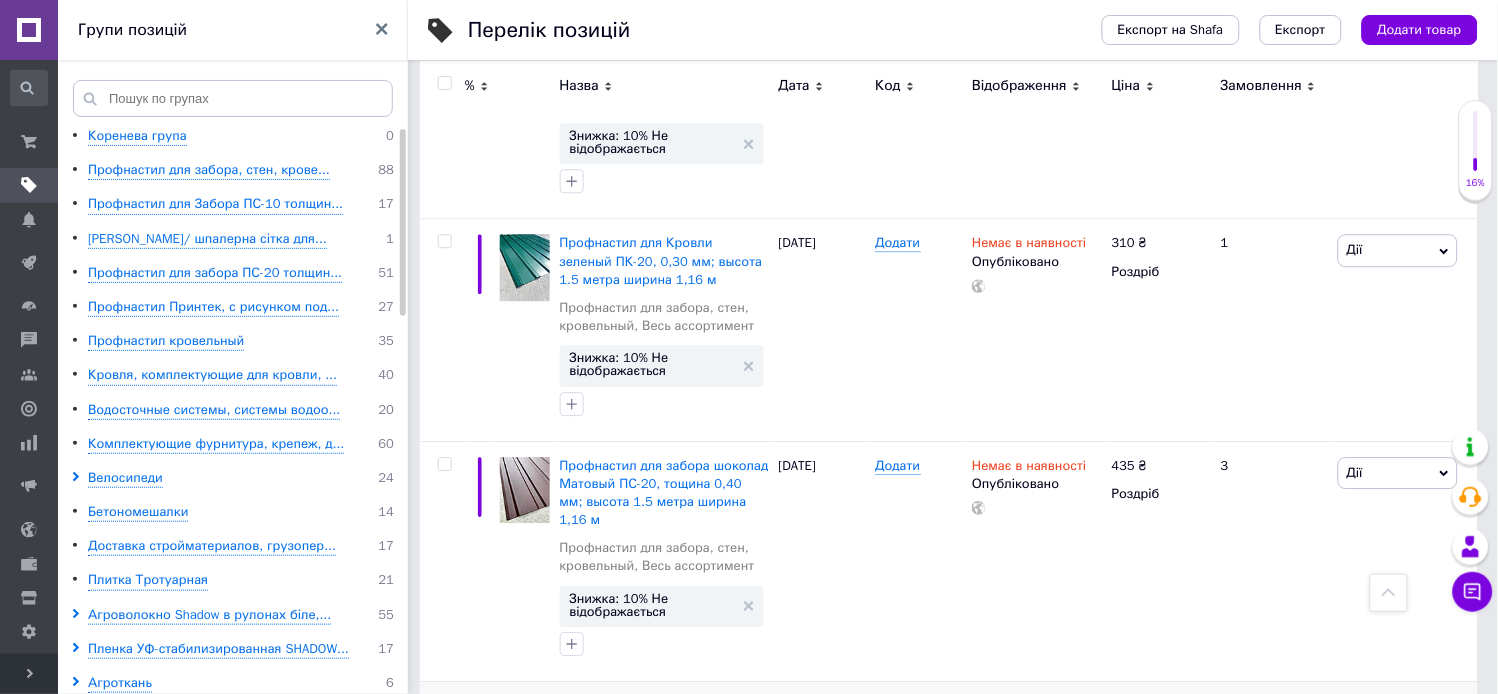 scroll, scrollTop: 12888, scrollLeft: 0, axis: vertical 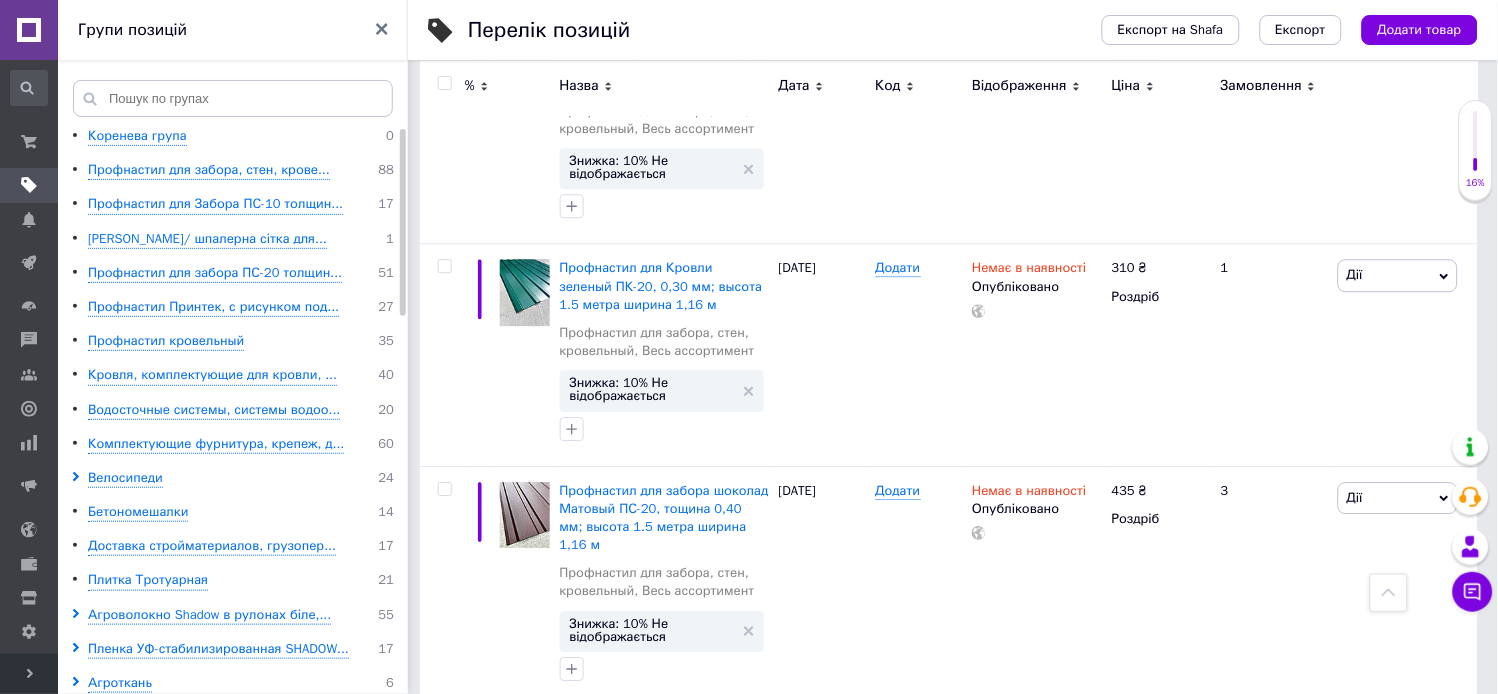 click 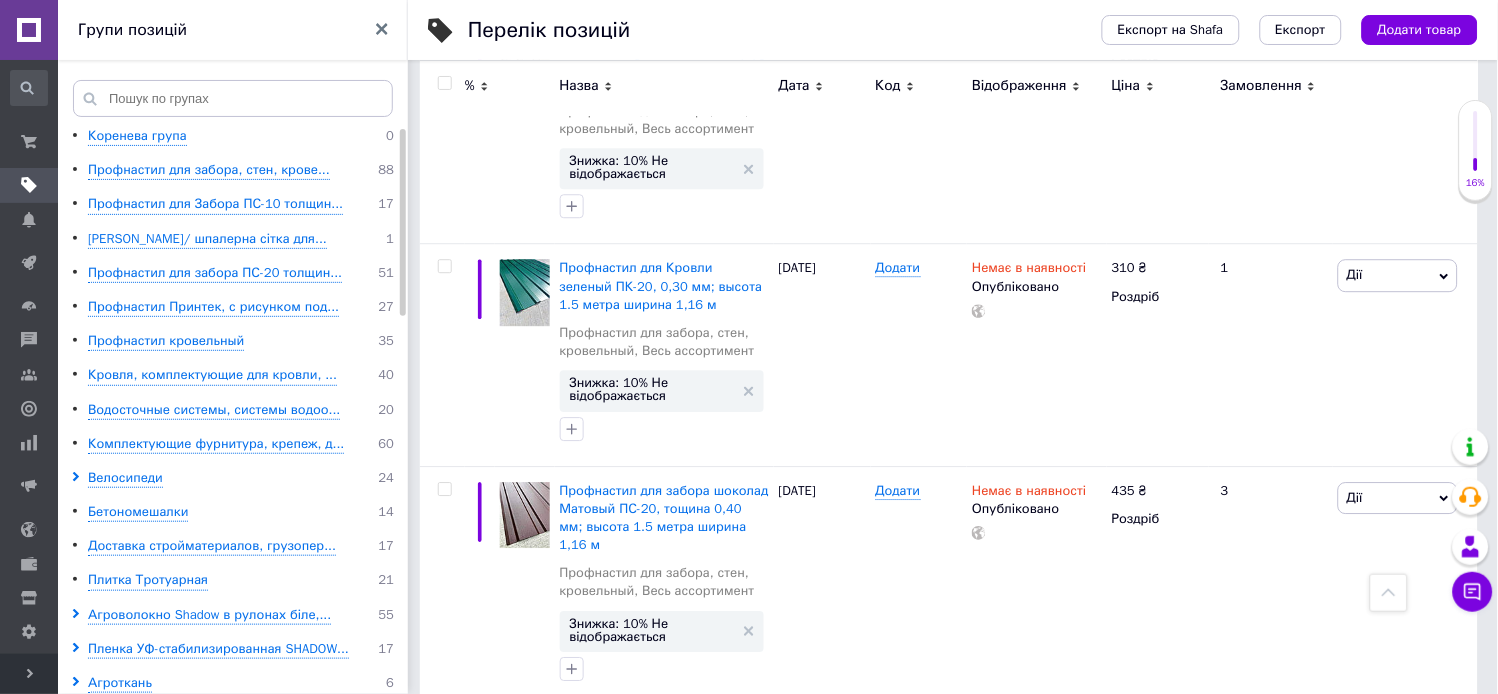 click on "Профнастил для забора шоколад ПС-20, 0,40 мм; высота 2 метра ширина 1,16 м" at bounding box center [657, 731] 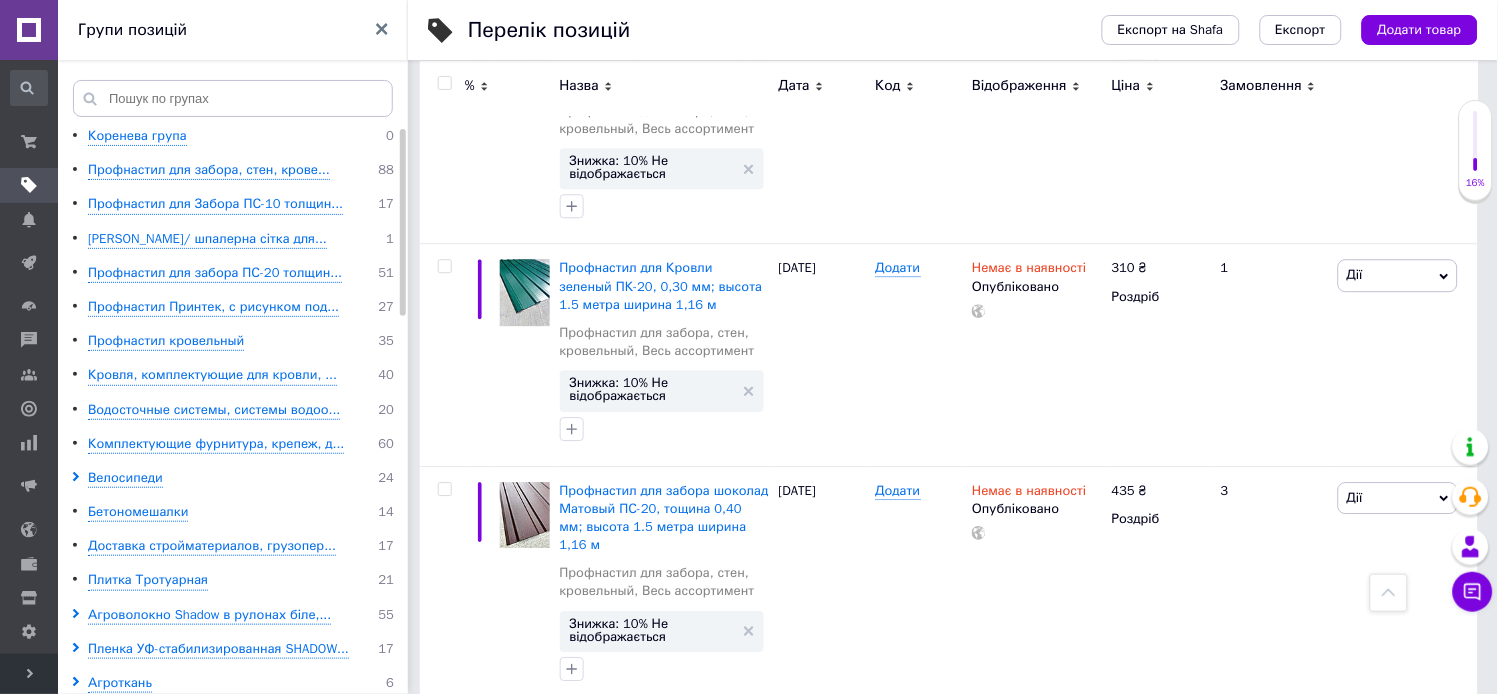 scroll, scrollTop: 0, scrollLeft: 228, axis: horizontal 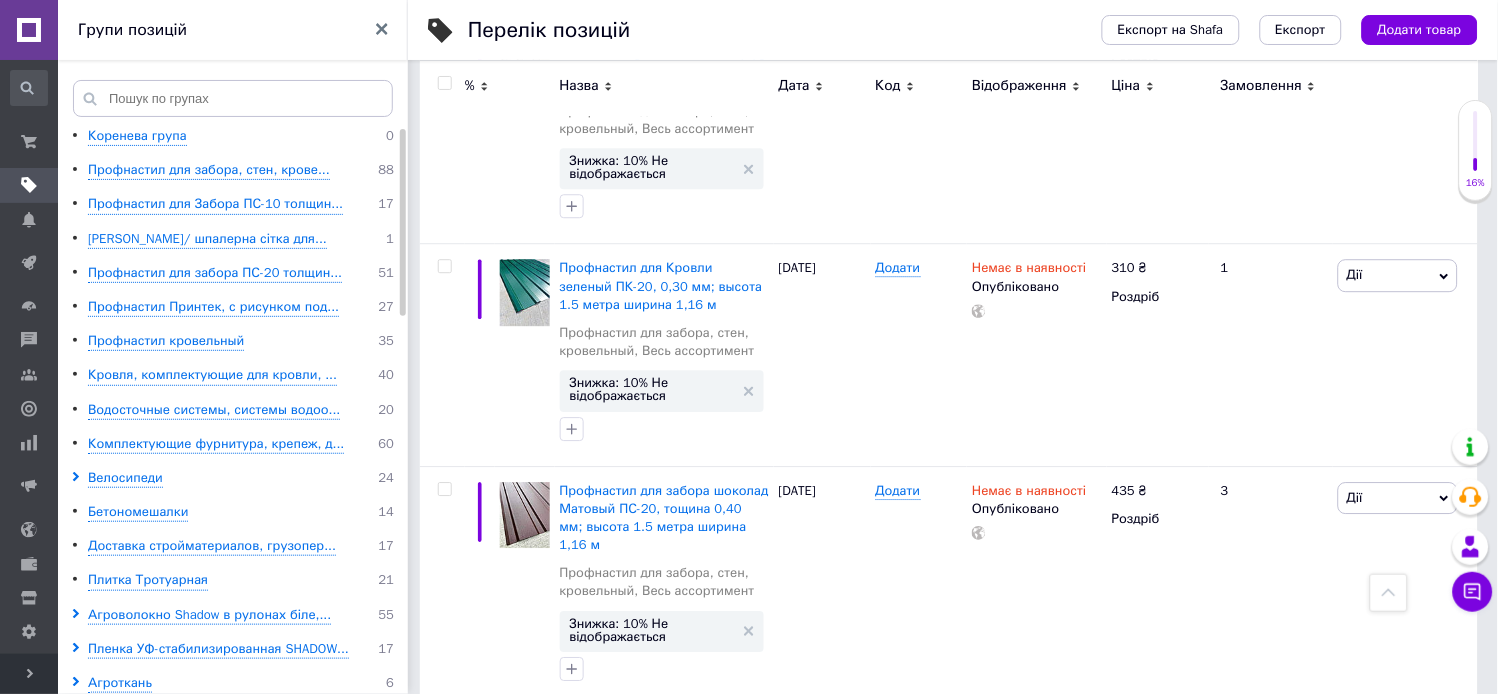 click 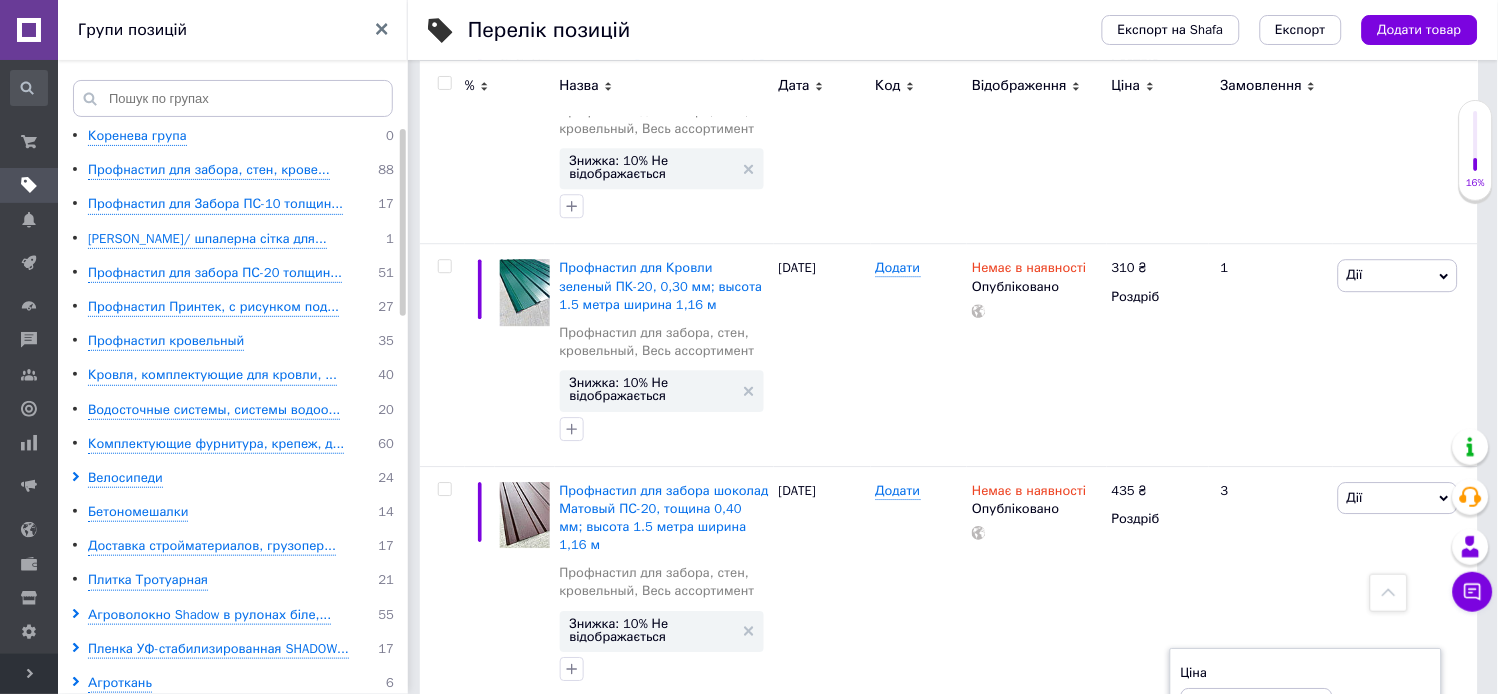 click on "600" at bounding box center (1257, 708) 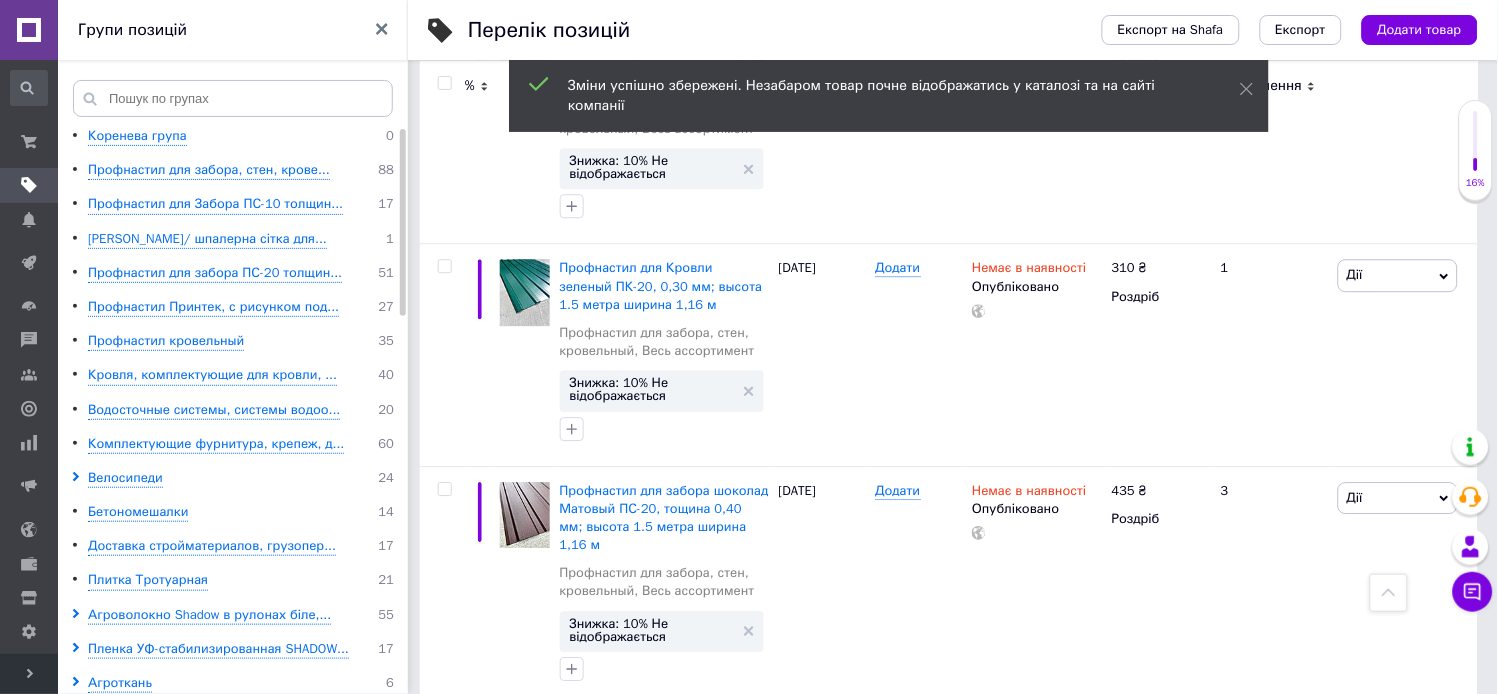 click 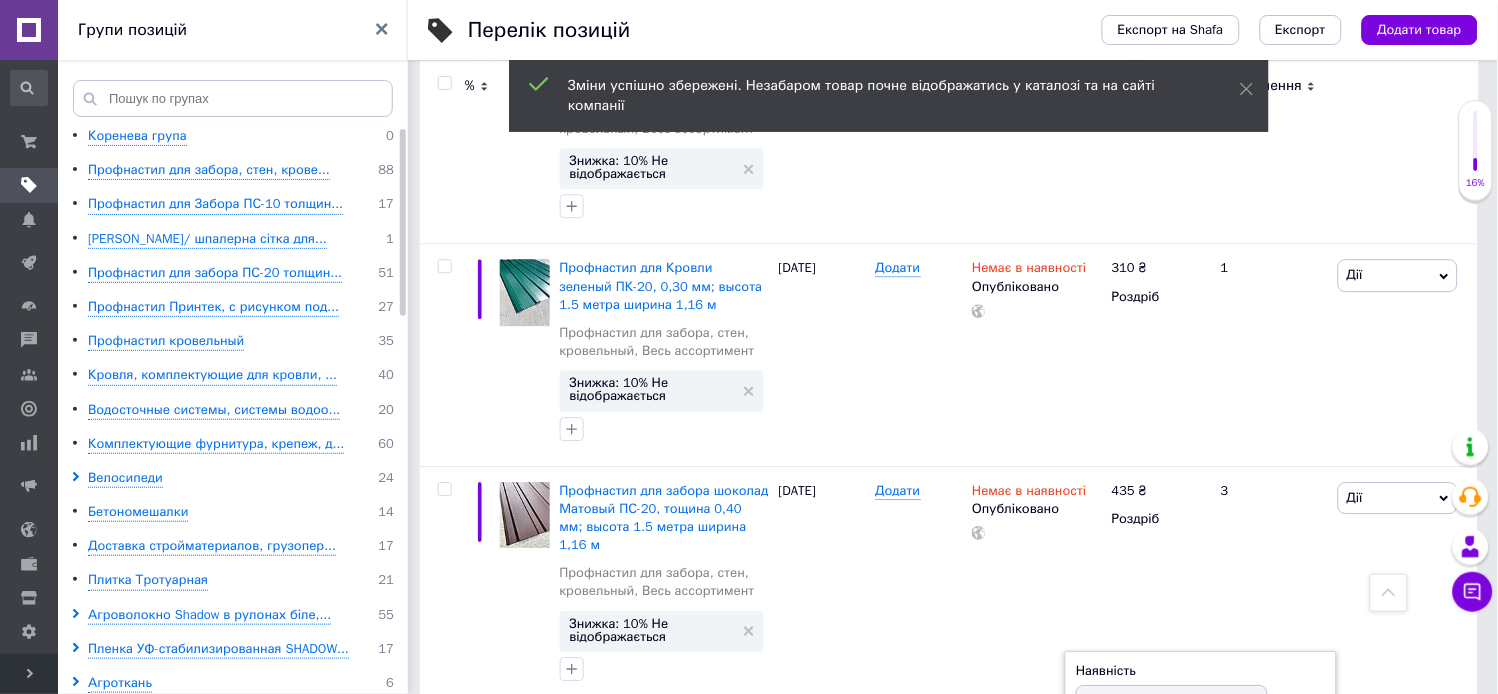 click on "Немає в наявності" at bounding box center [1172, 745] 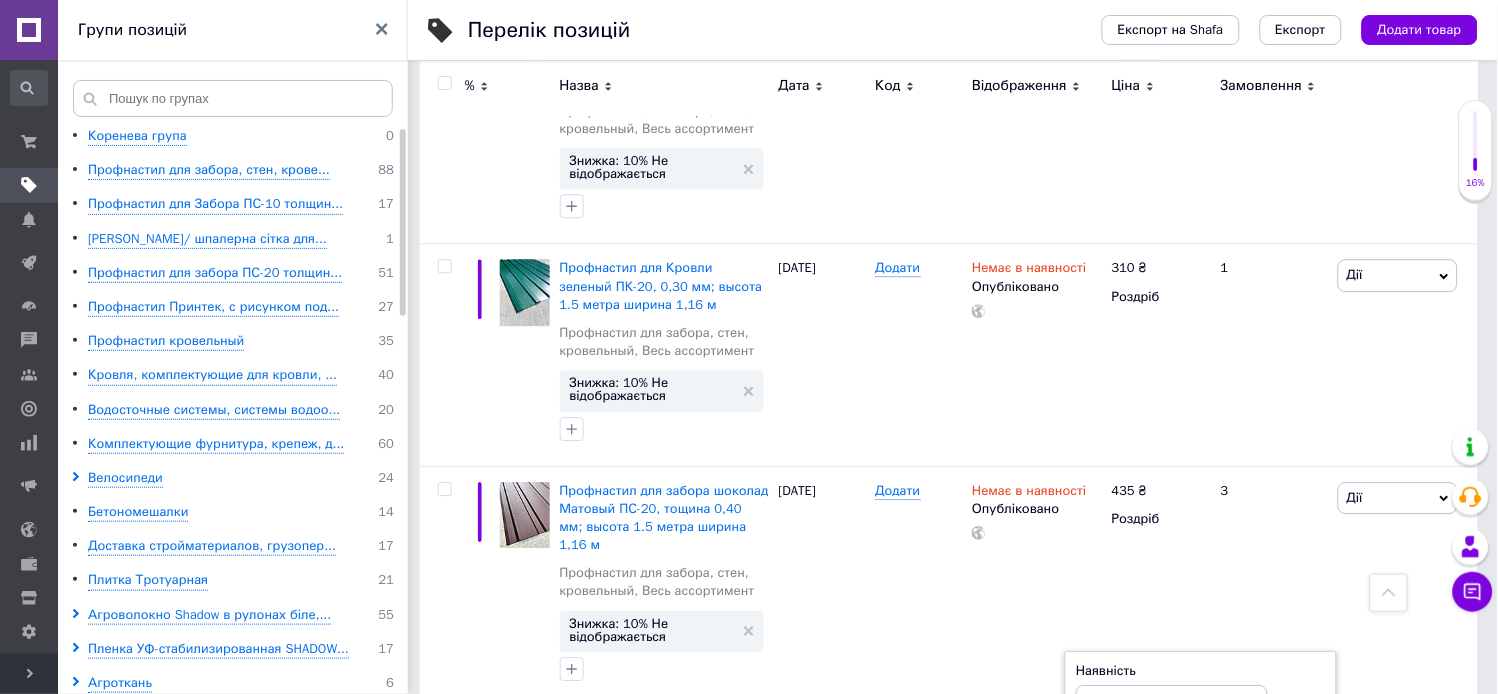 click on "Додати" at bounding box center (919, 794) 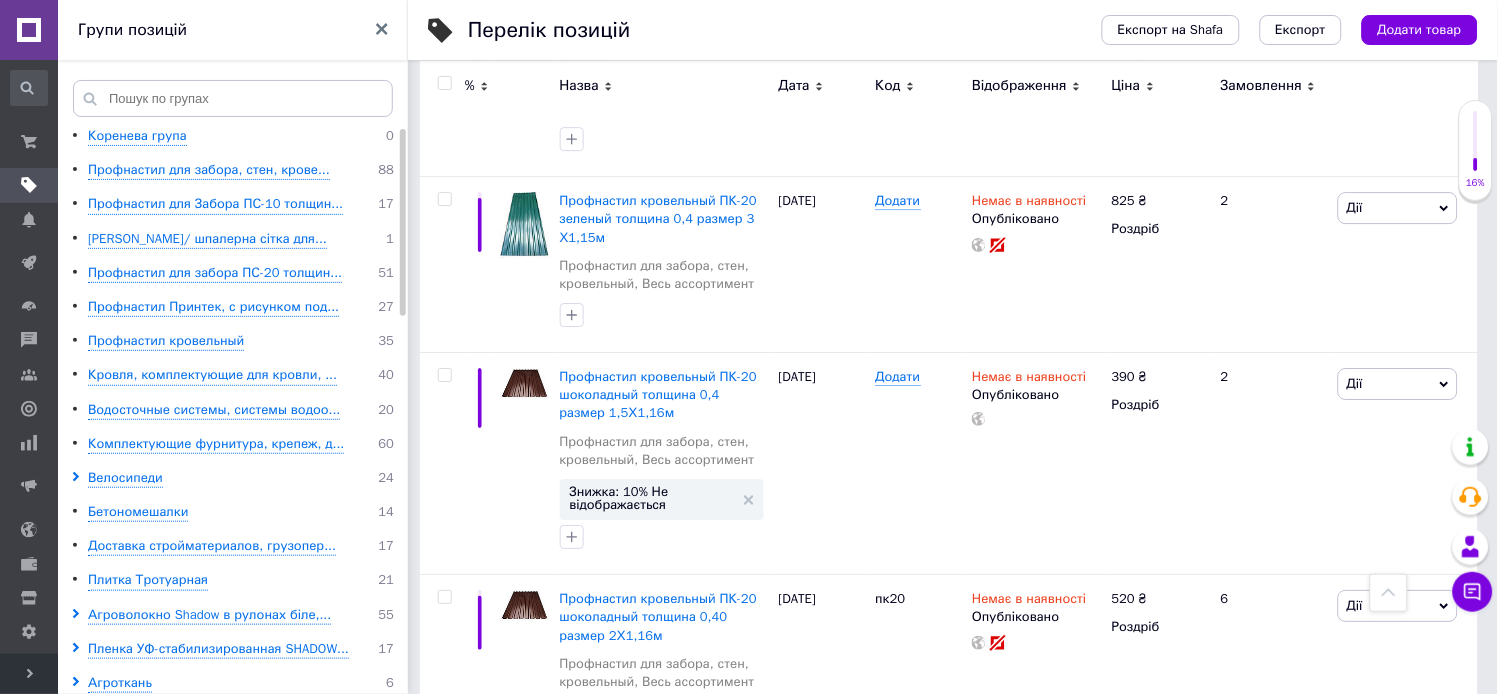 scroll, scrollTop: 14538, scrollLeft: 0, axis: vertical 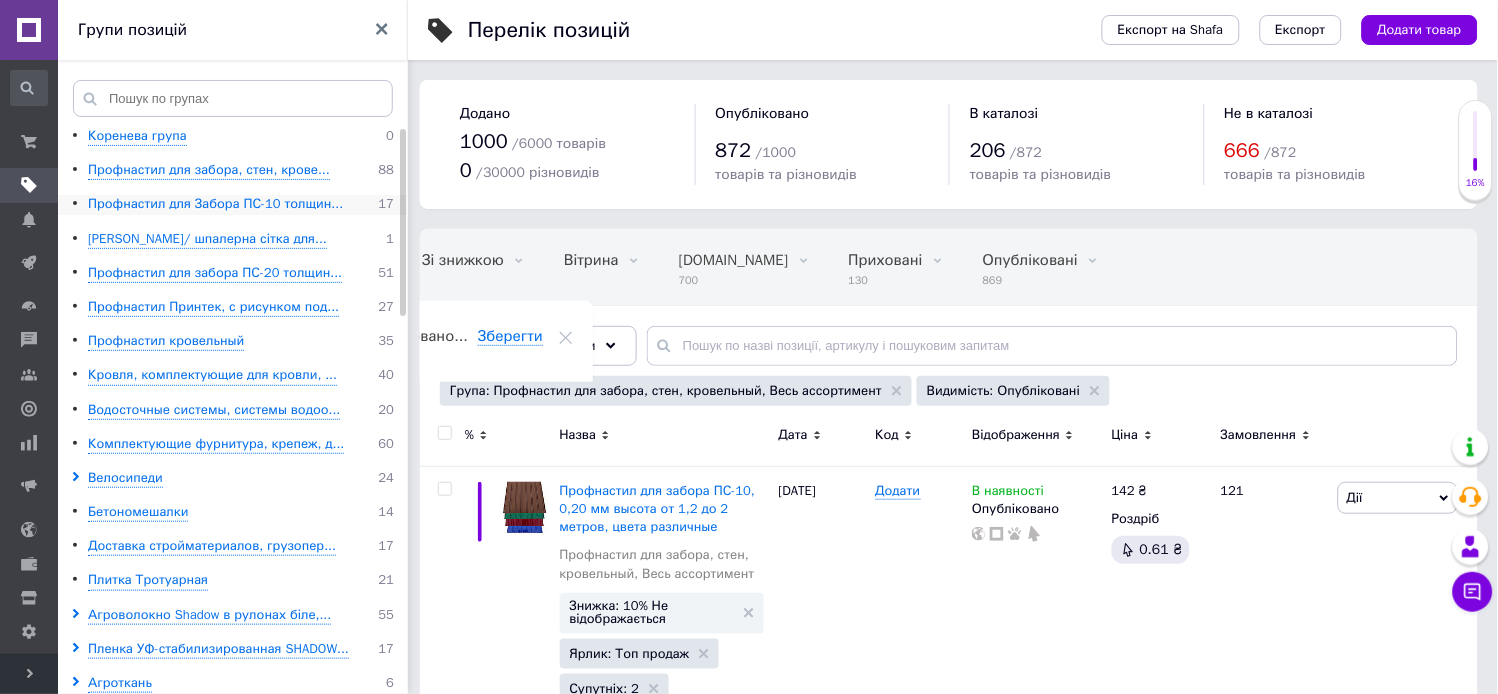 click on "Профнастил для Забора ПС-10 толщин..." at bounding box center [215, 204] 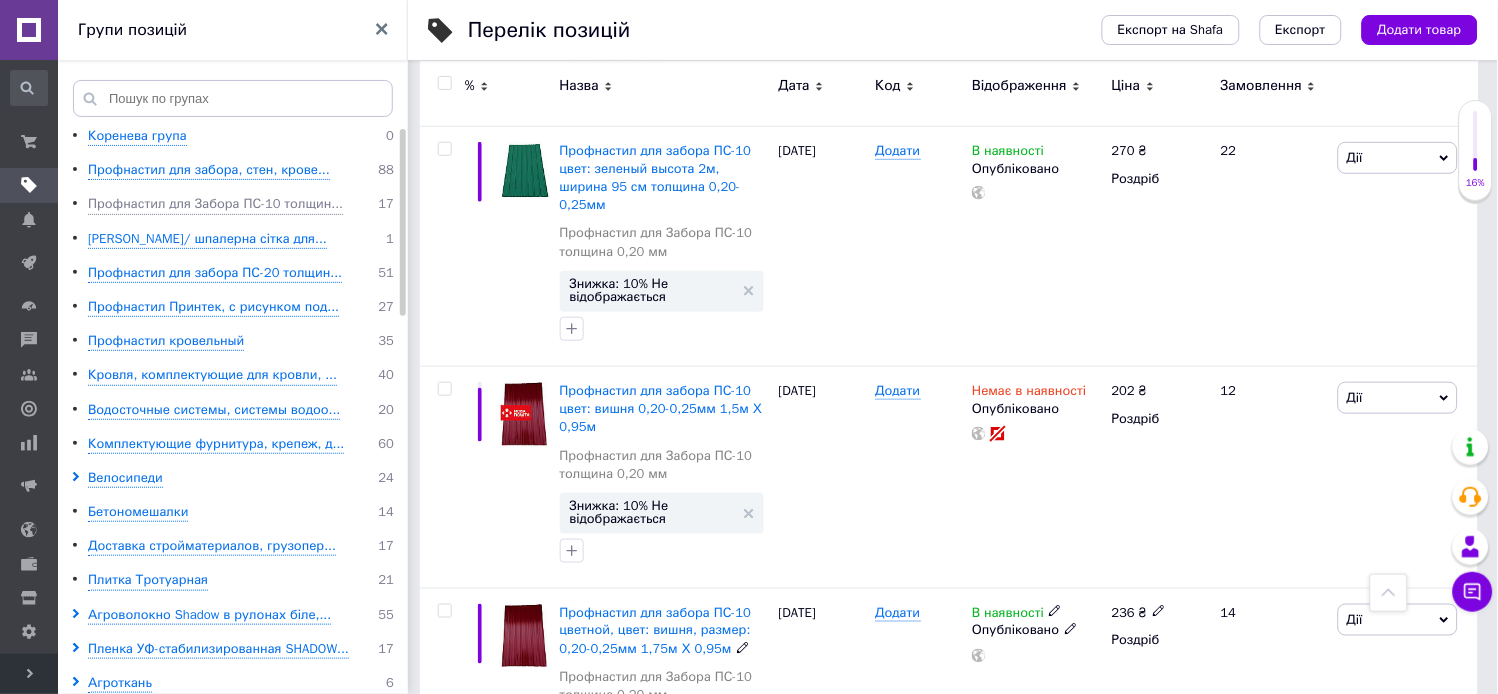 scroll, scrollTop: 1888, scrollLeft: 0, axis: vertical 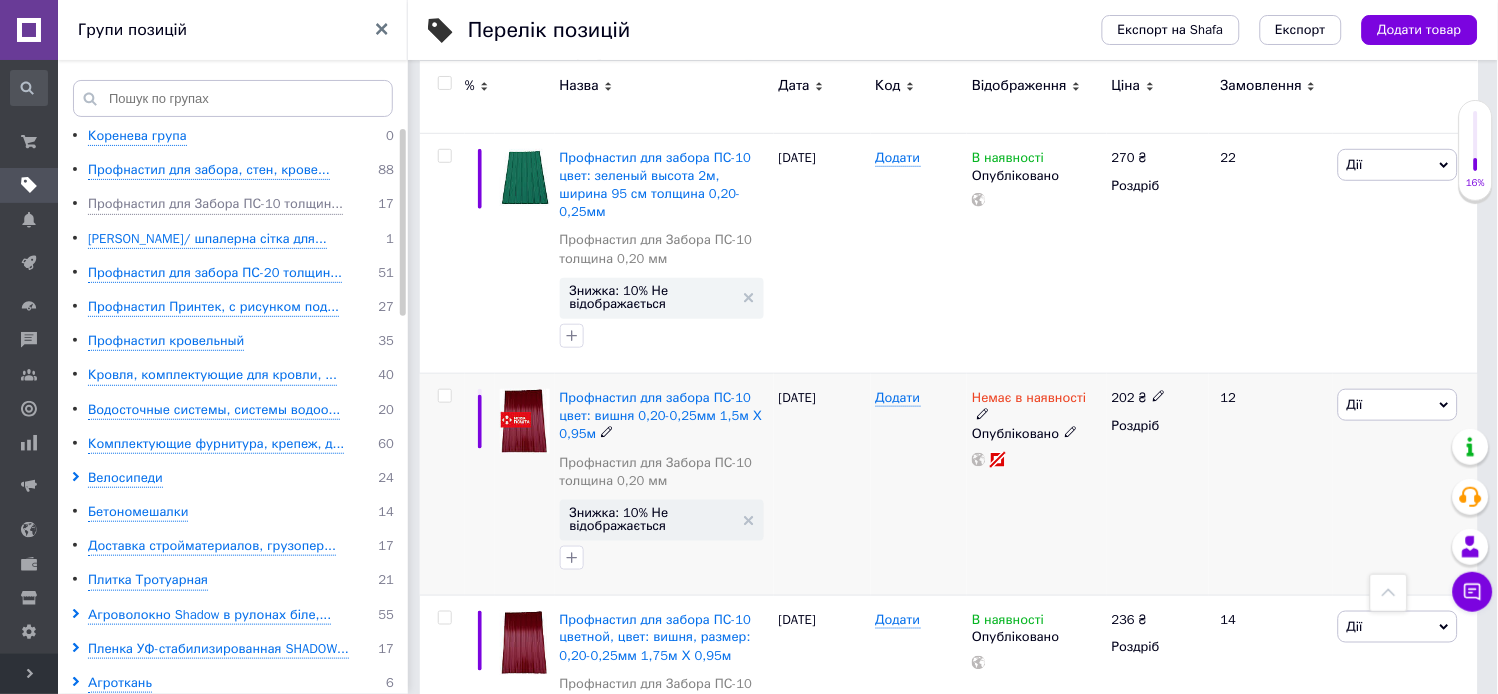 click 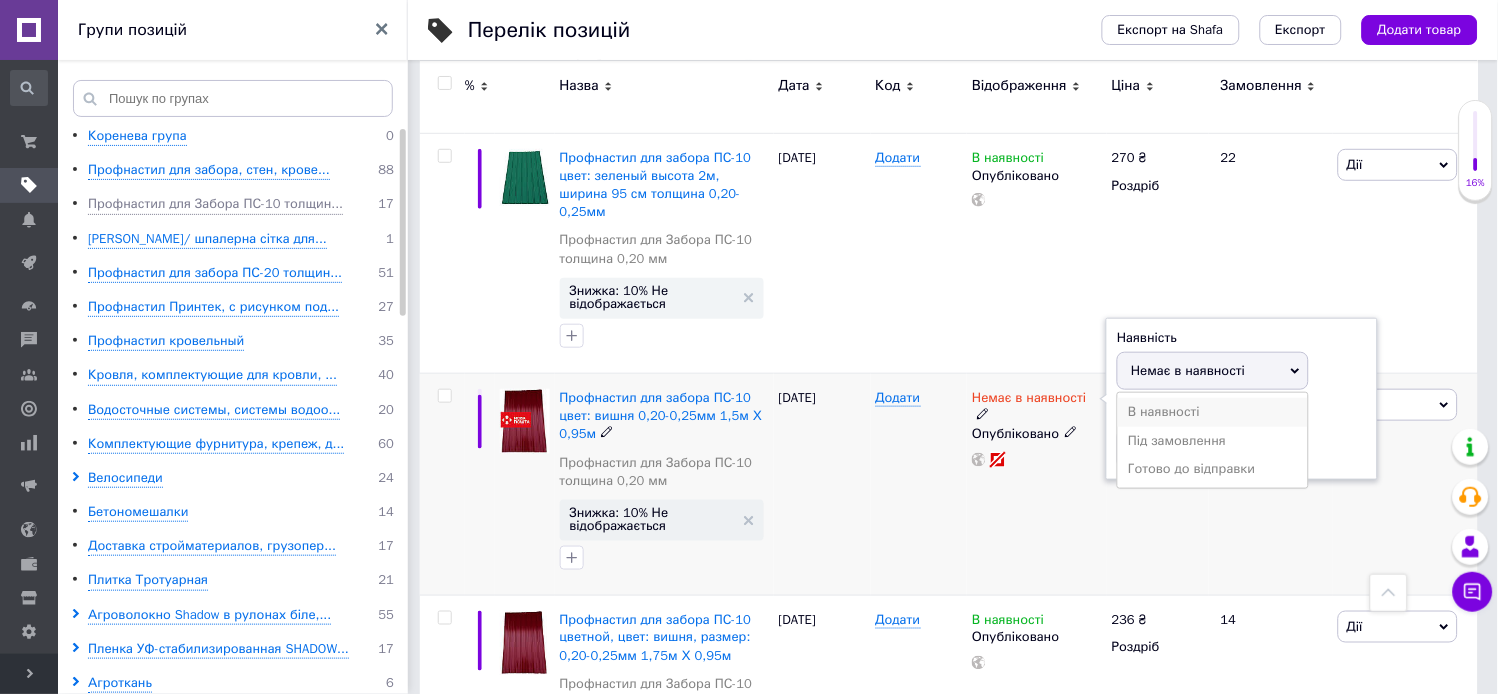 click on "В наявності" at bounding box center (1213, 412) 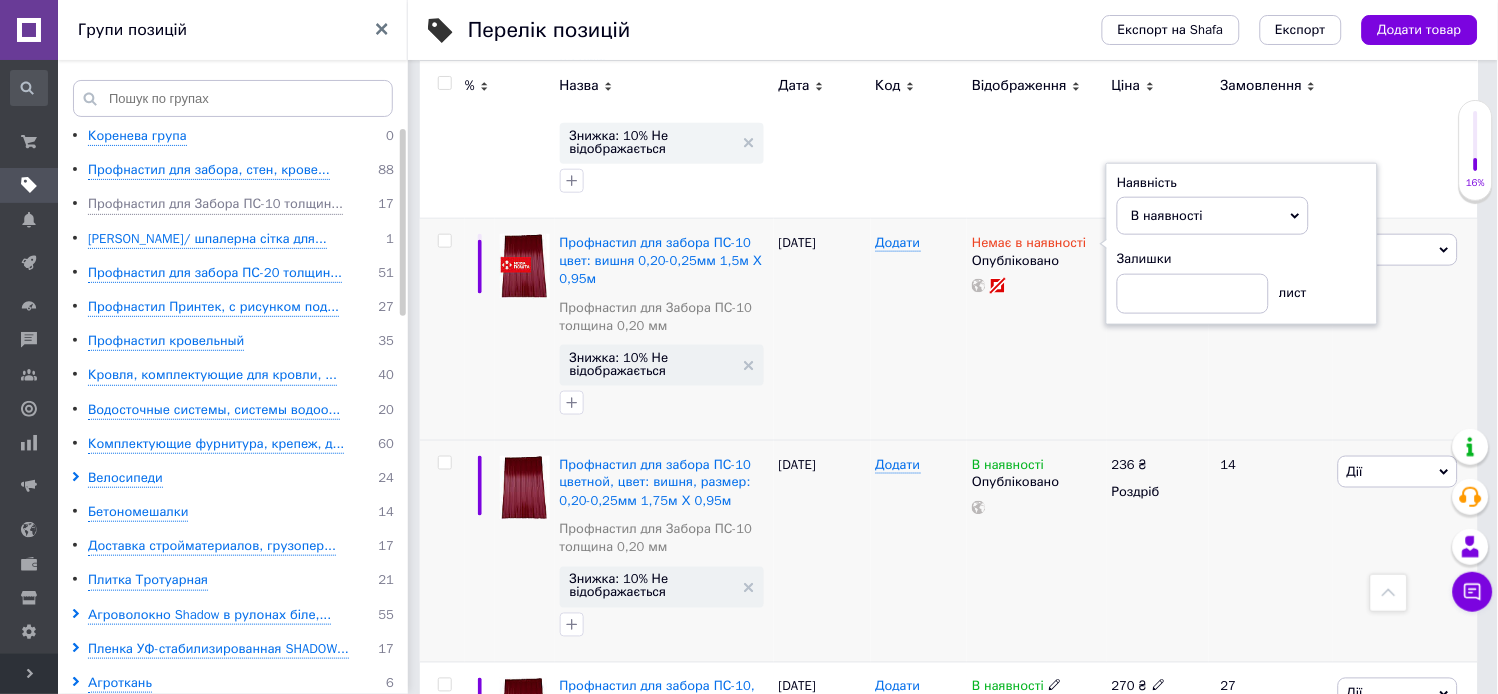 scroll, scrollTop: 1888, scrollLeft: 0, axis: vertical 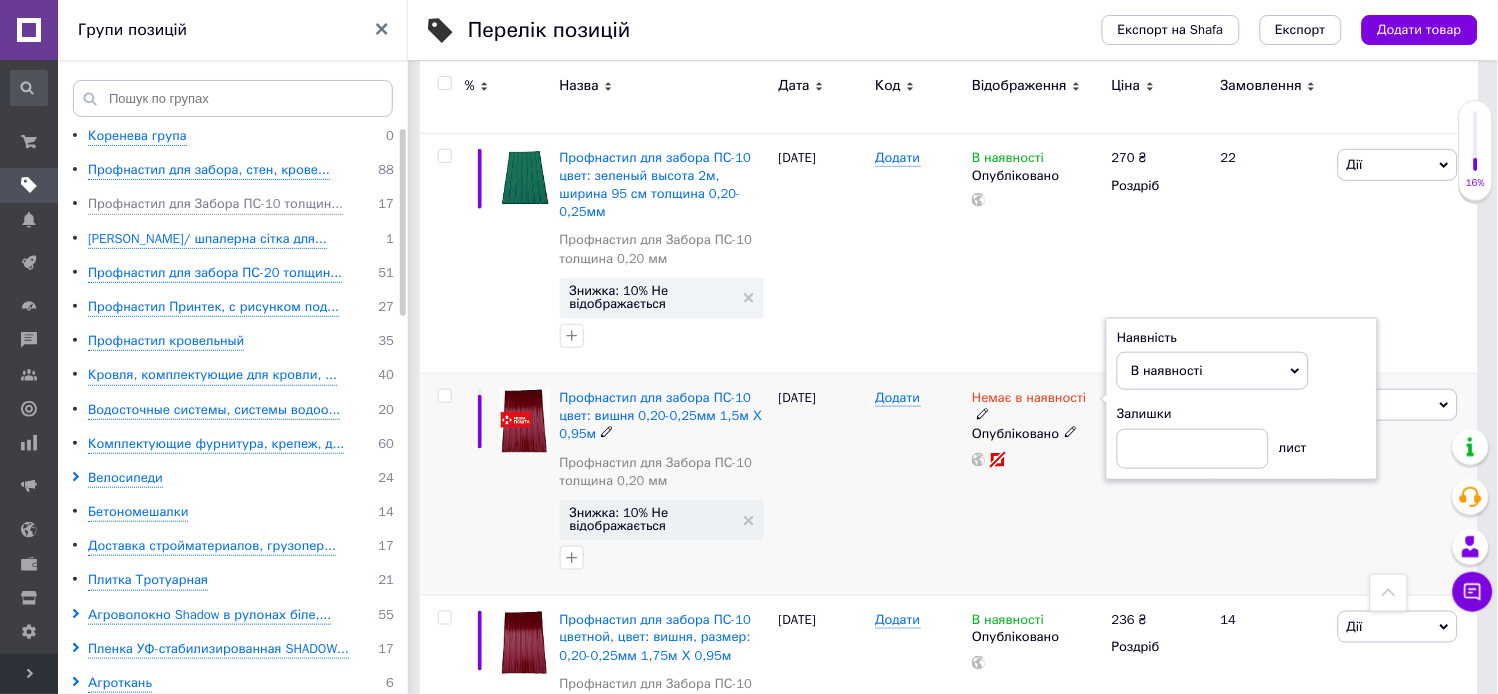 click on "Немає в наявності Наявність В наявності Немає в наявності Під замовлення Готово до відправки Залишки лист Опубліковано" at bounding box center (1036, 485) 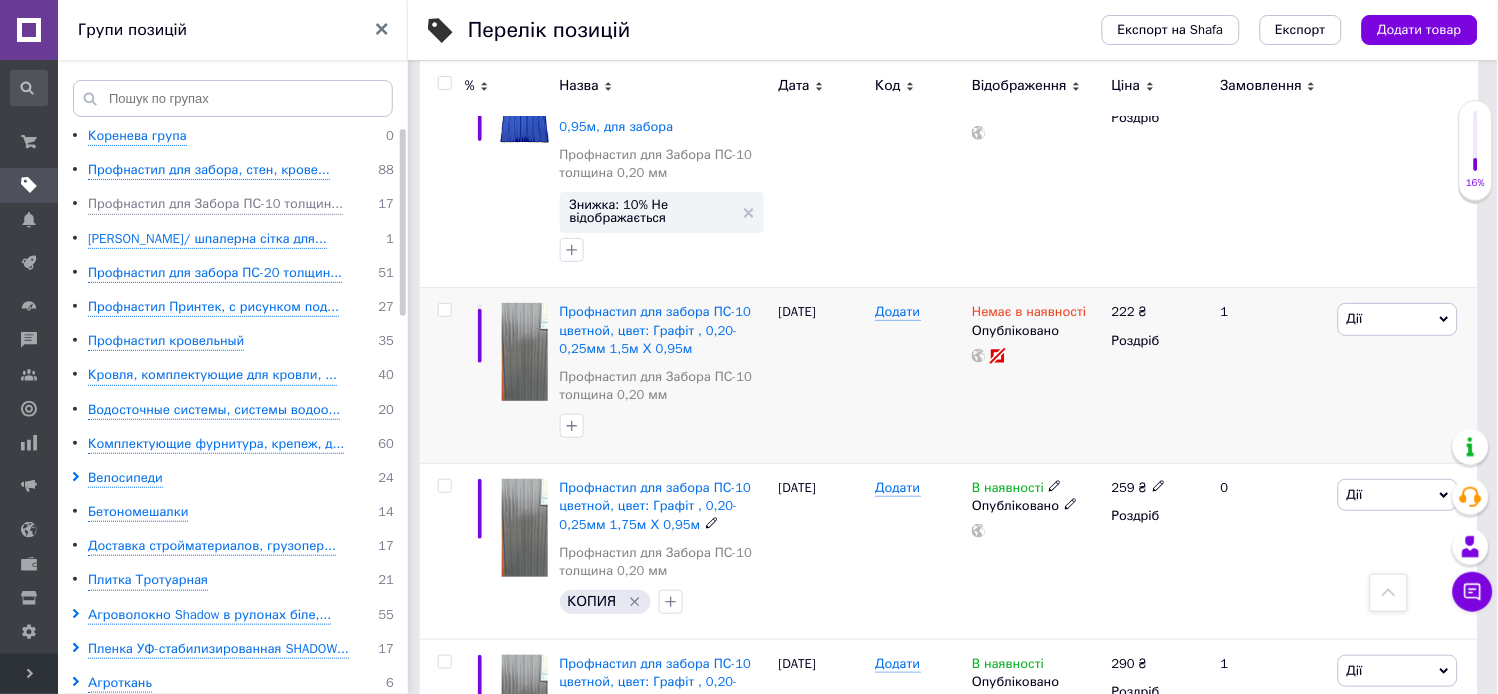 scroll, scrollTop: 3366, scrollLeft: 0, axis: vertical 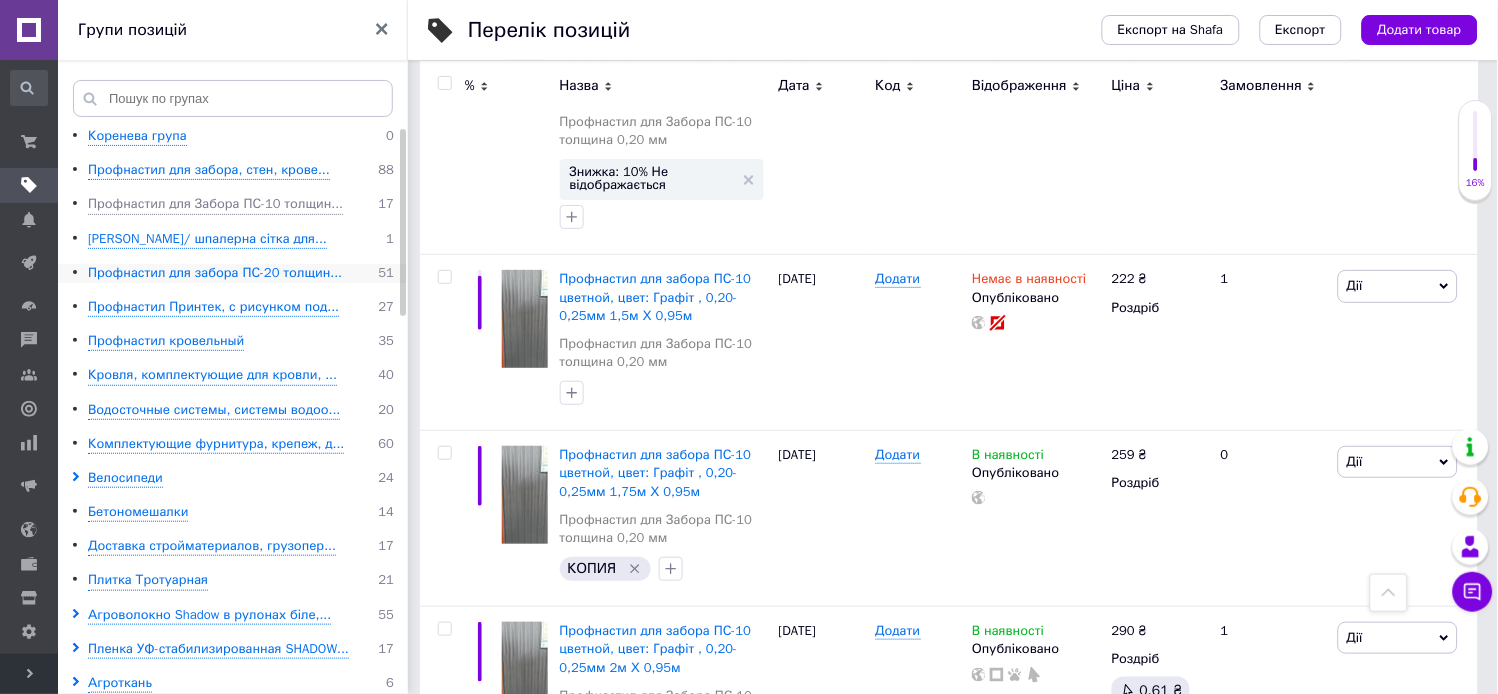 click on "Профнастил для забора ПС-20 толщин..." at bounding box center (215, 273) 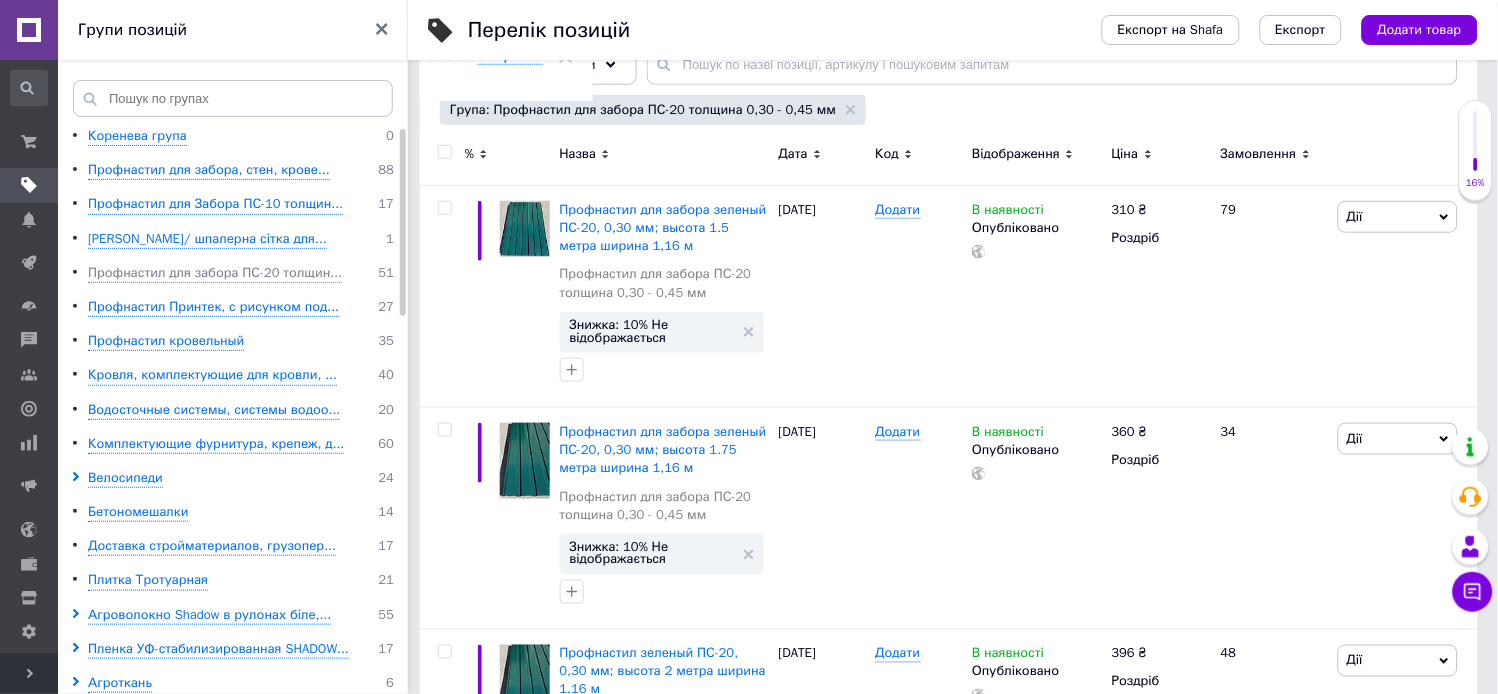 scroll, scrollTop: 333, scrollLeft: 0, axis: vertical 